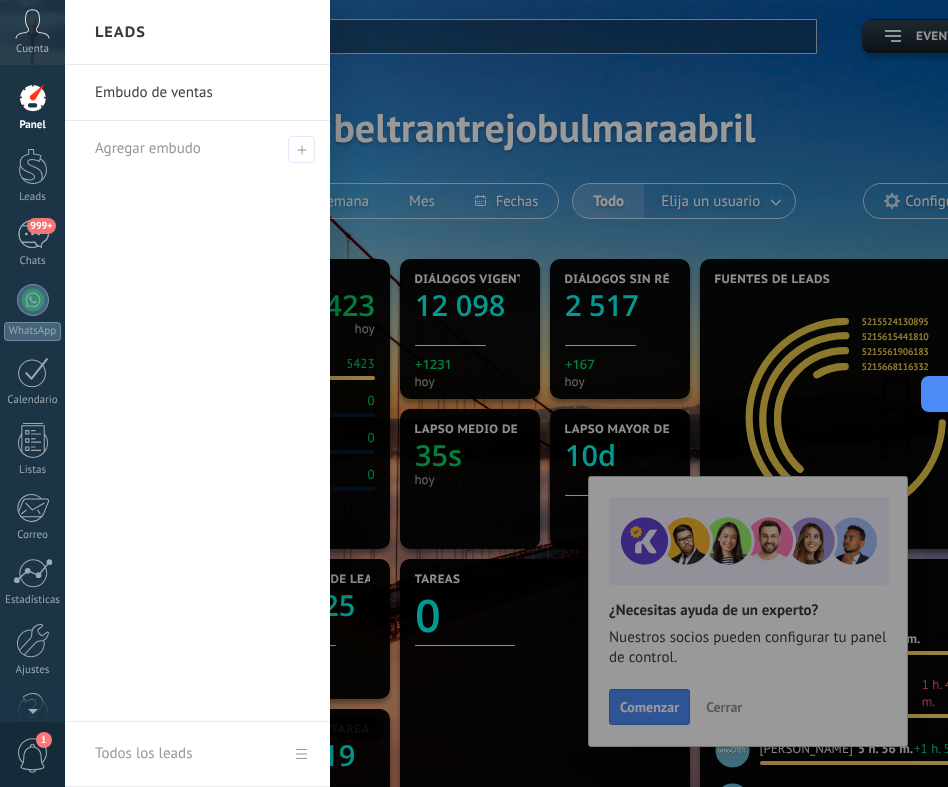 scroll, scrollTop: 0, scrollLeft: 0, axis: both 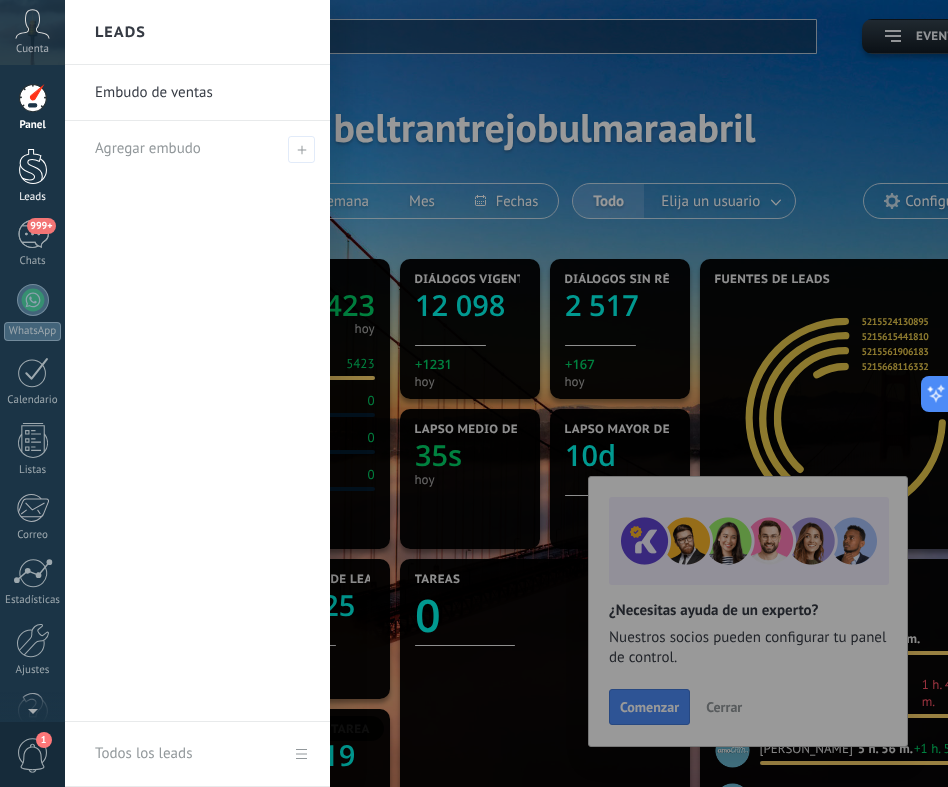 click at bounding box center (33, 166) 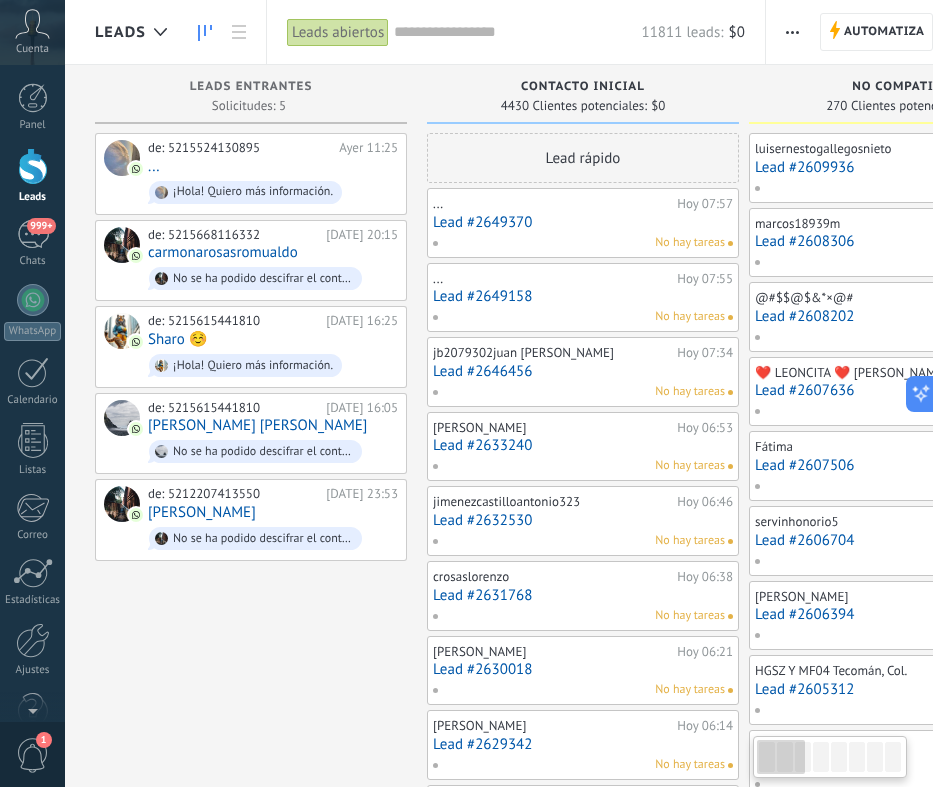click at bounding box center (517, 32) 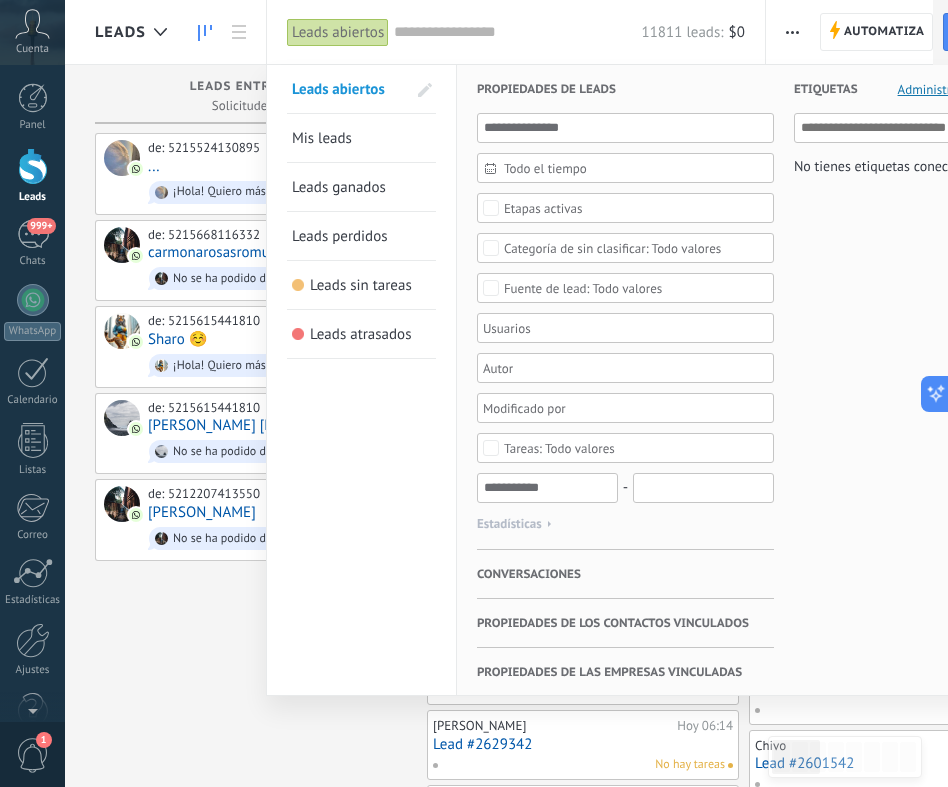 click on "Todo el tiempo" at bounding box center (633, 168) 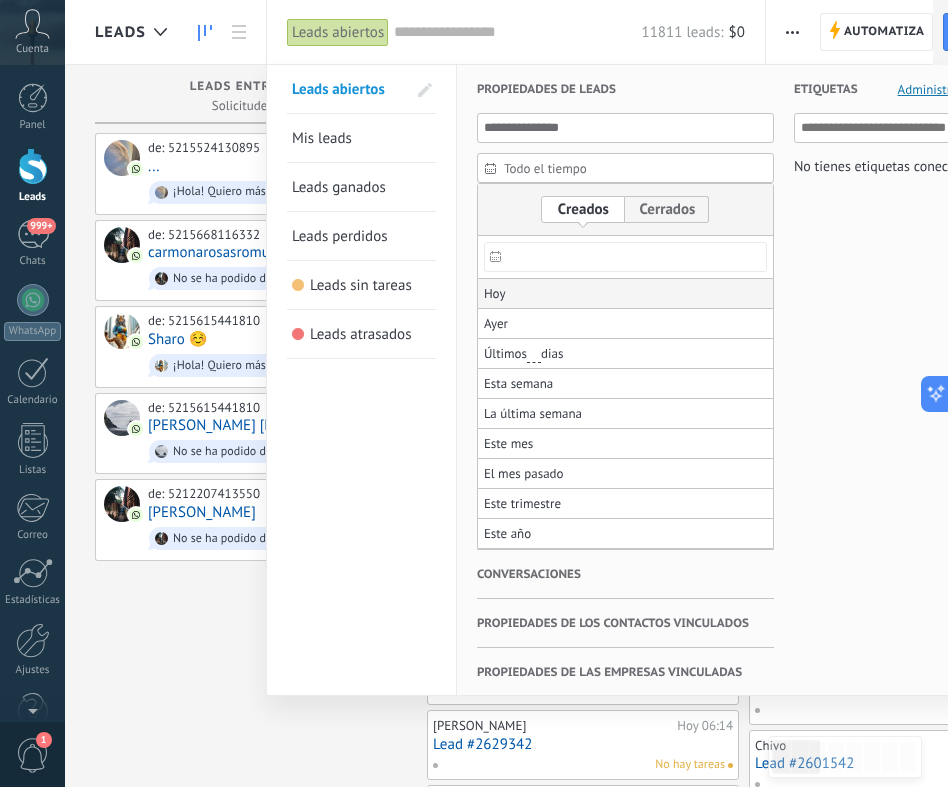click on "Hoy" at bounding box center [625, 294] 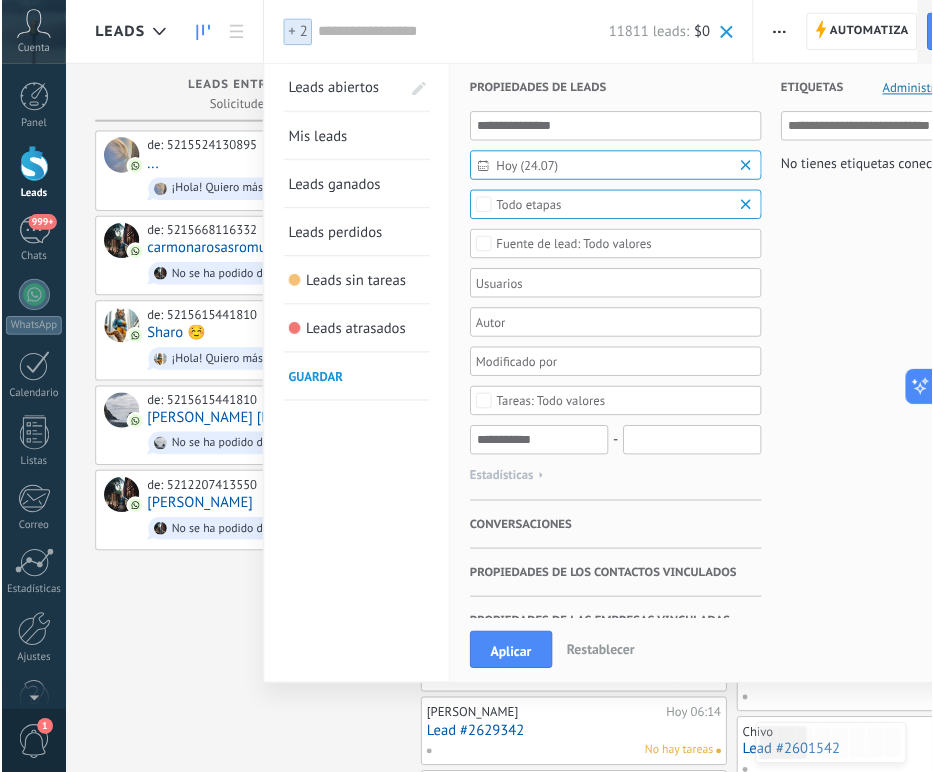 scroll, scrollTop: 0, scrollLeft: 0, axis: both 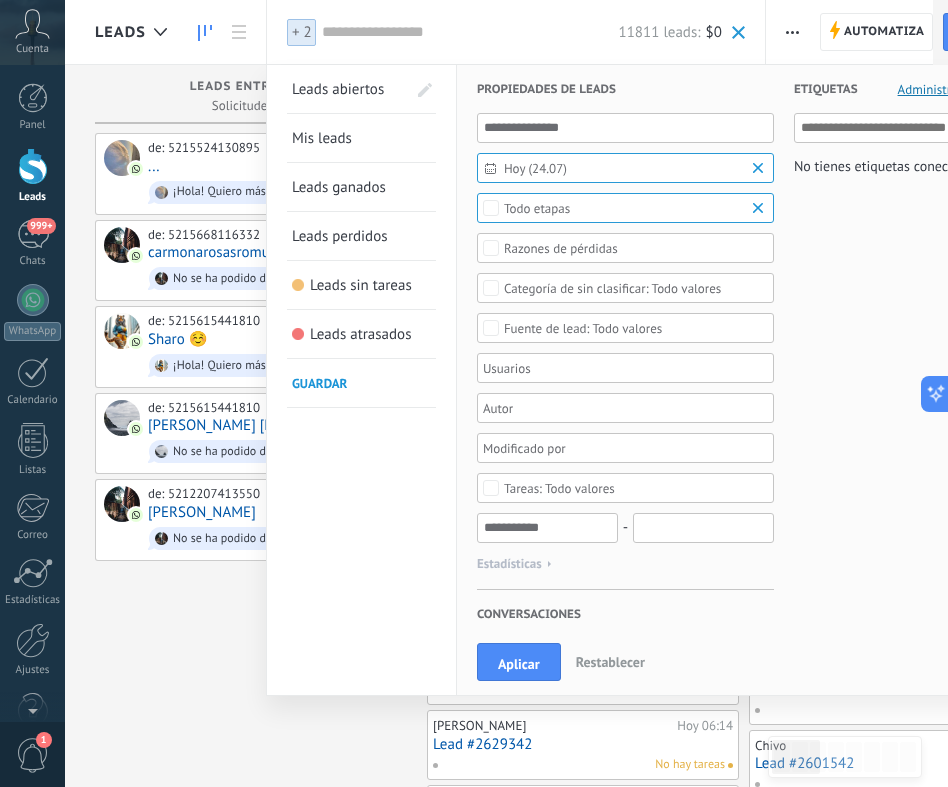 click on "Todo valores" at bounding box center [583, 328] 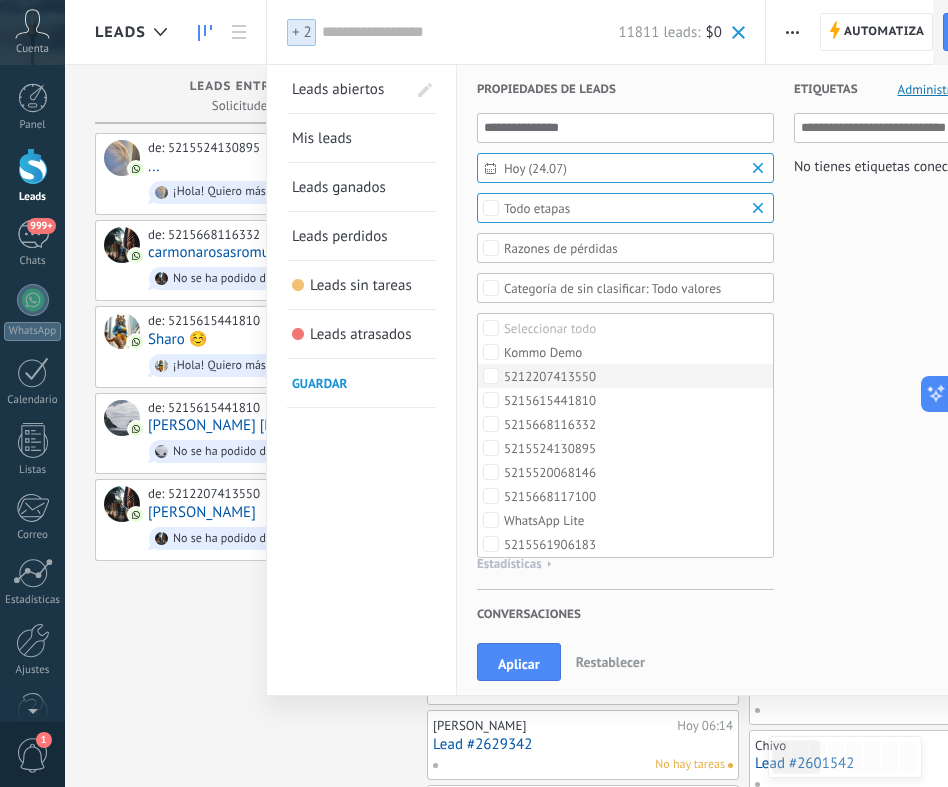 click on "5212207413550" at bounding box center (550, 377) 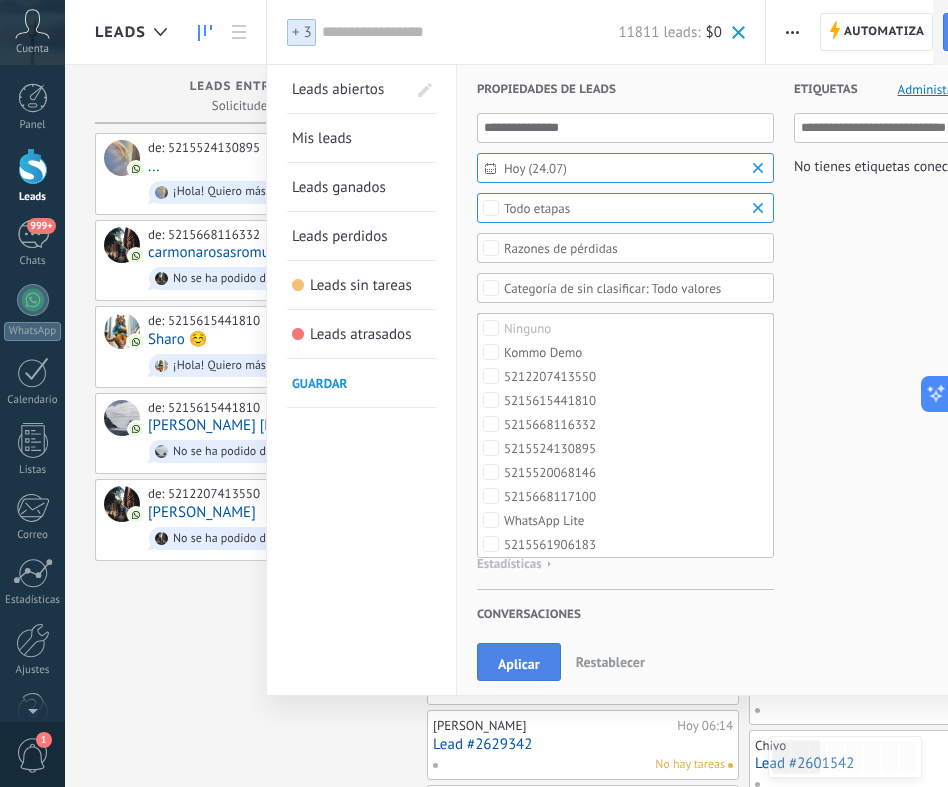 click on "Aplicar" at bounding box center [519, 664] 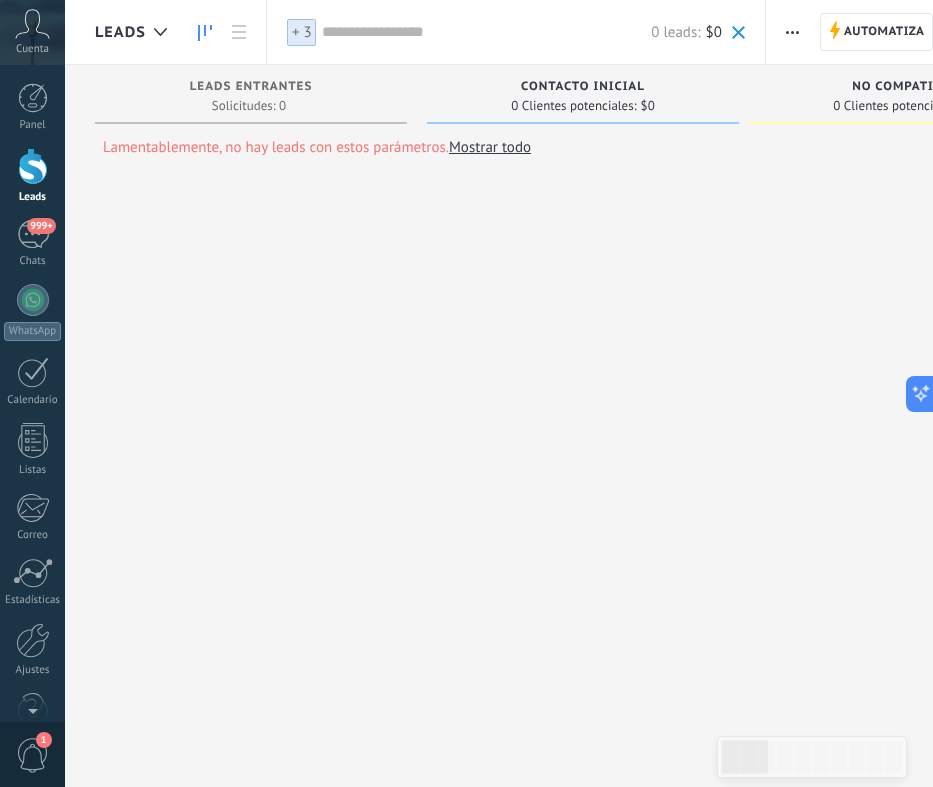 click at bounding box center (487, 32) 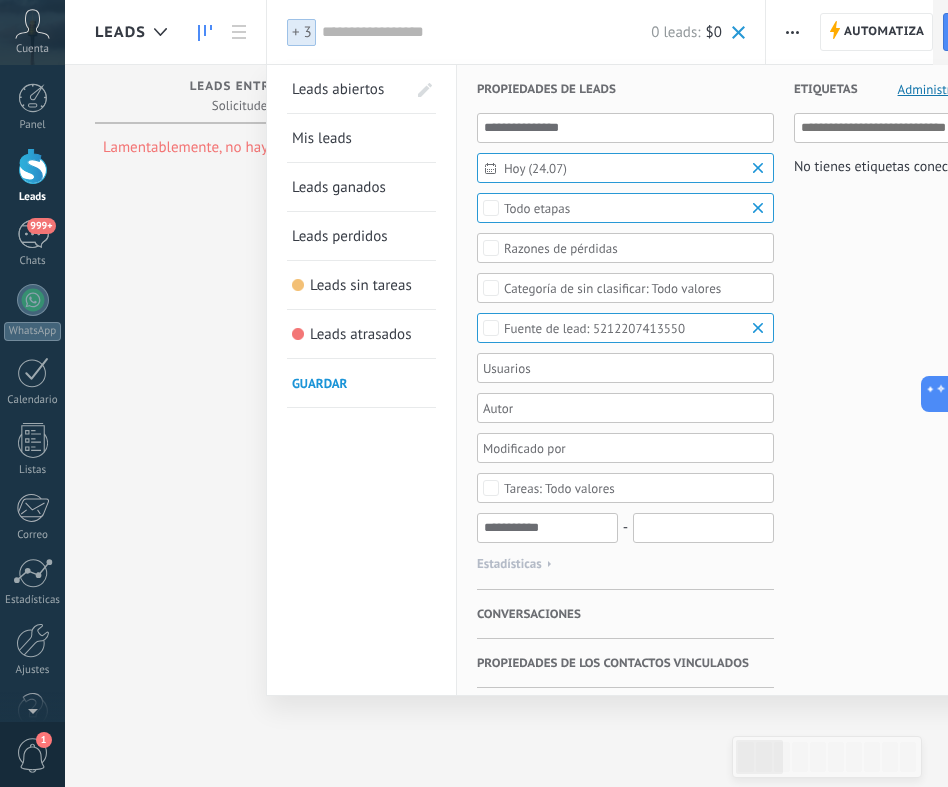 click on "5212207413550" at bounding box center (594, 328) 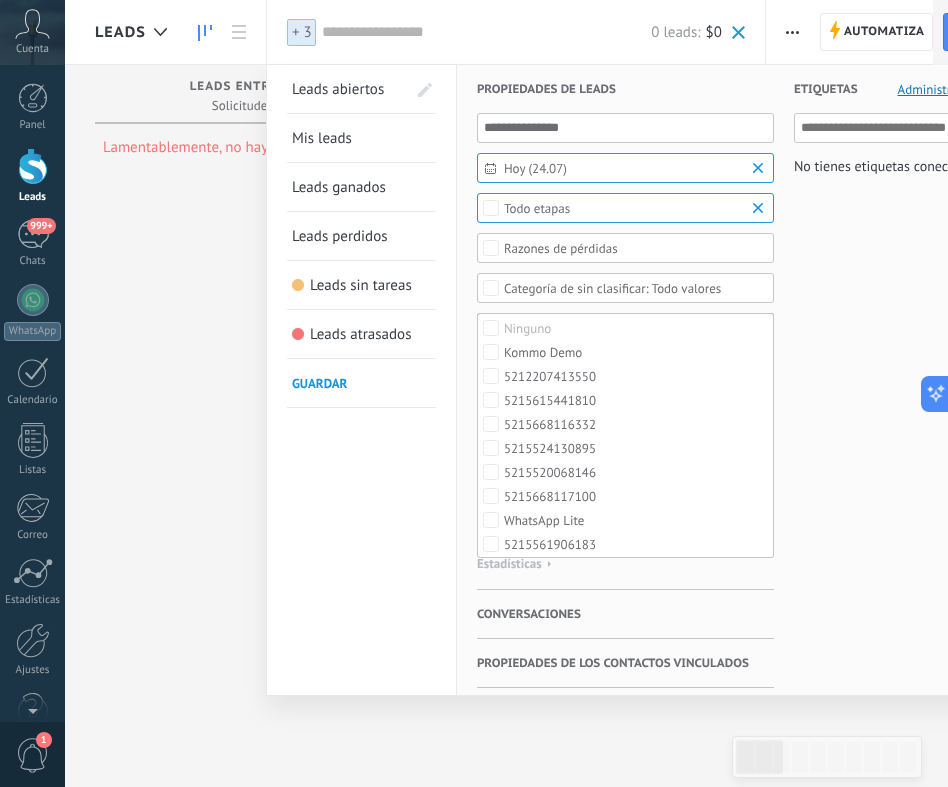 click on "Hoy (24.07)" at bounding box center [625, 168] 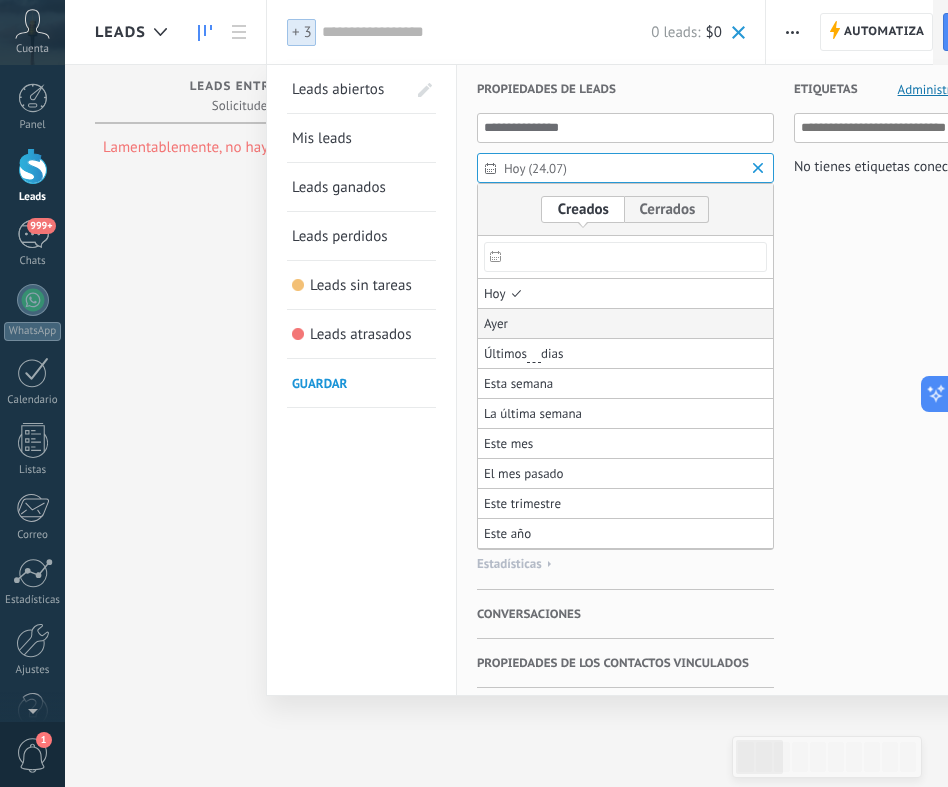 click on "Ayer" at bounding box center (625, 324) 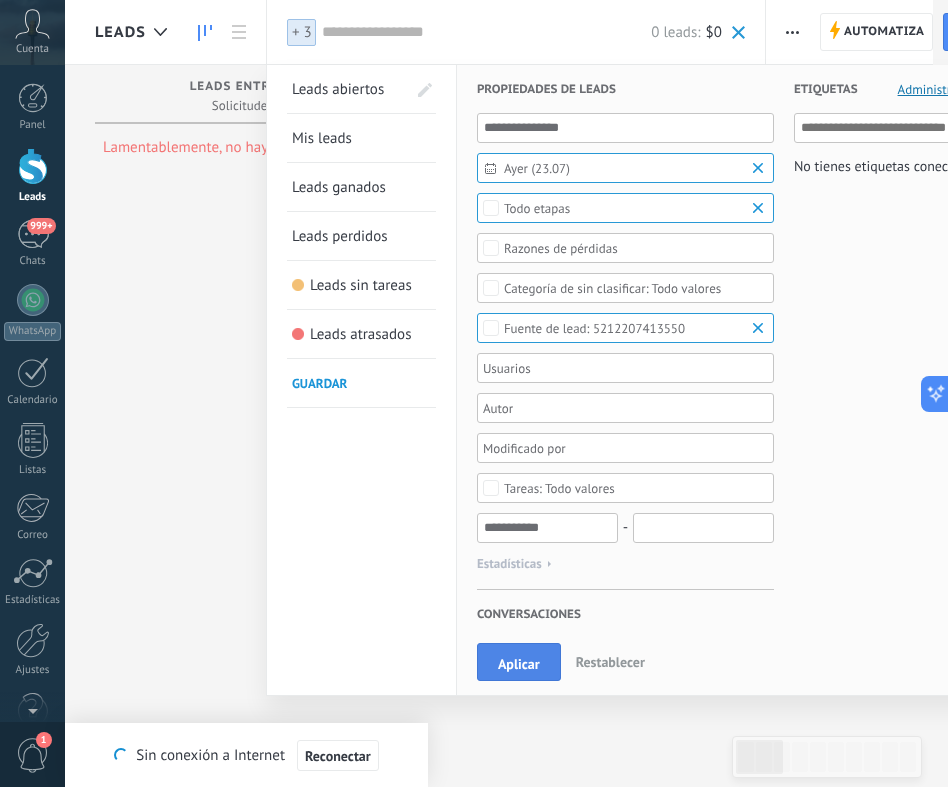 click on "Aplicar" at bounding box center (519, 664) 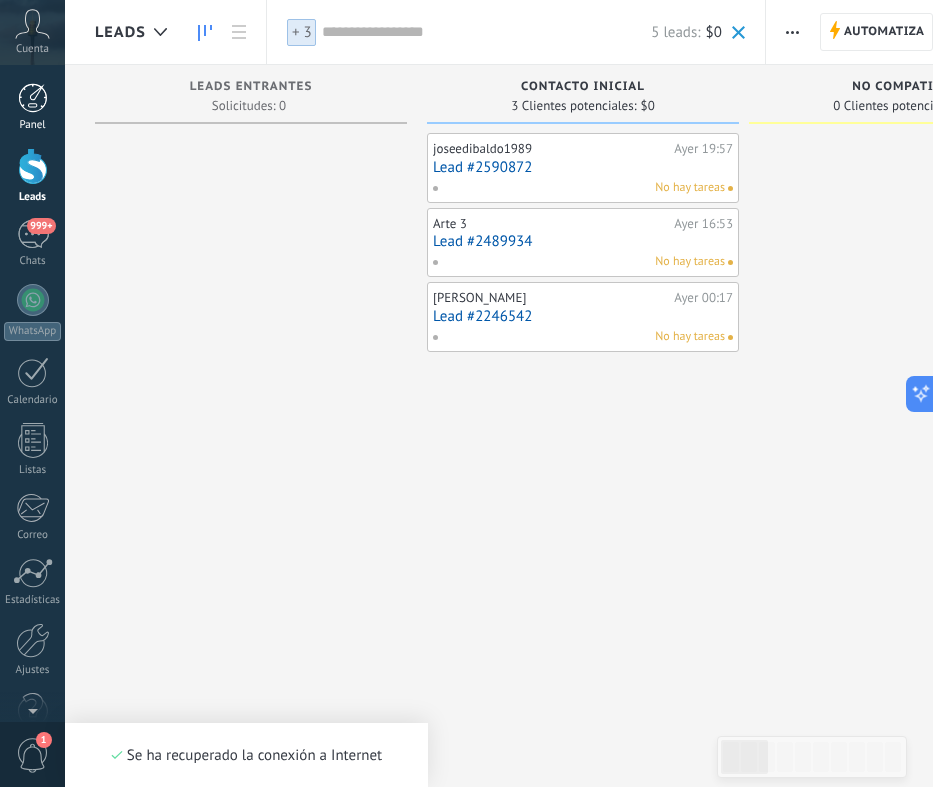 click on "Panel" at bounding box center (33, 125) 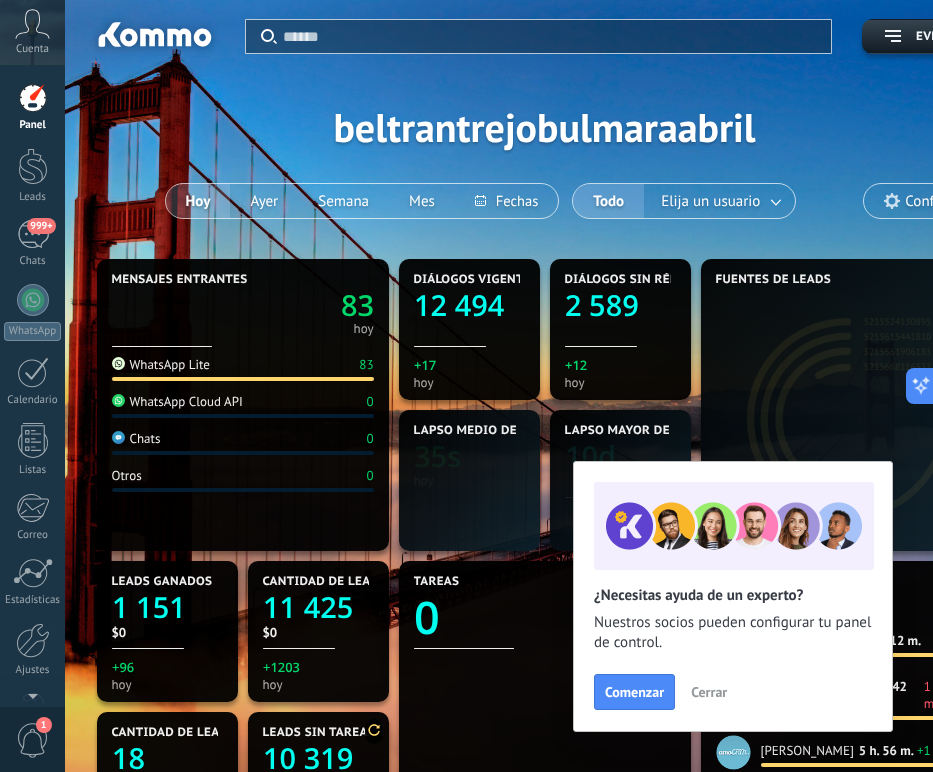 scroll, scrollTop: 999765, scrollLeft: 999410, axis: both 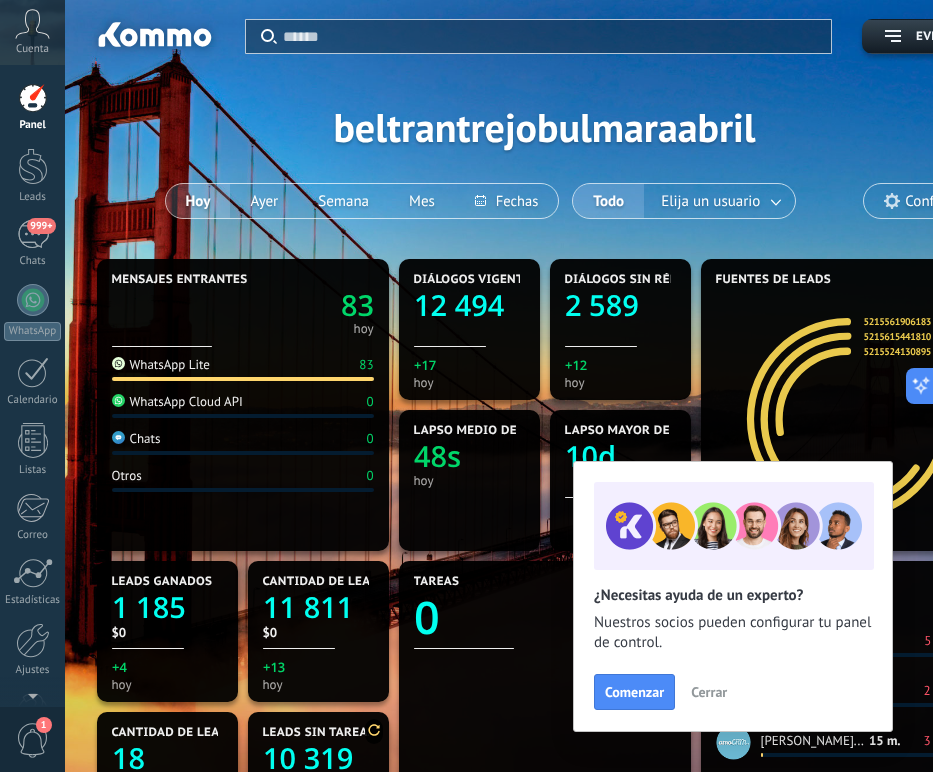 click at bounding box center (33, 98) 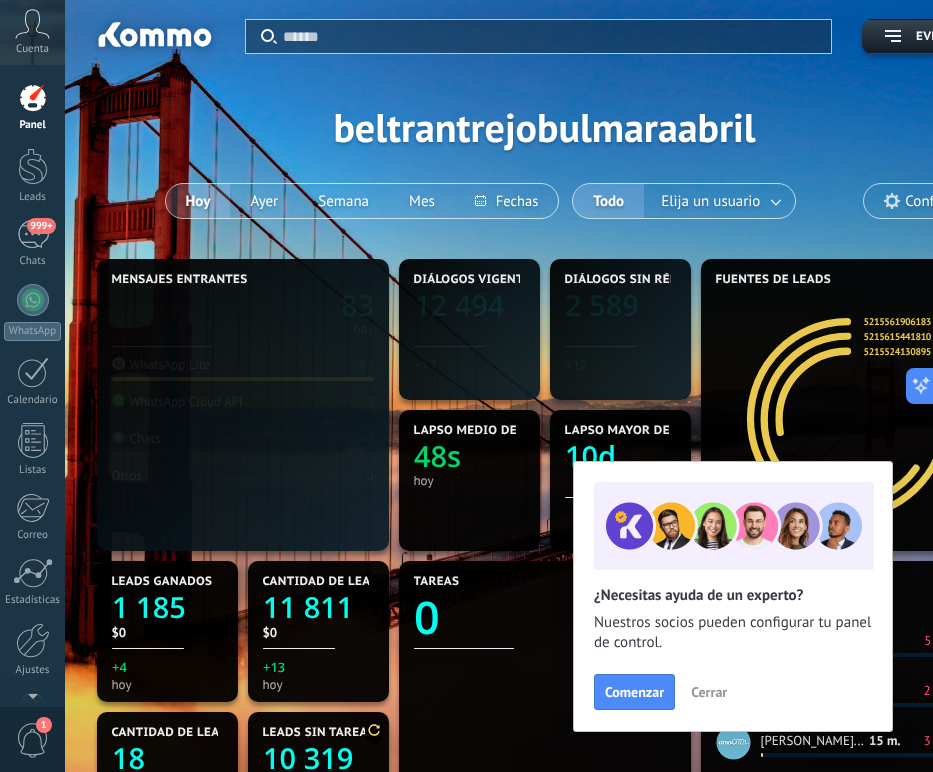 scroll, scrollTop: 999765, scrollLeft: 999410, axis: both 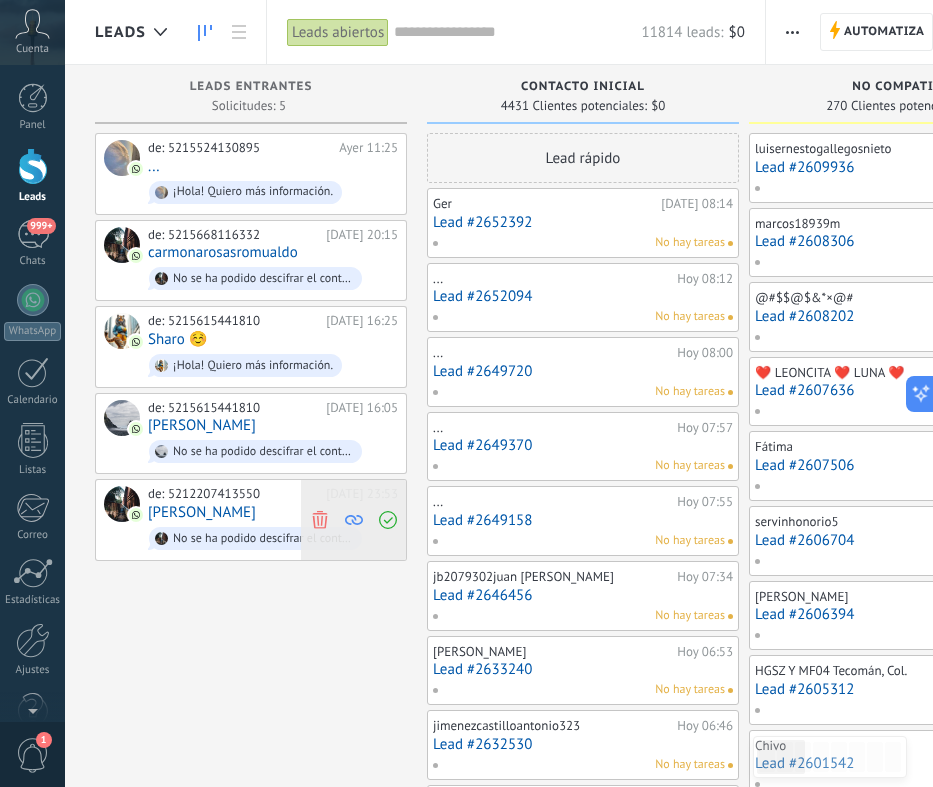 click 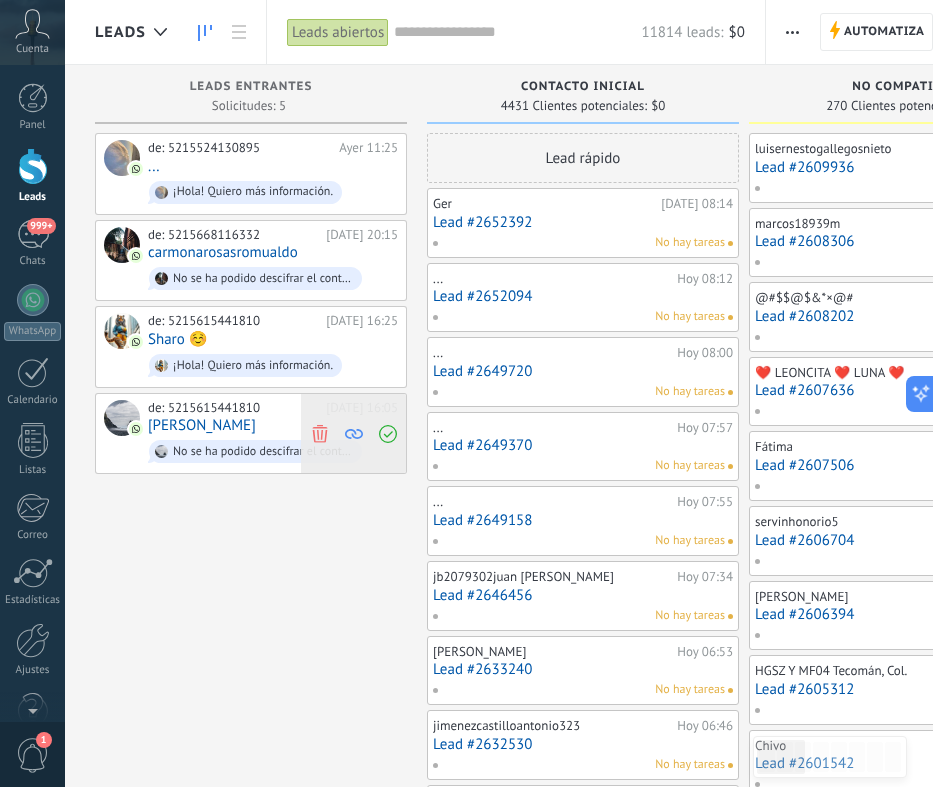 click 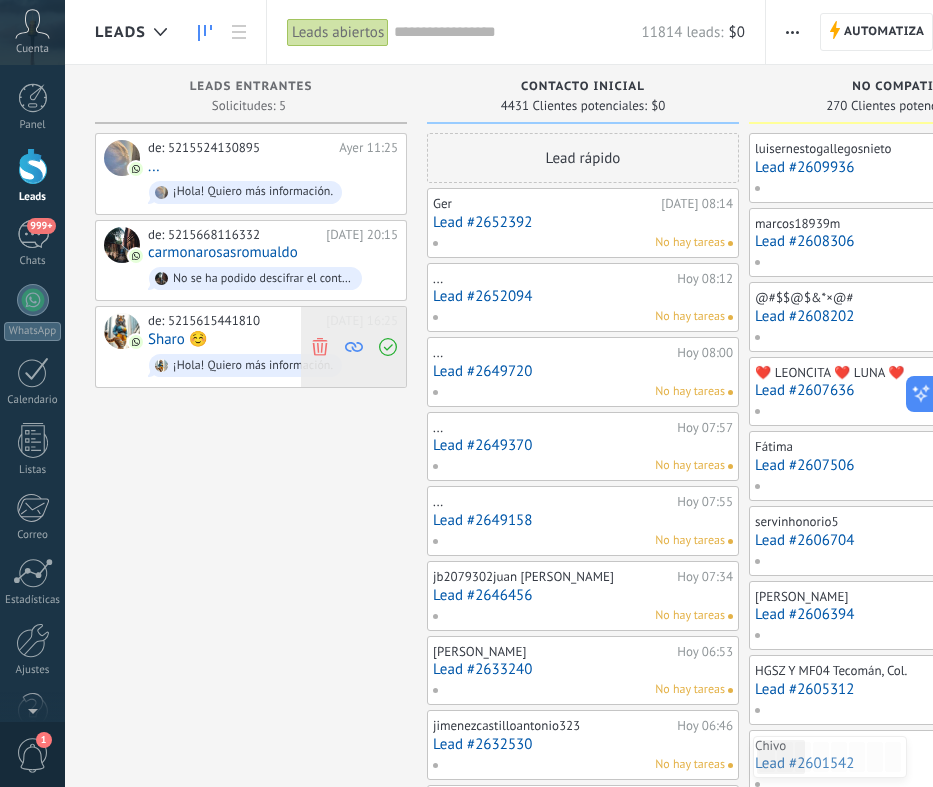 click 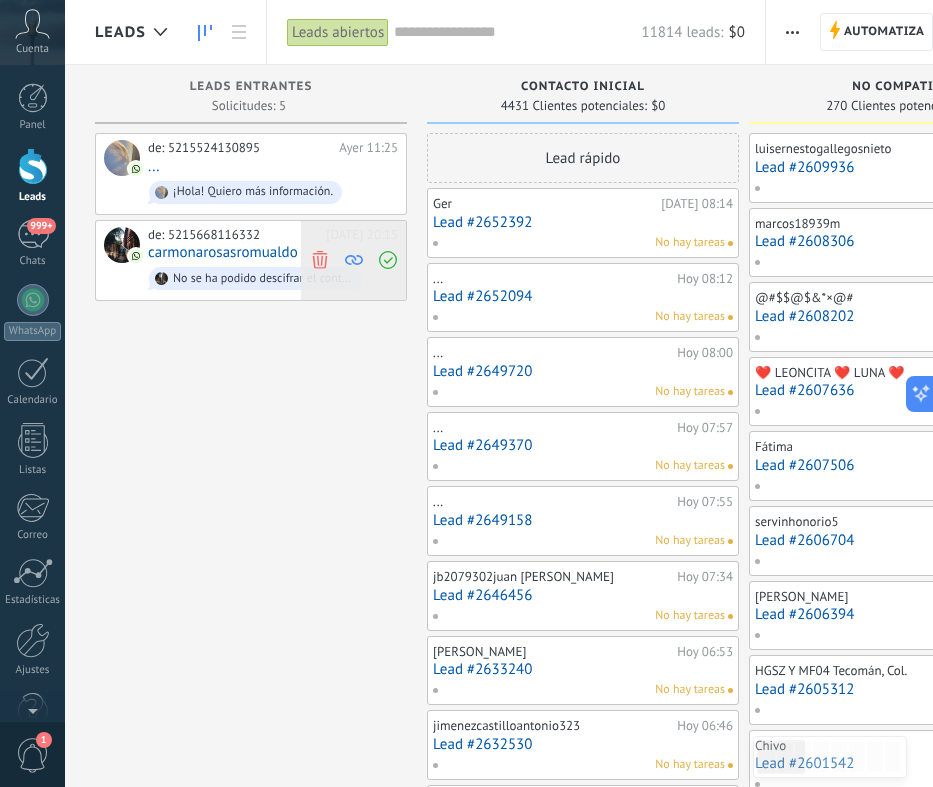 scroll, scrollTop: 0, scrollLeft: 0, axis: both 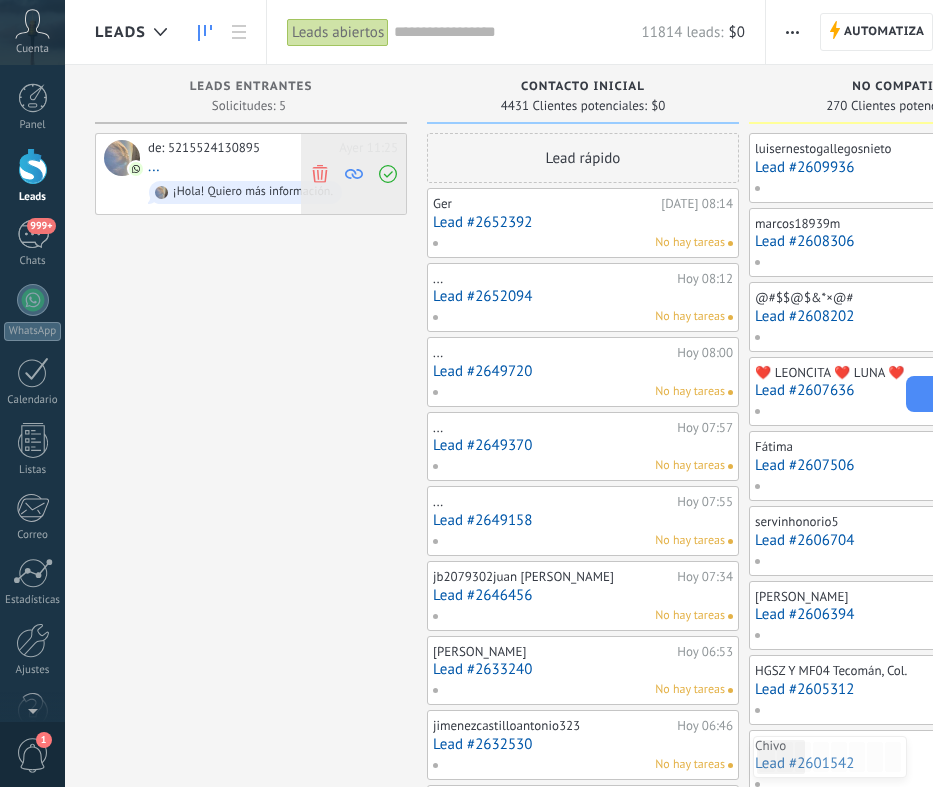 click 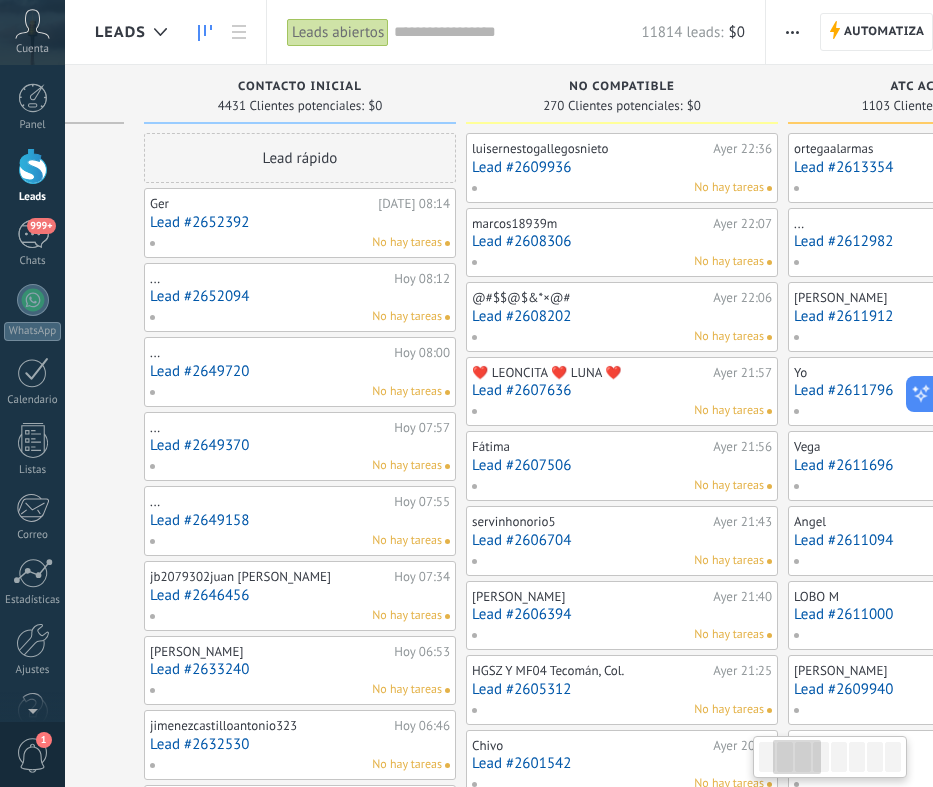 scroll, scrollTop: 0, scrollLeft: 286, axis: horizontal 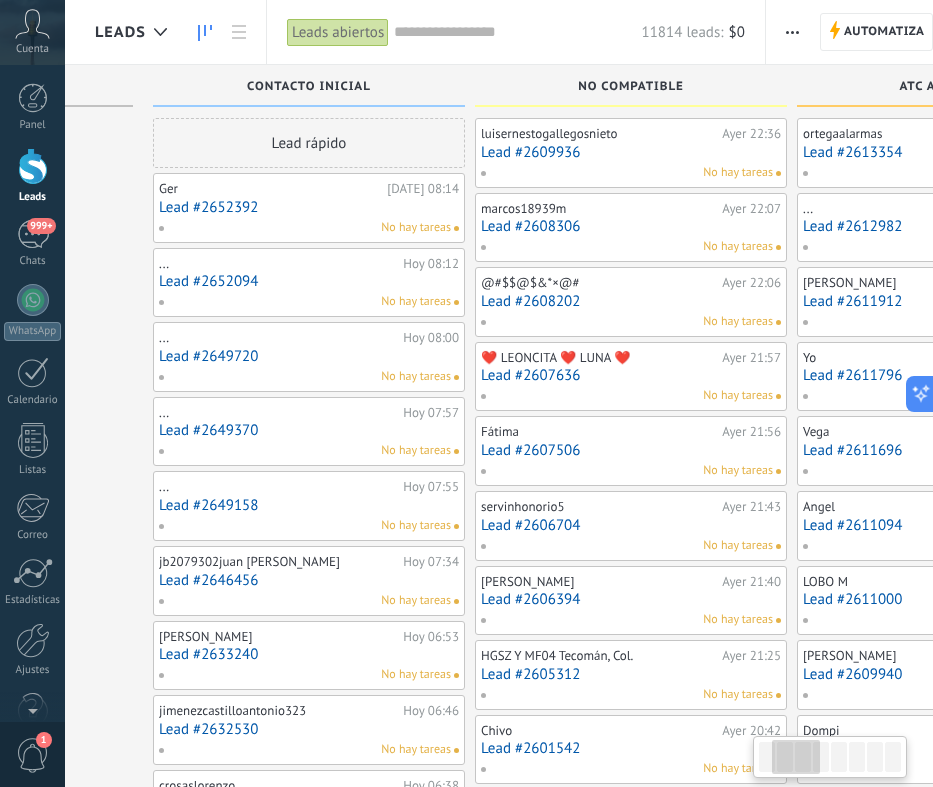 click on "Lead #2652392" at bounding box center (309, 207) 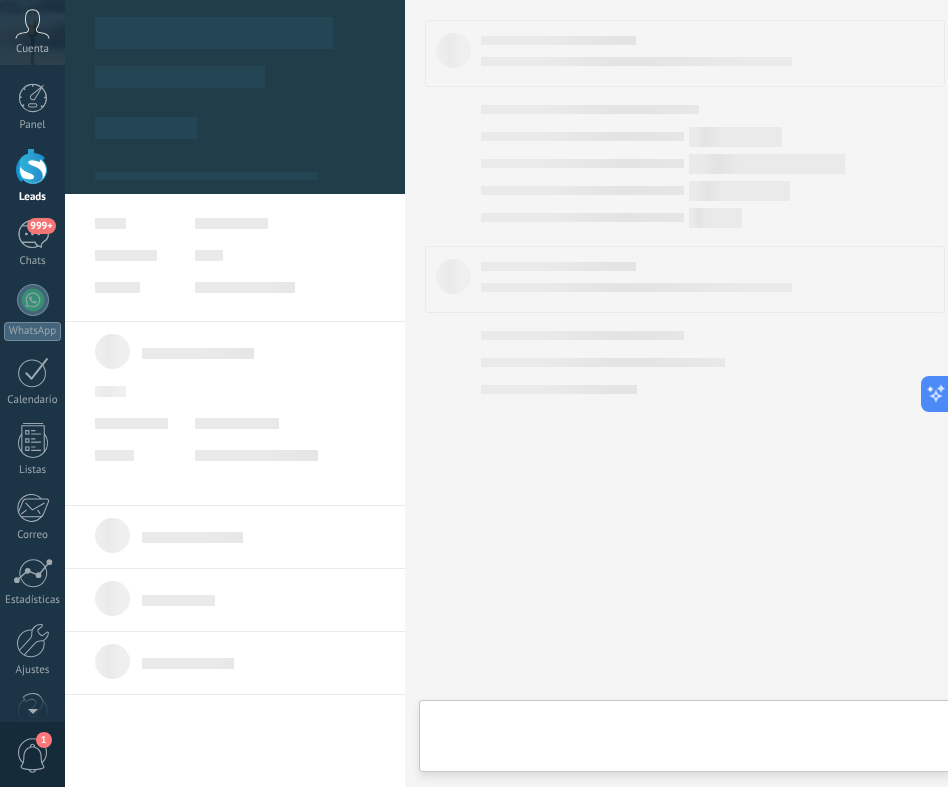 scroll, scrollTop: 0, scrollLeft: 0, axis: both 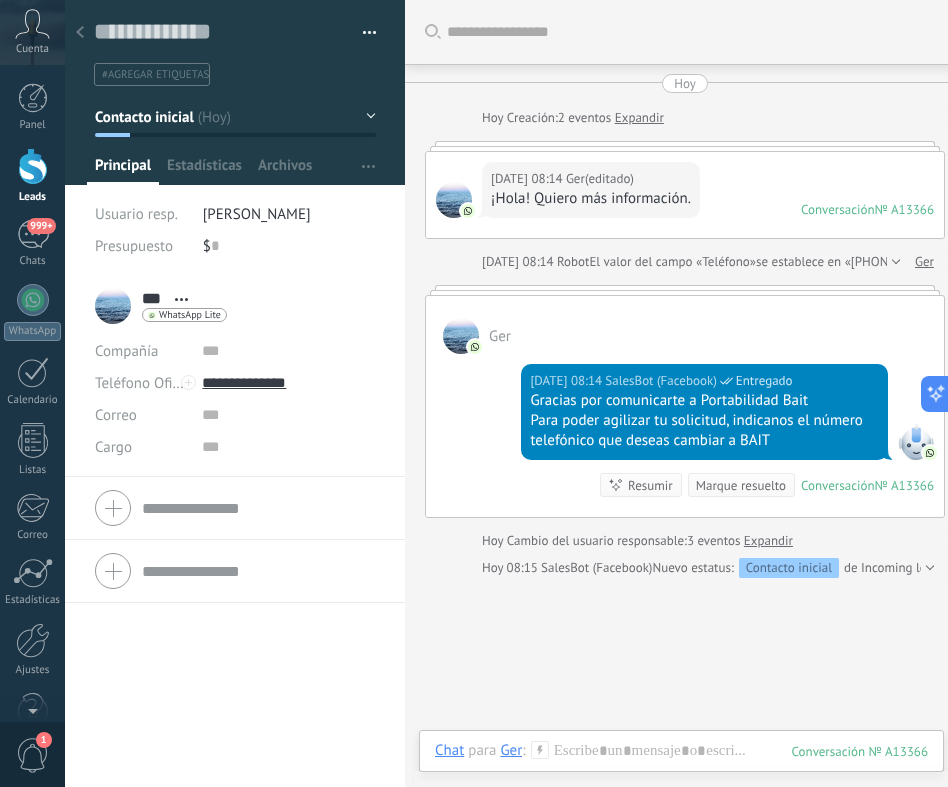 click at bounding box center [80, 33] 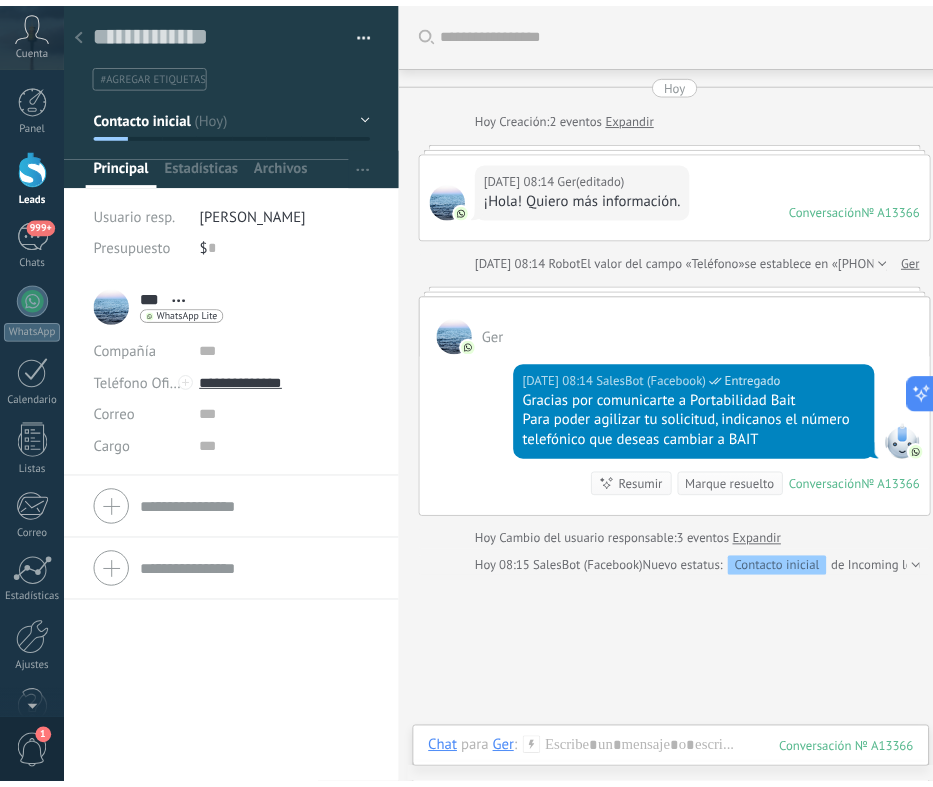 scroll, scrollTop: 15, scrollLeft: 0, axis: vertical 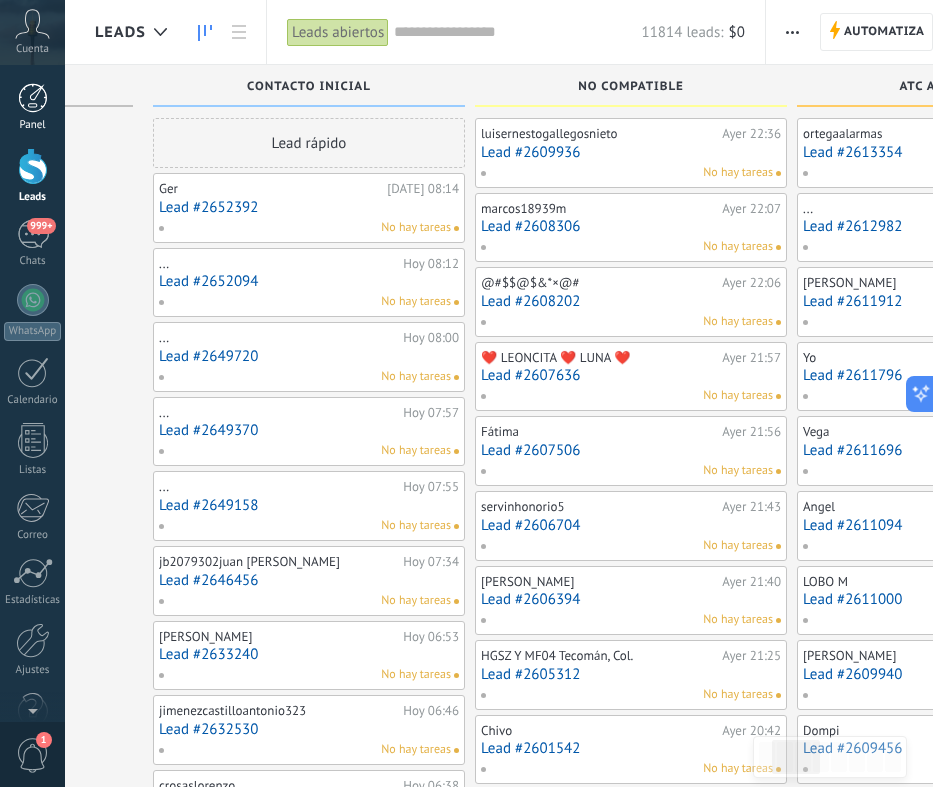 click on "Panel" at bounding box center [32, 107] 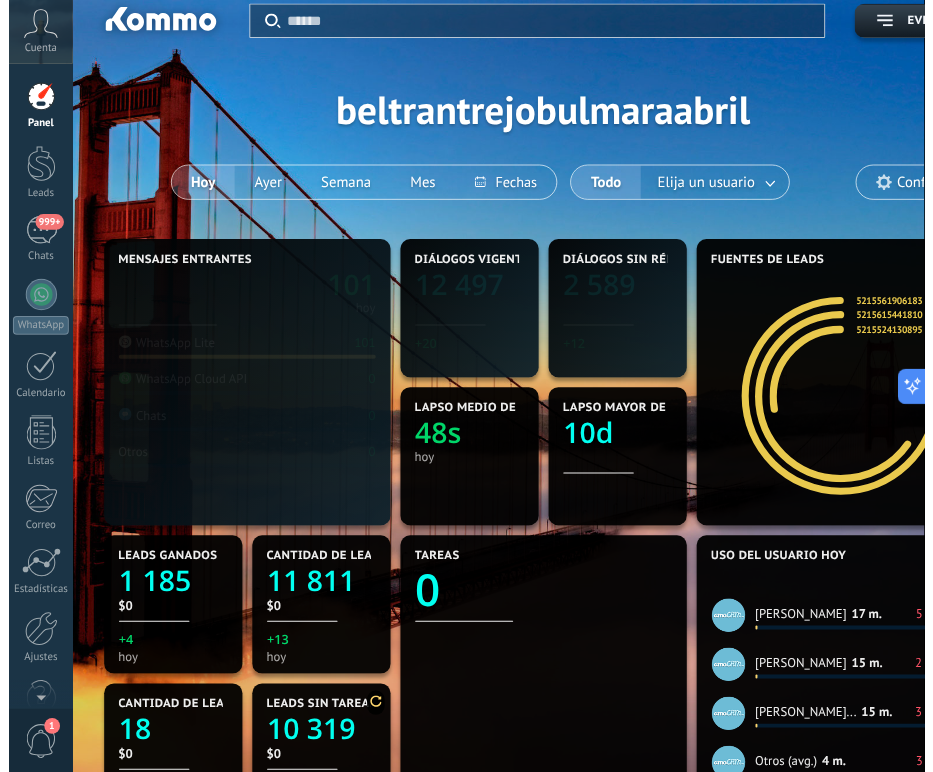 scroll, scrollTop: 0, scrollLeft: 0, axis: both 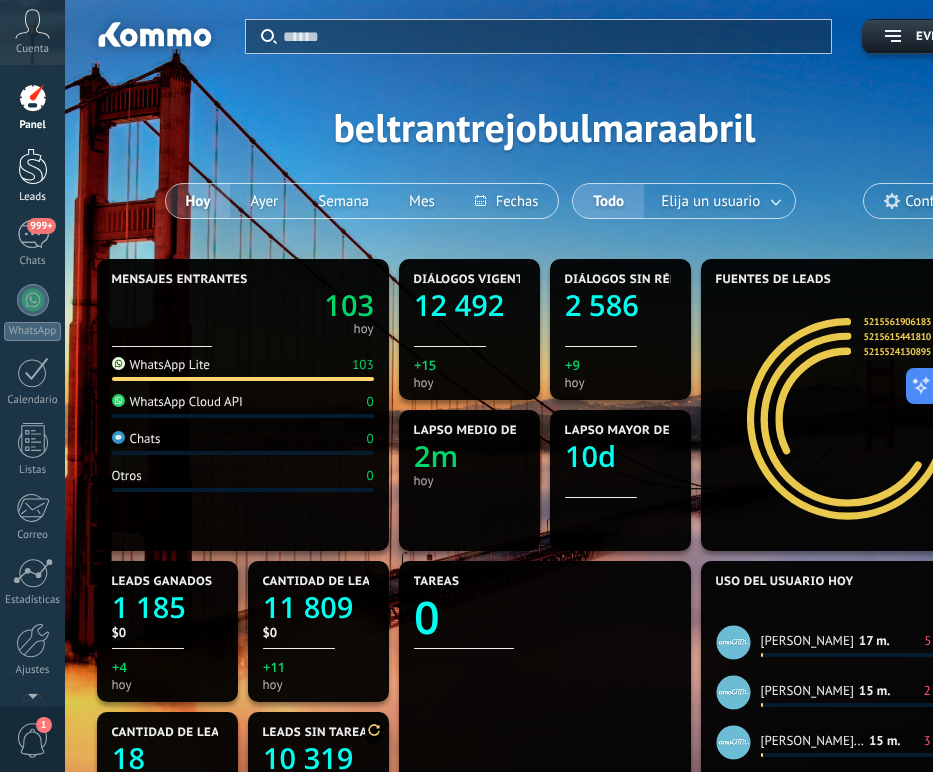 click on "Leads" at bounding box center (32, 176) 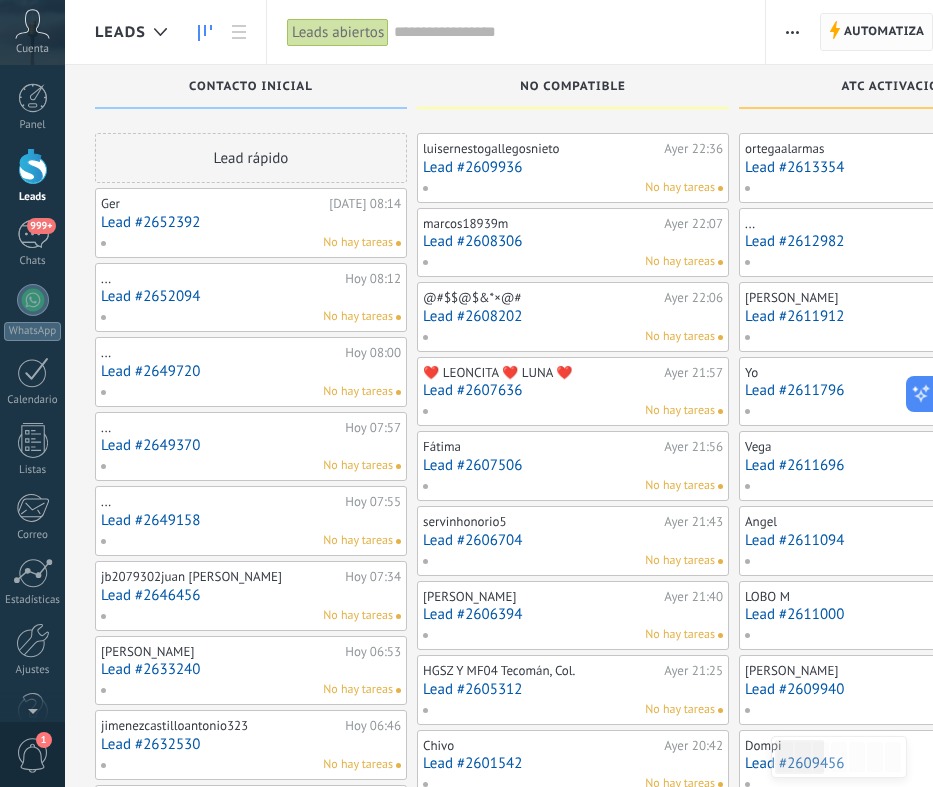 click on "Automatiza" at bounding box center [884, 32] 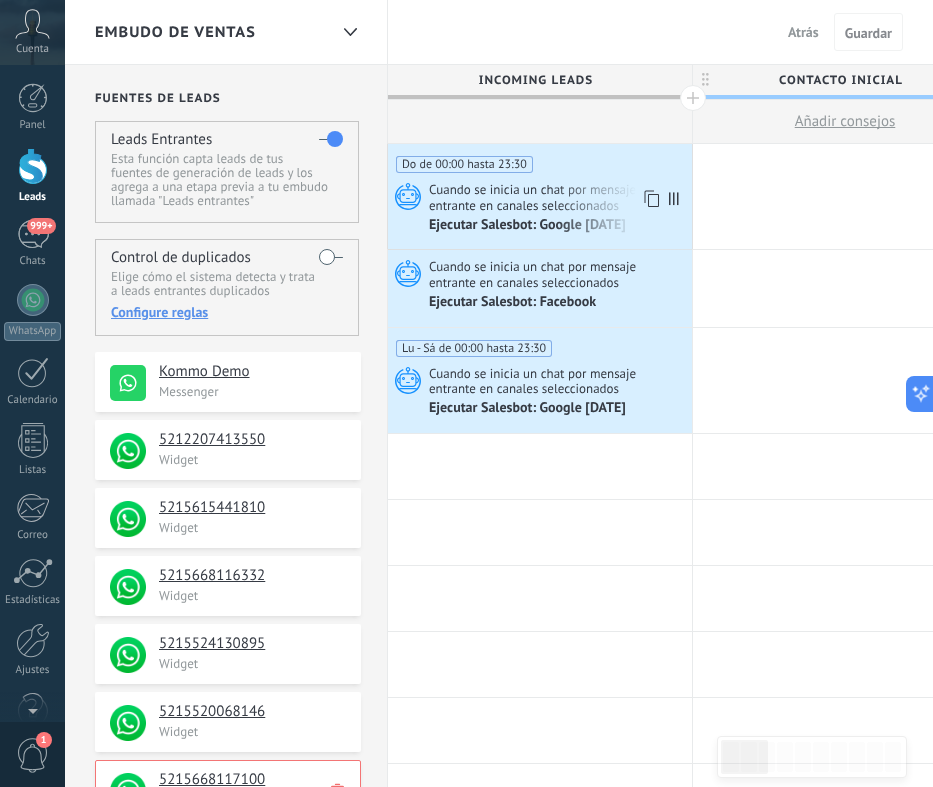 click on "Cuando se inicia un chat por mensaje entrante en canales seleccionados" at bounding box center [558, 197] 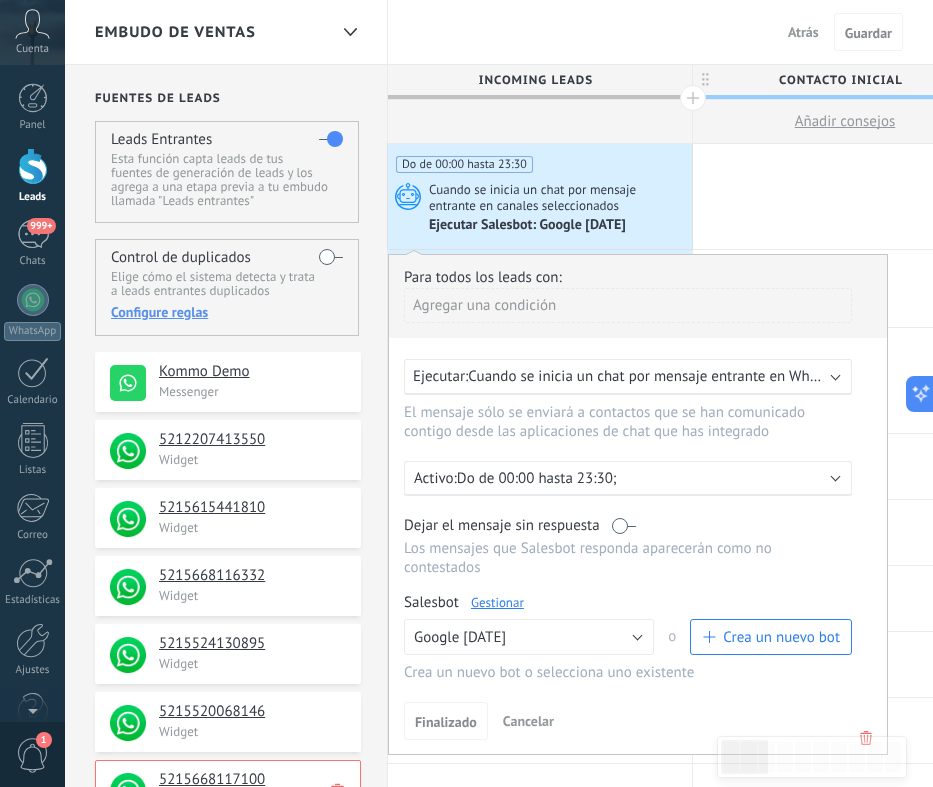 click on "Gestionar" at bounding box center (497, 602) 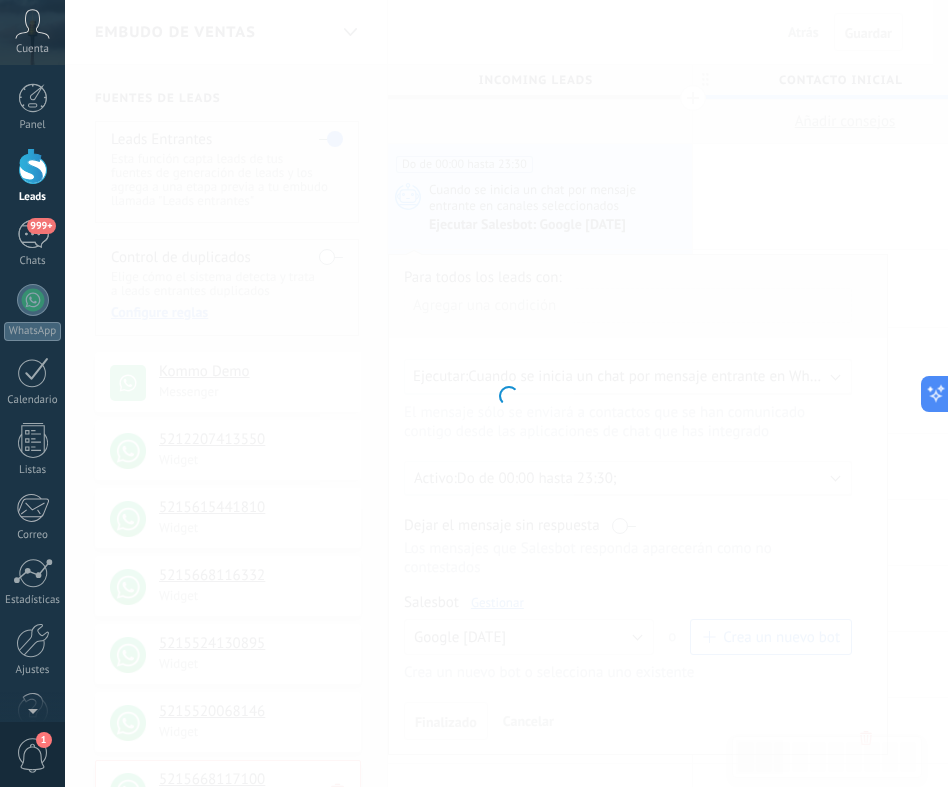 type on "**********" 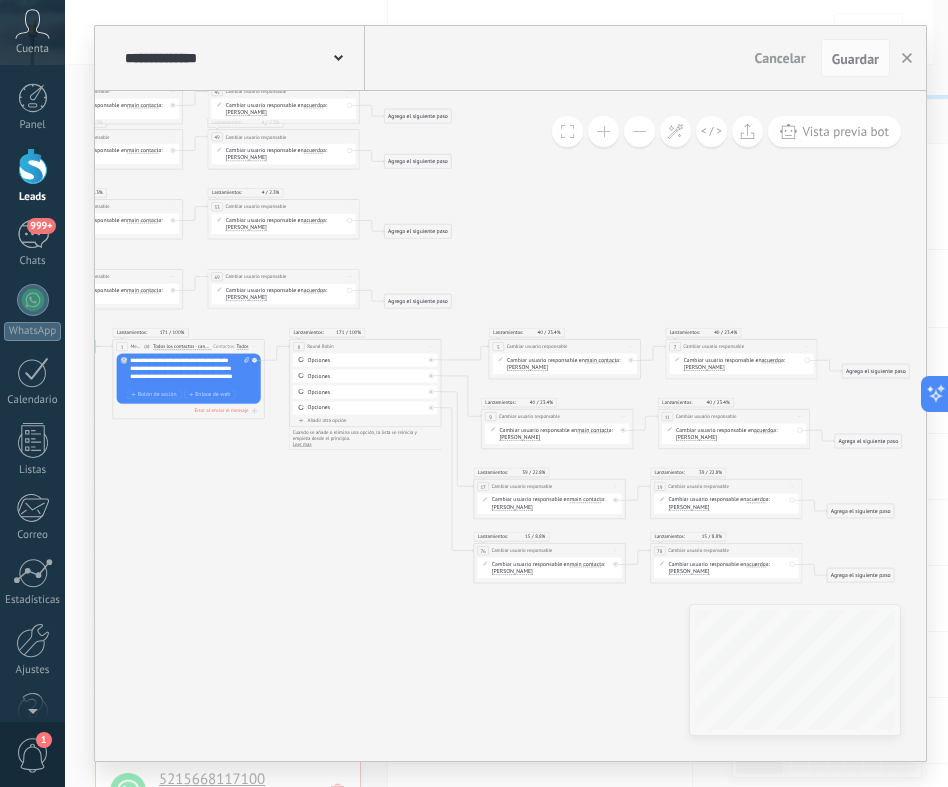 click on "Cancelar" at bounding box center [780, 58] 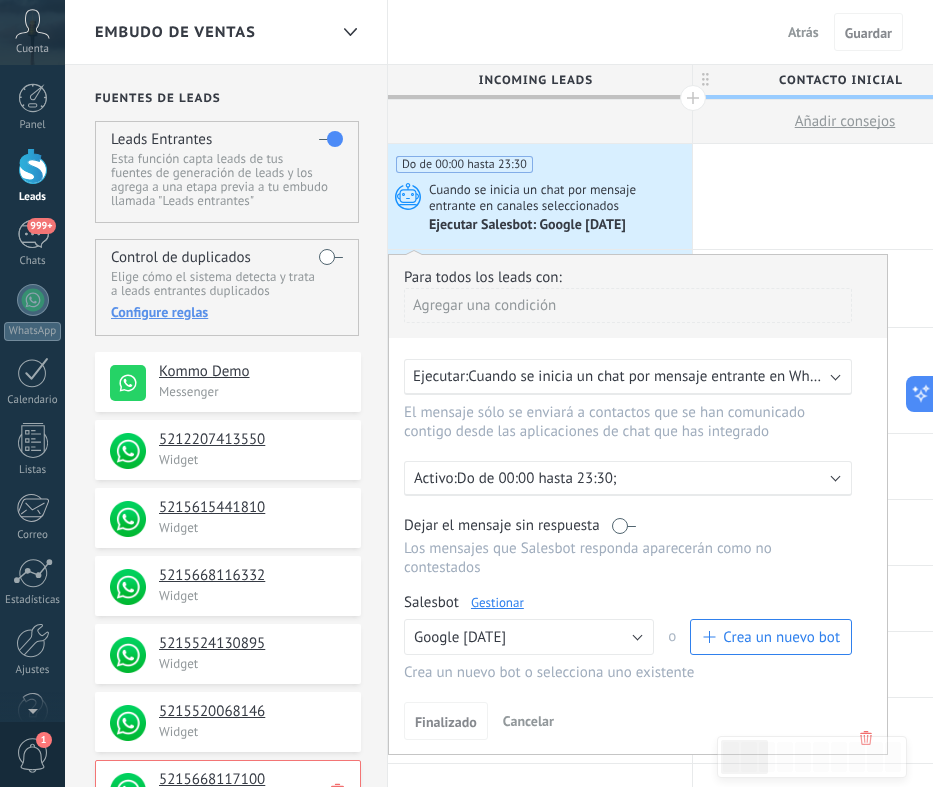 click on "Embudo de ventas Atrás Cancelar Guardar" at bounding box center [499, 32] 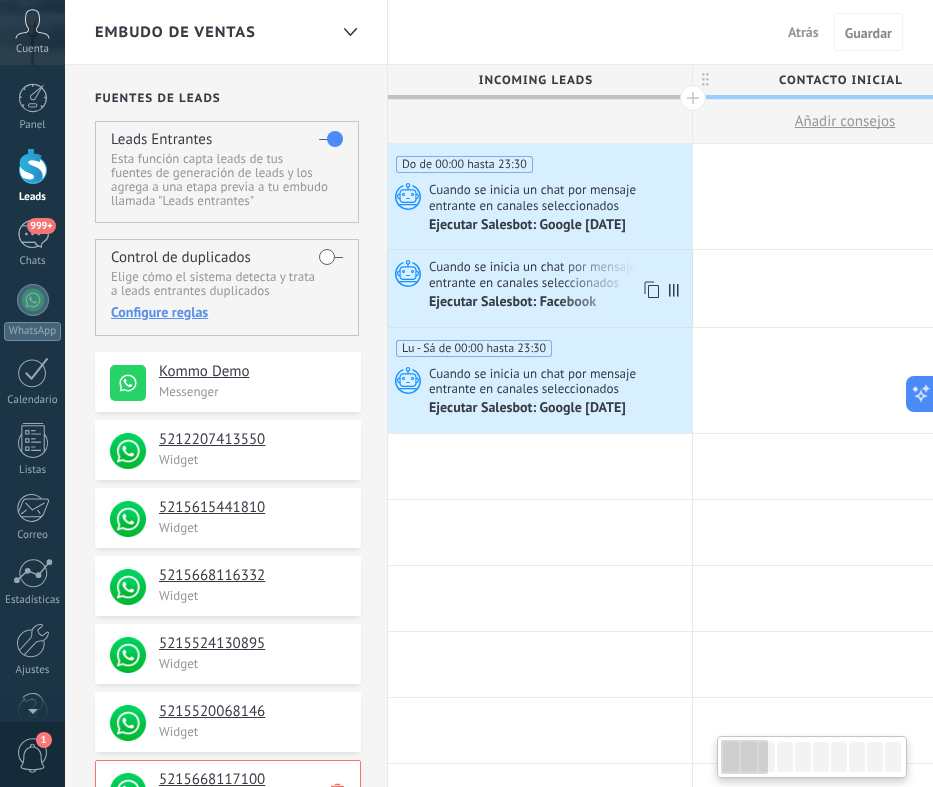 click on "Cuando se inicia un chat por mensaje entrante en canales seleccionados" at bounding box center (558, 274) 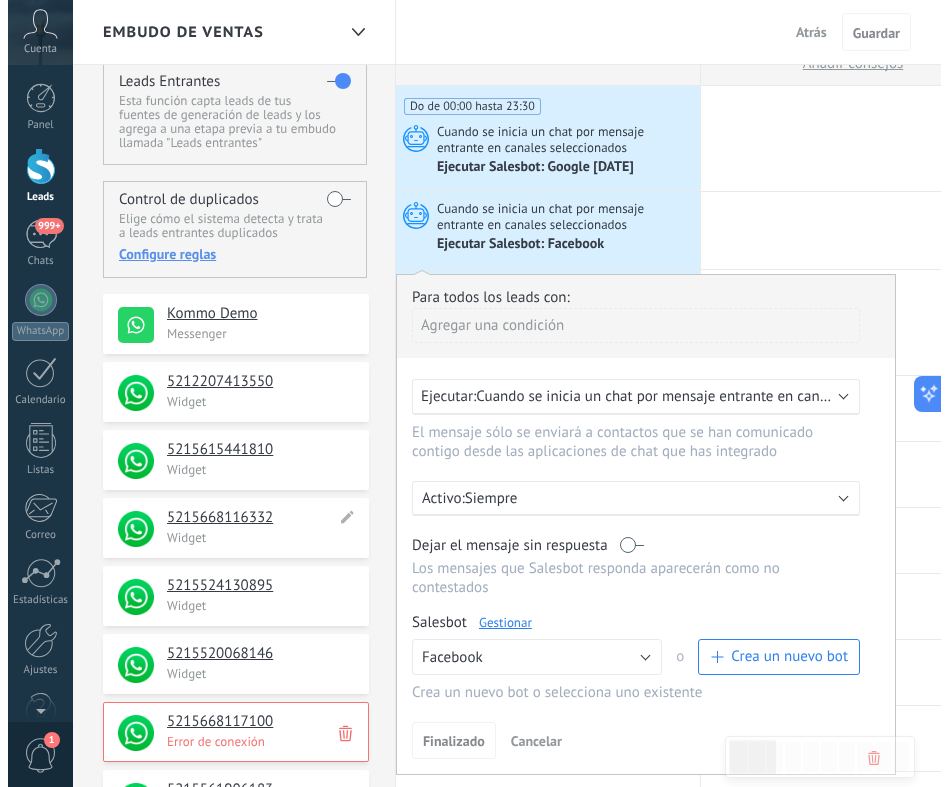 scroll, scrollTop: 167, scrollLeft: 0, axis: vertical 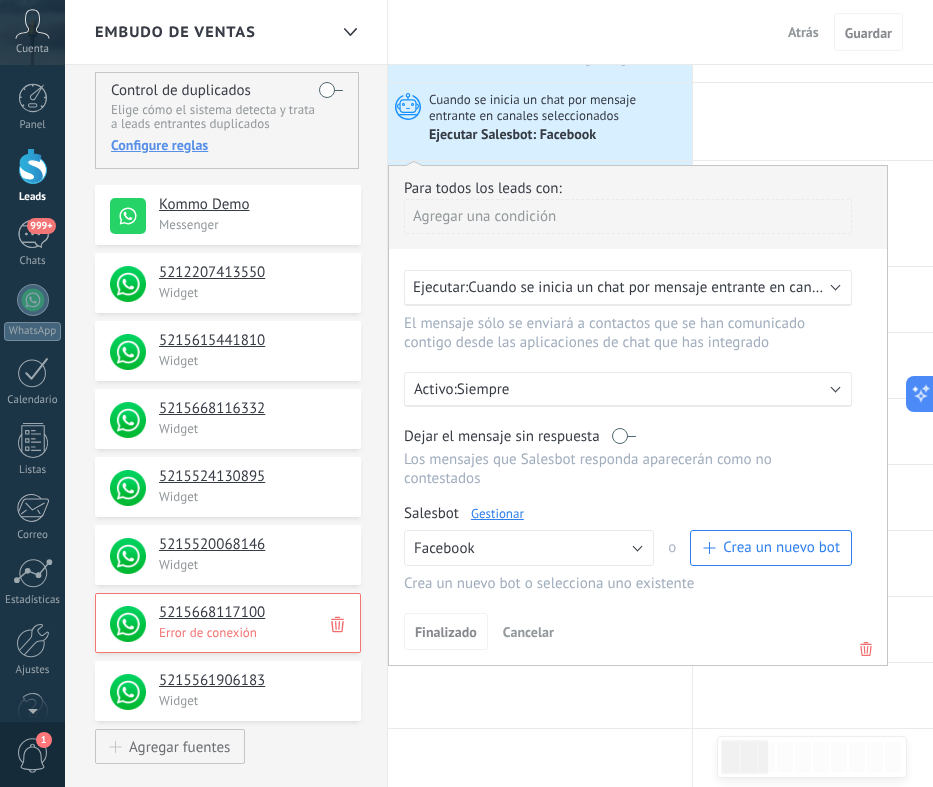 click on "Gestionar" at bounding box center (497, 513) 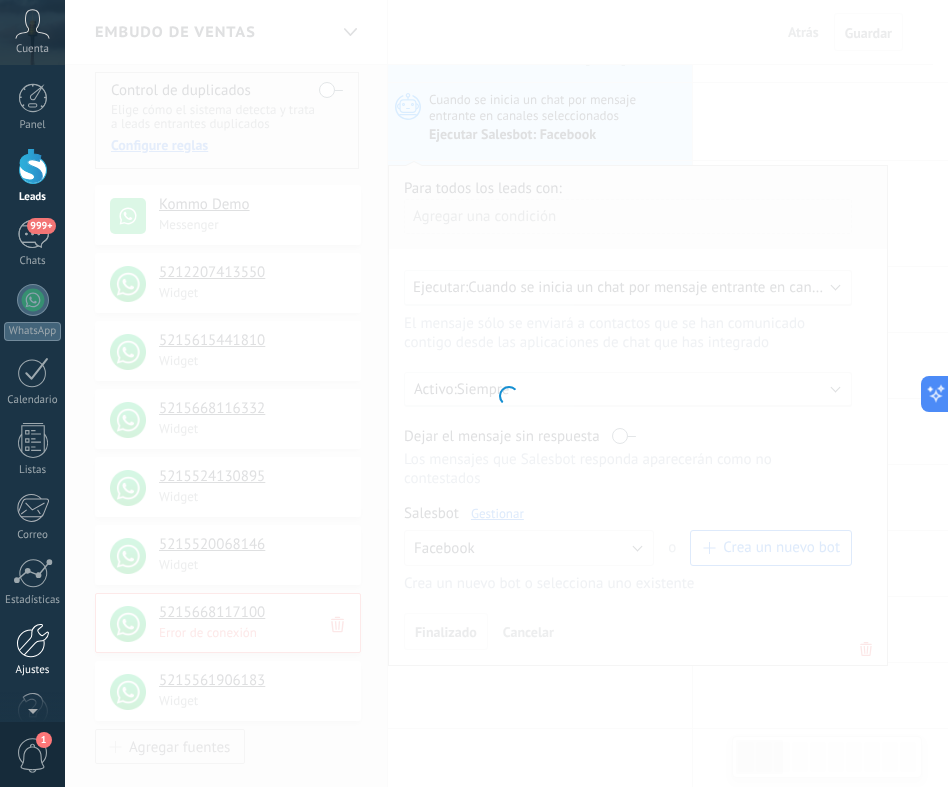 type on "********" 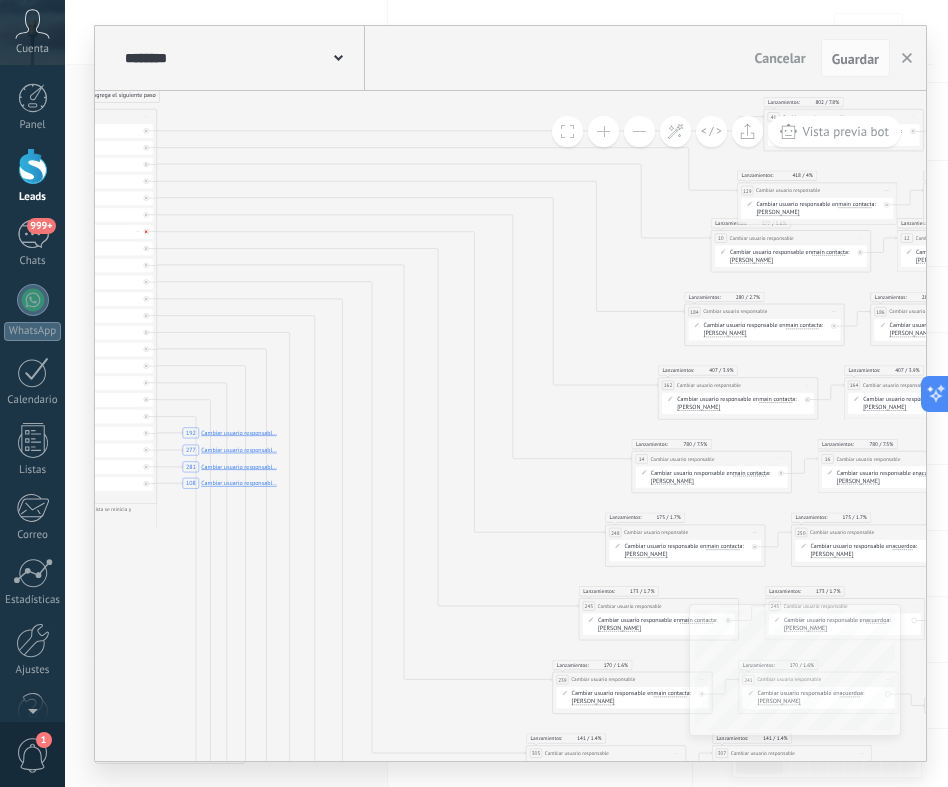 click at bounding box center (148, 230) 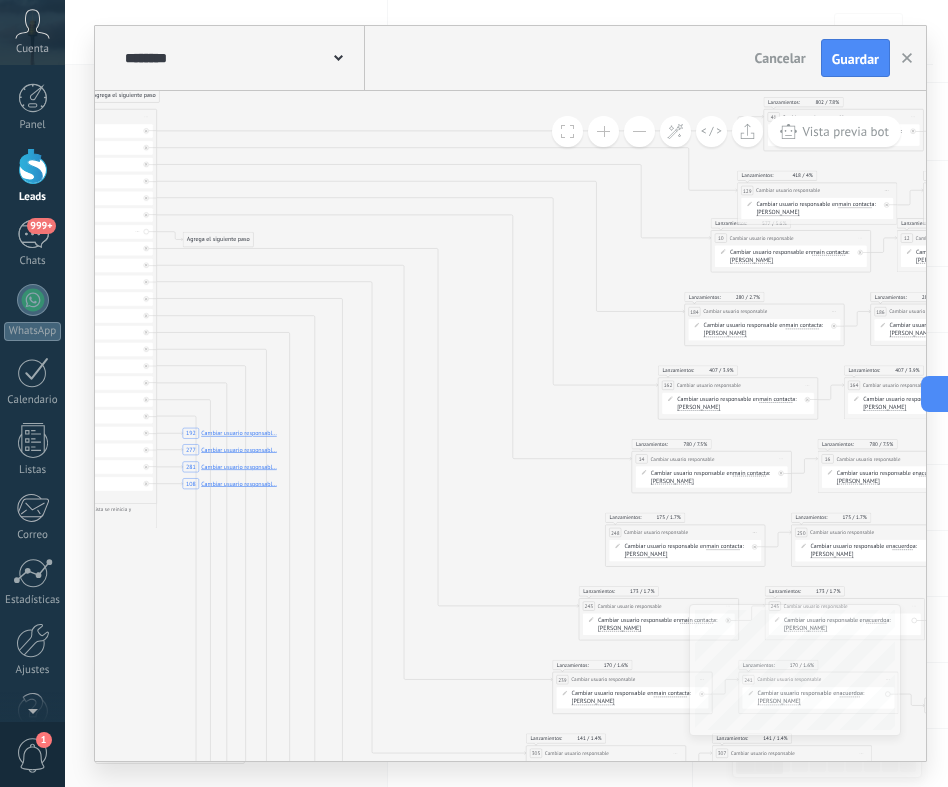 click on "Borrar" at bounding box center [137, 232] 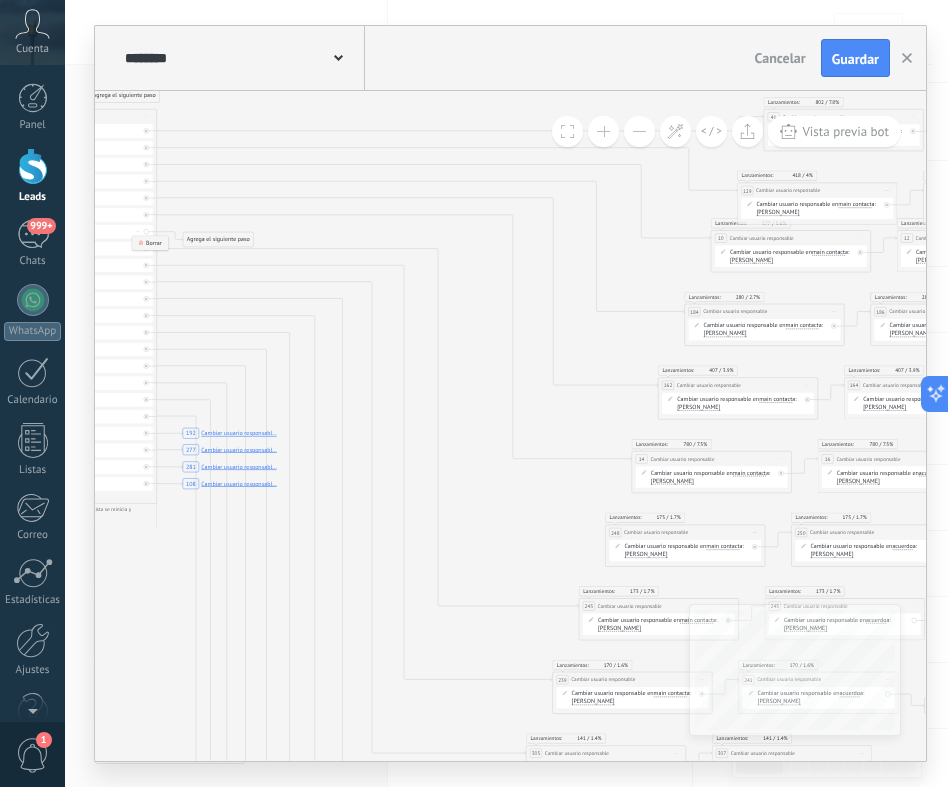 click on "Borrar" at bounding box center [149, 243] 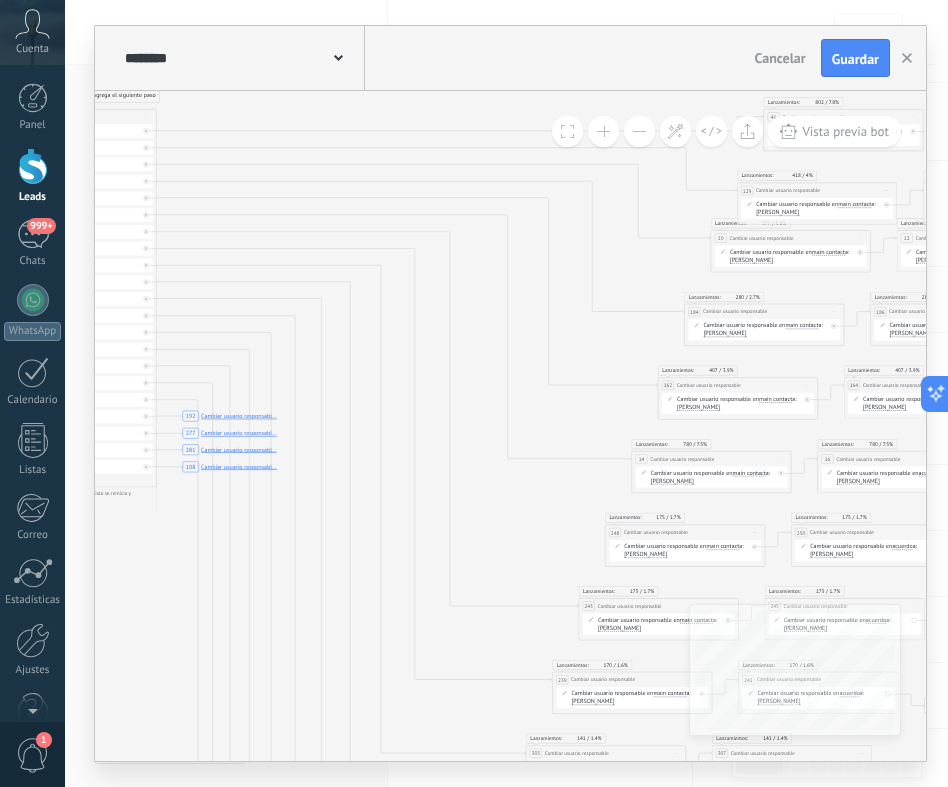 click on "192 Cambiar usuario responsabl... 277 Cambiar usuario responsabl... 281 Cambiar usuario responsabl... 108 Cambiar usuario responsabl..." 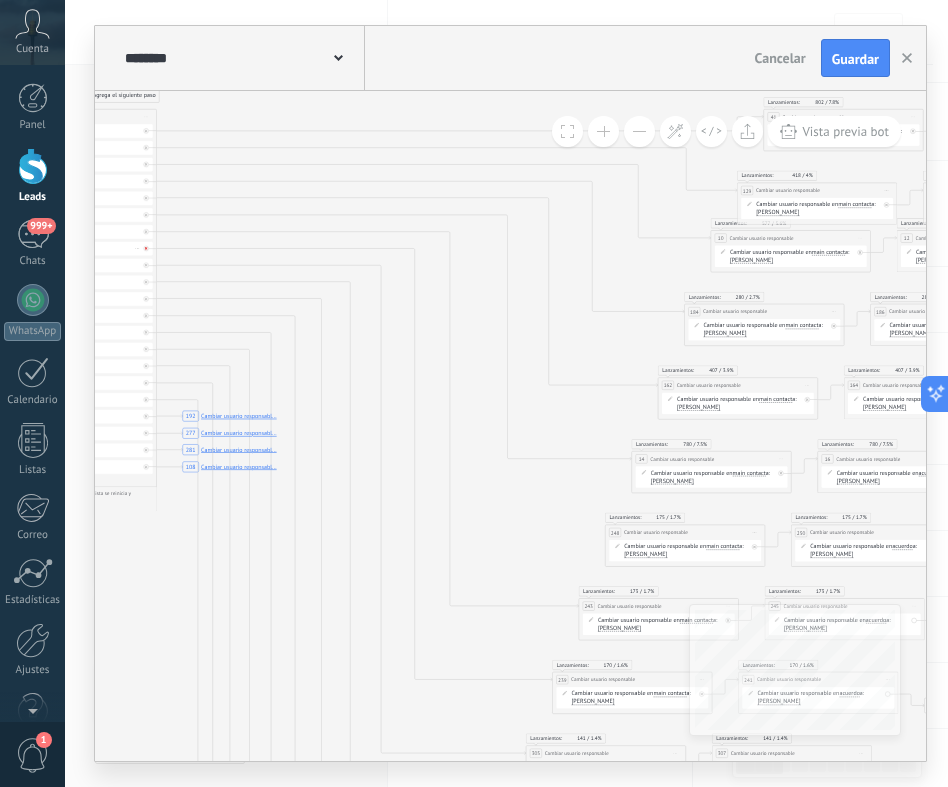 click at bounding box center (147, 246) 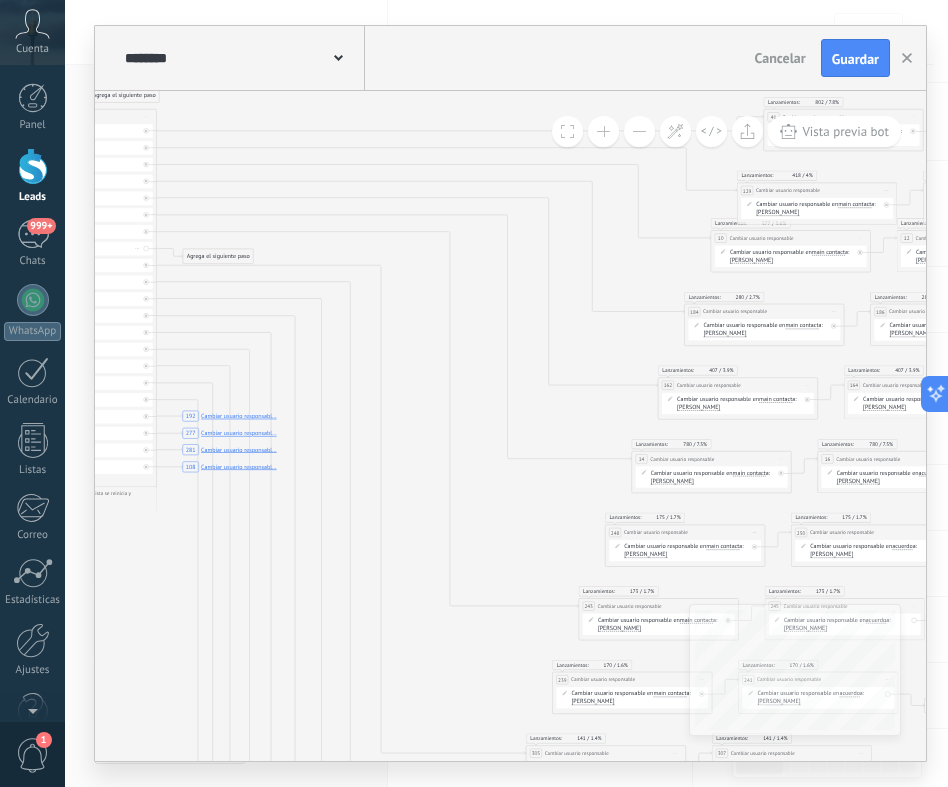 click on "Borrar" at bounding box center [137, 249] 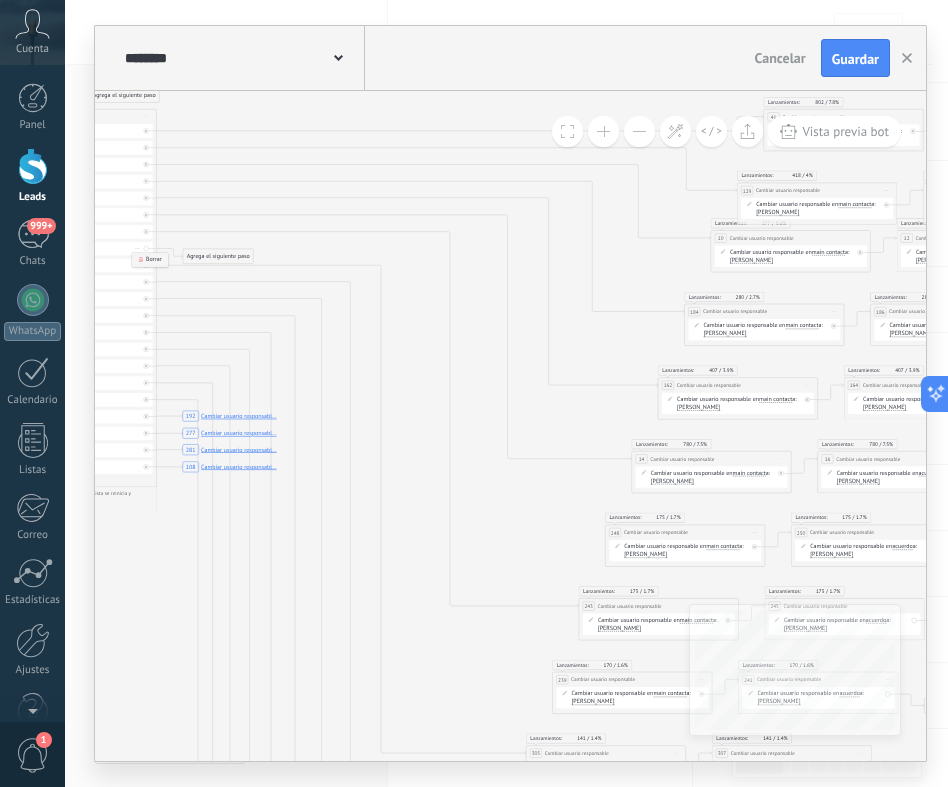 click on "Borrar" at bounding box center (149, 260) 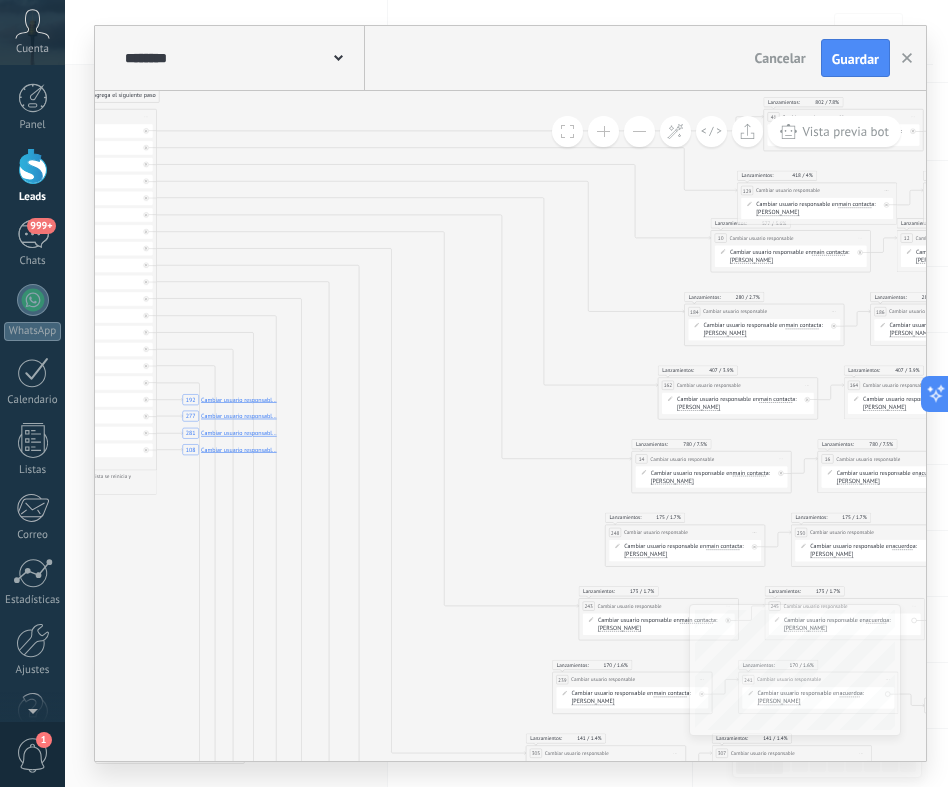 scroll, scrollTop: 0, scrollLeft: 961, axis: horizontal 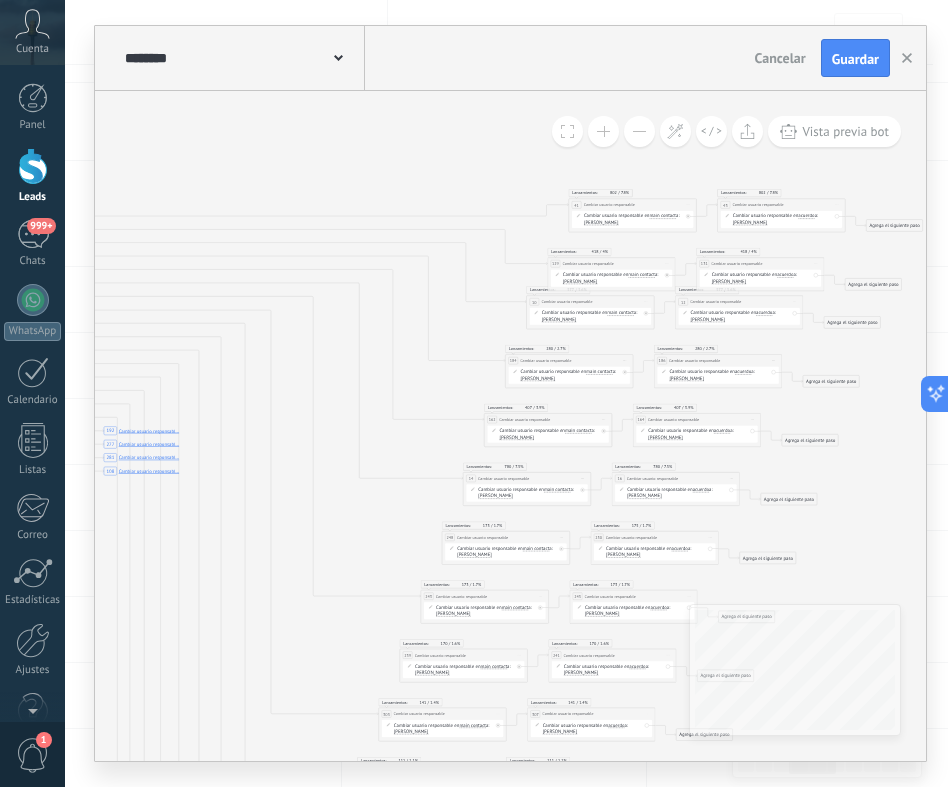 click on "[PERSON_NAME]" at bounding box center (750, 222) 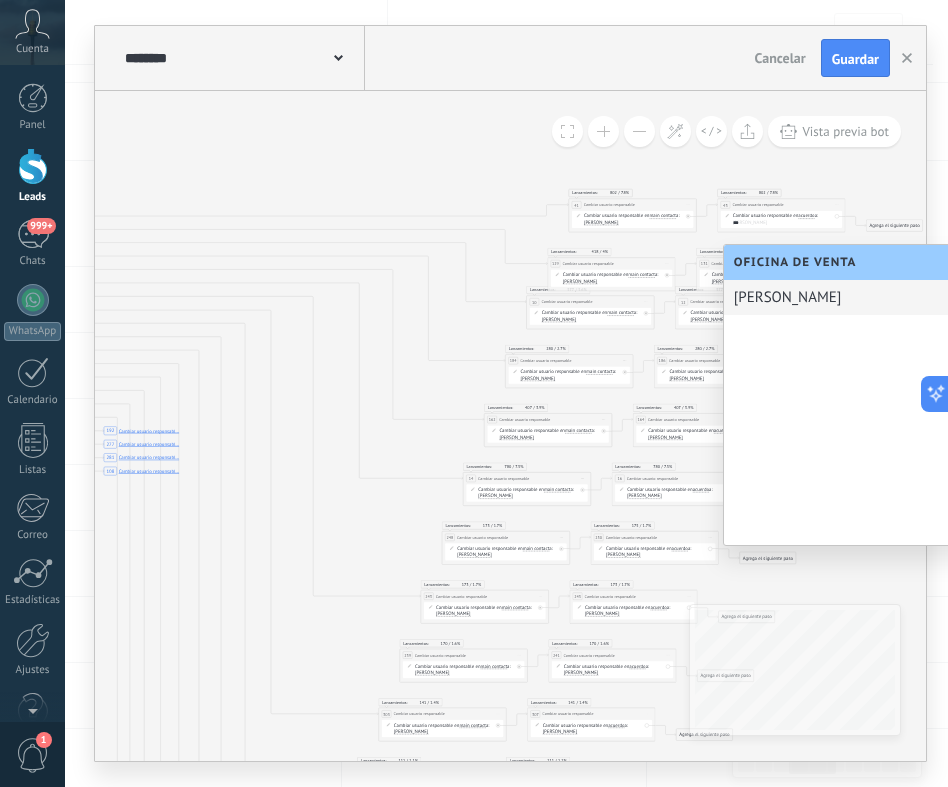 scroll, scrollTop: 0, scrollLeft: 0, axis: both 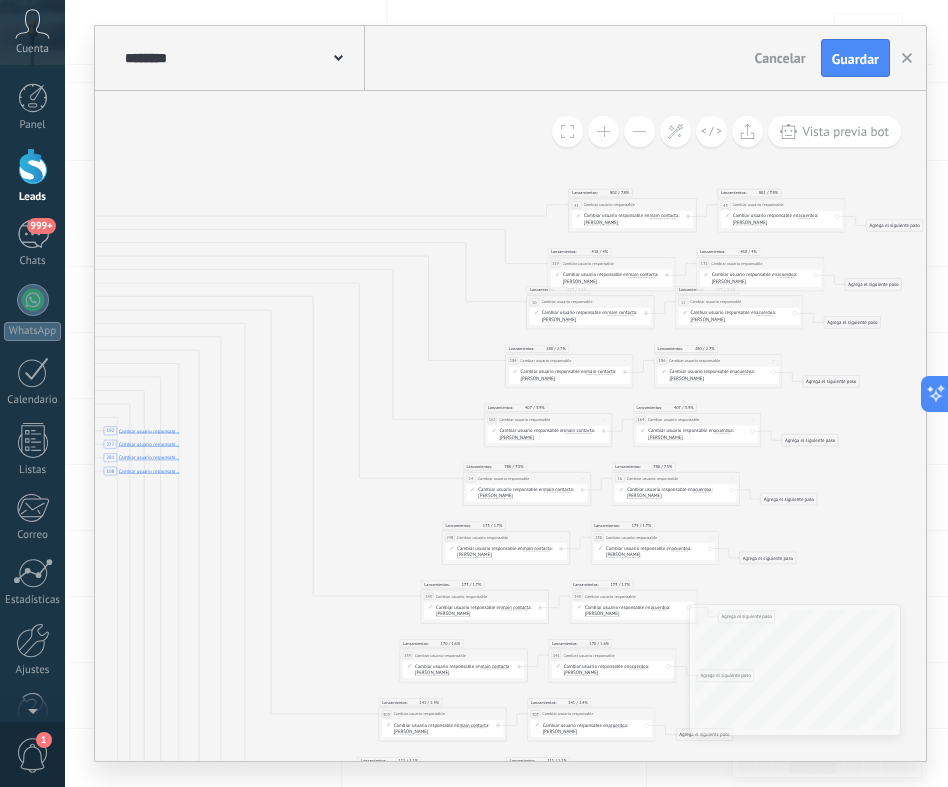 click on "[PERSON_NAME]" at bounding box center [580, 281] 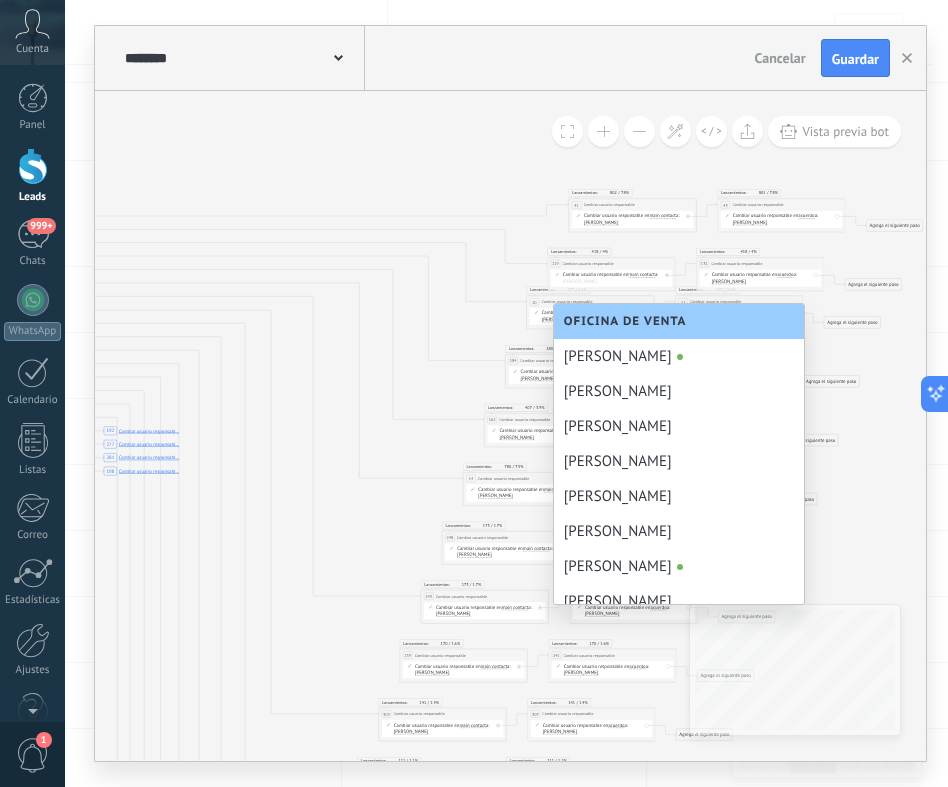 scroll, scrollTop: 382, scrollLeft: 0, axis: vertical 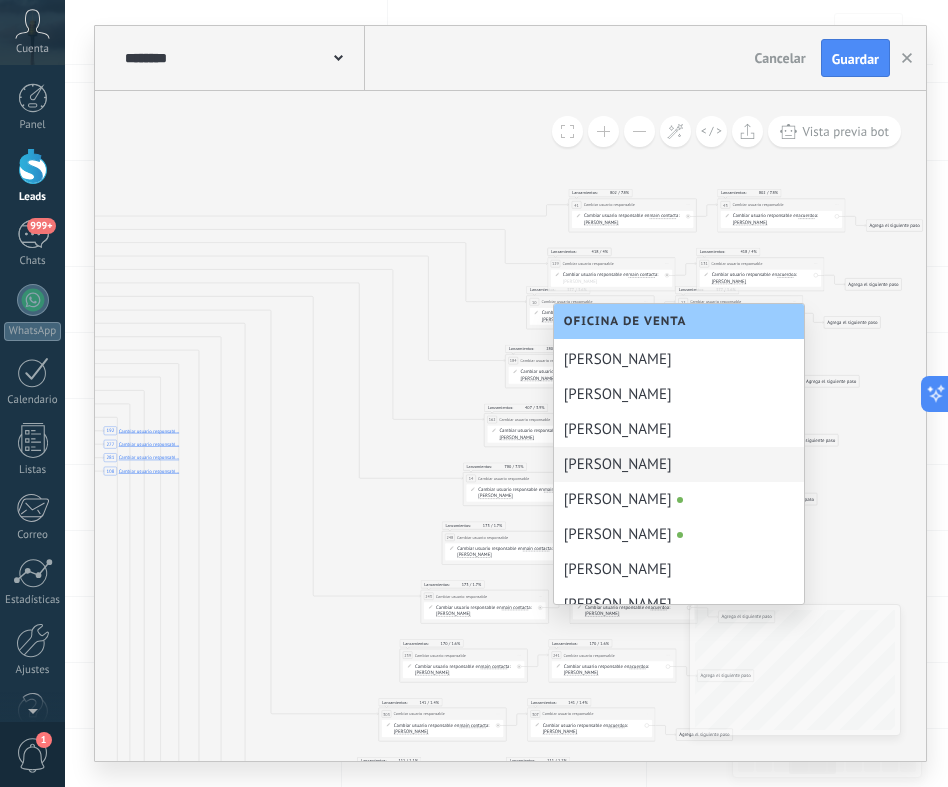 type on "*" 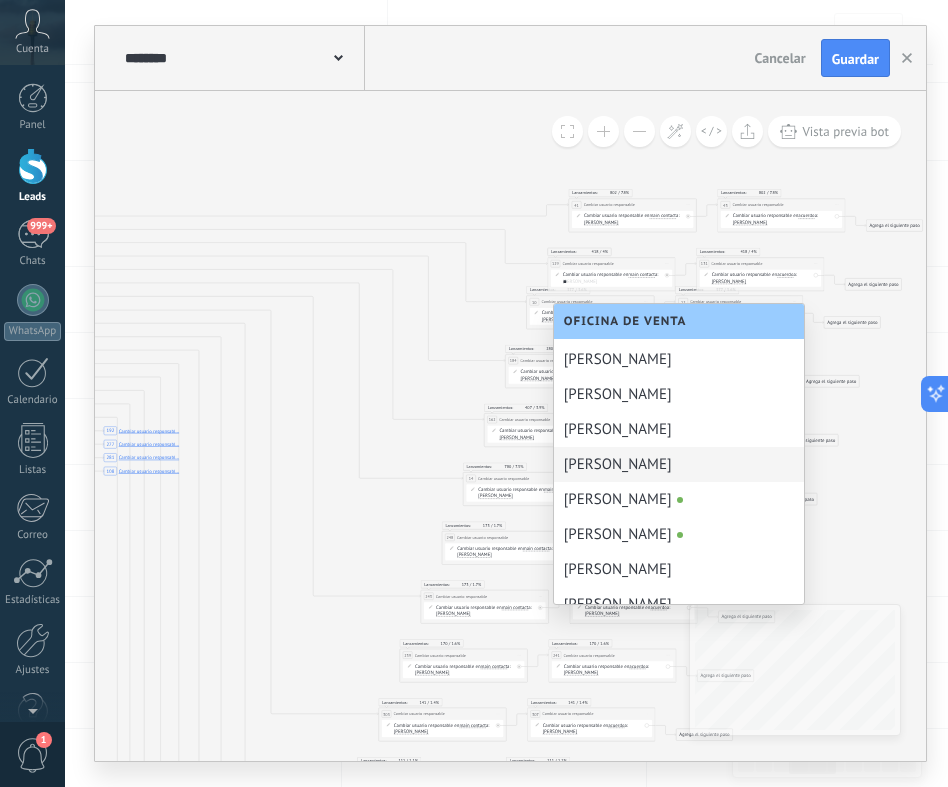scroll, scrollTop: 0, scrollLeft: 0, axis: both 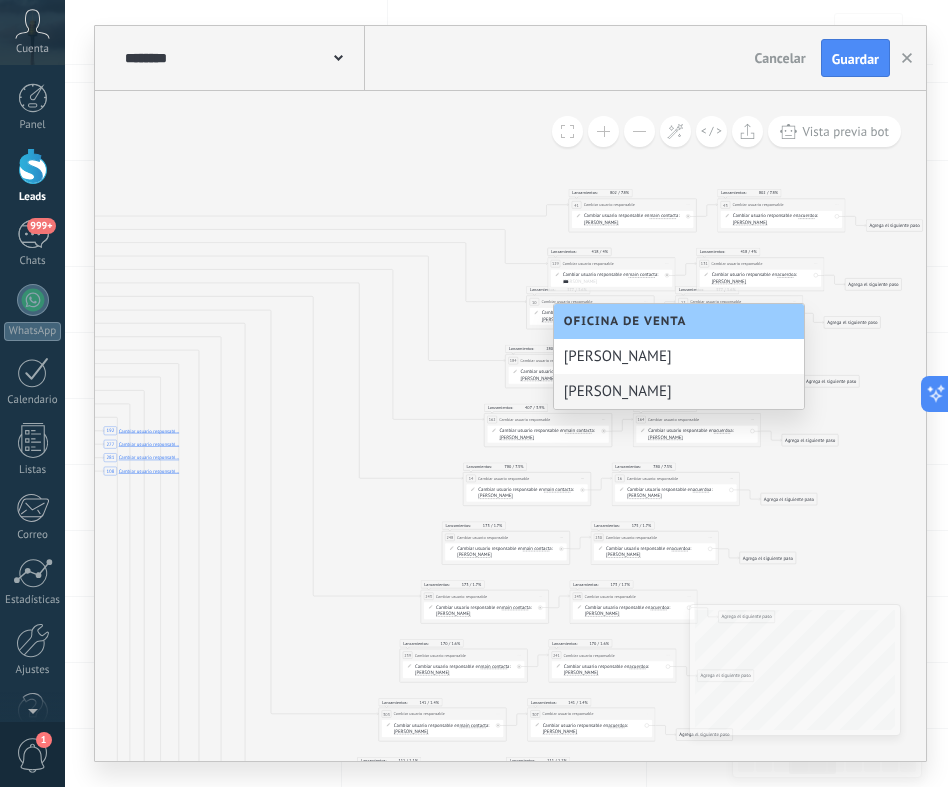 type on "***" 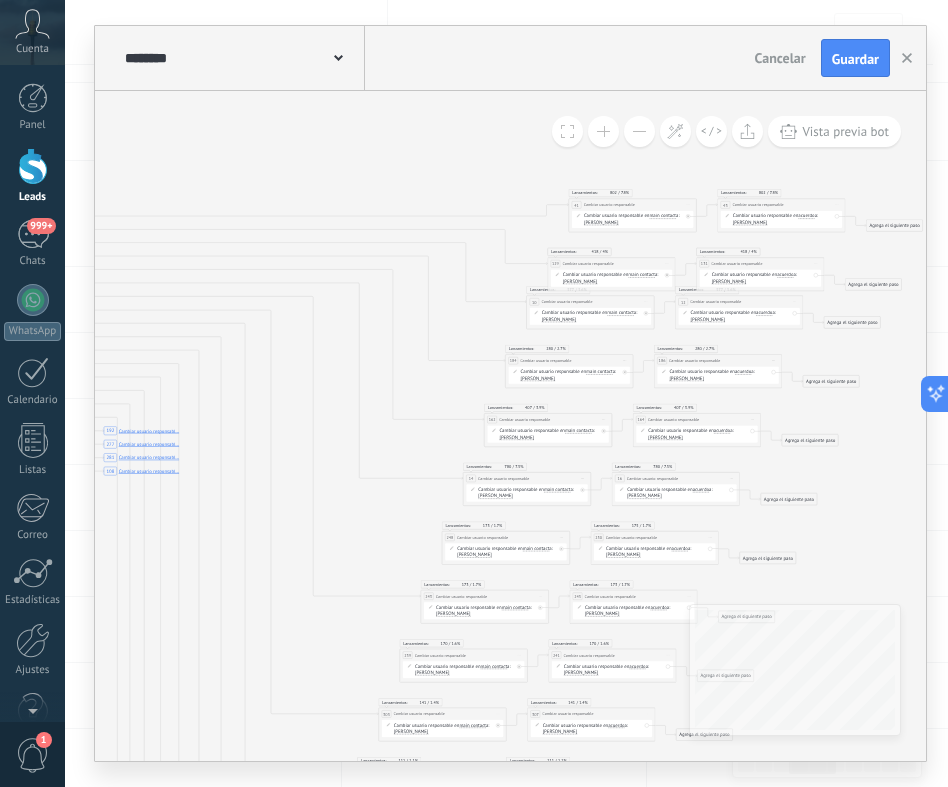 click on "[PERSON_NAME]" at bounding box center (729, 281) 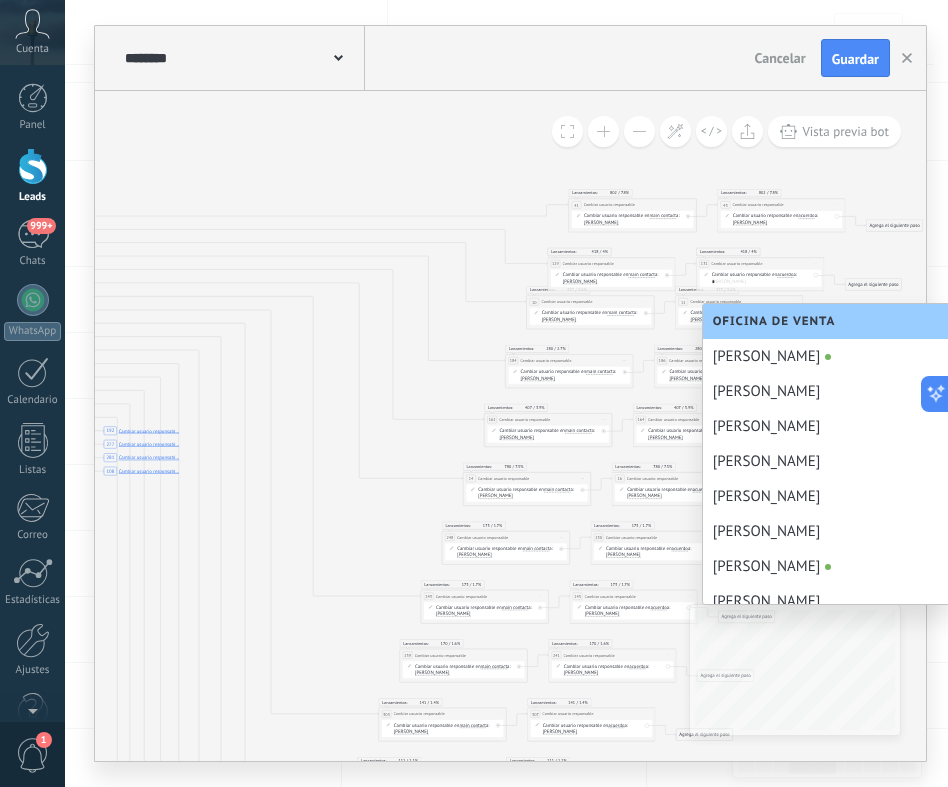 scroll, scrollTop: 0, scrollLeft: 0, axis: both 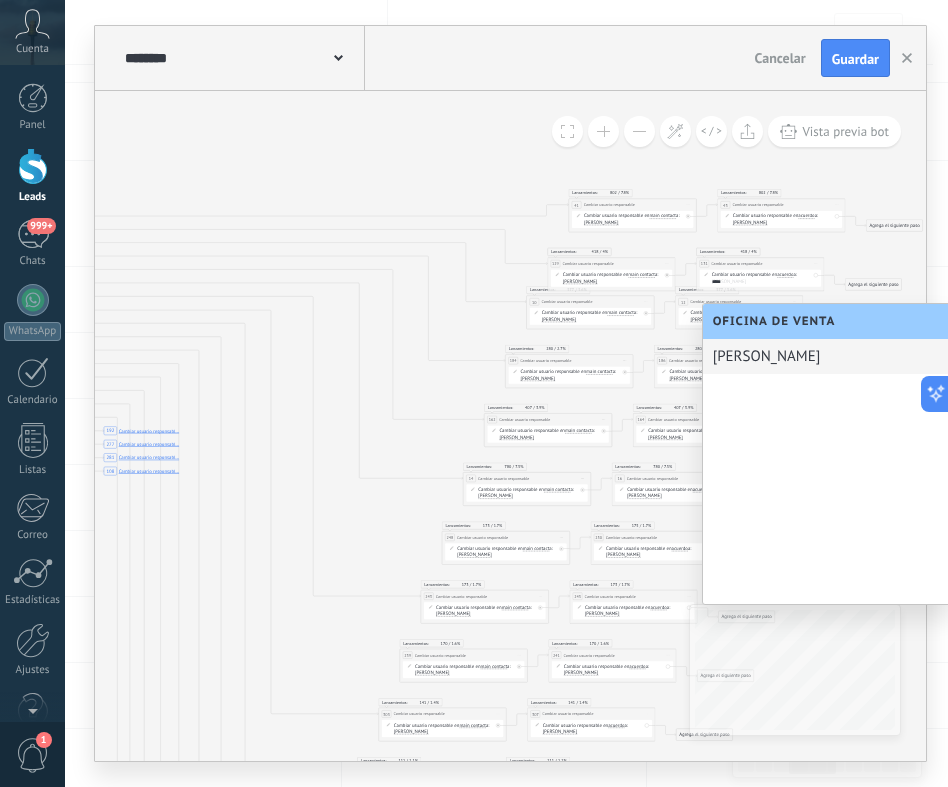 type on "*****" 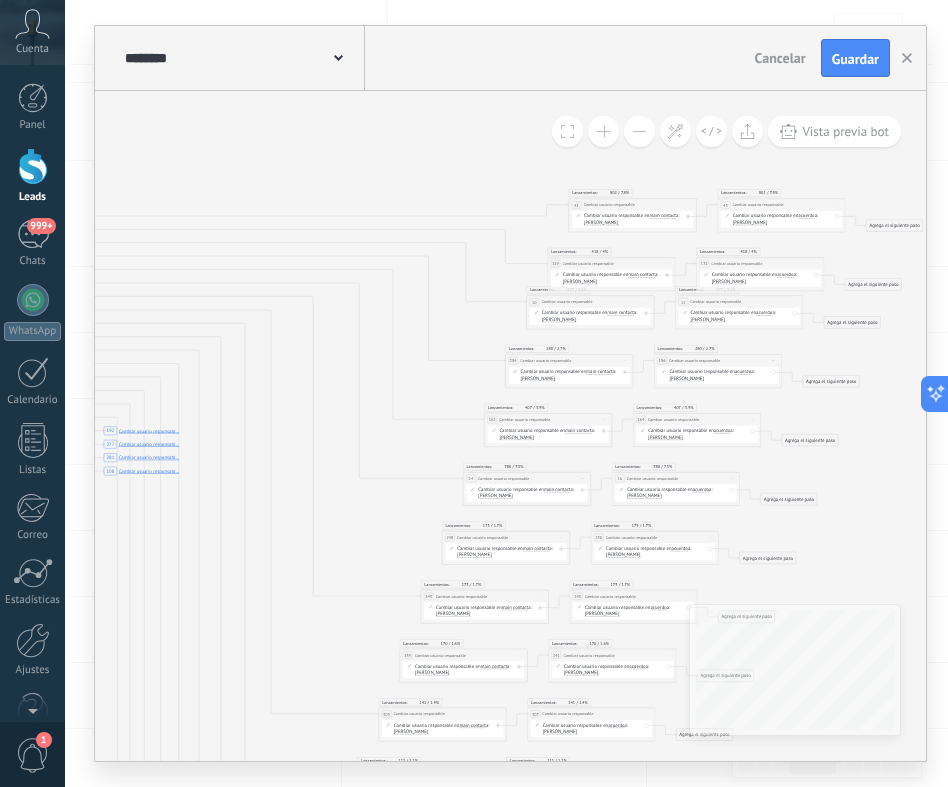click on "[PERSON_NAME]" at bounding box center (559, 319) 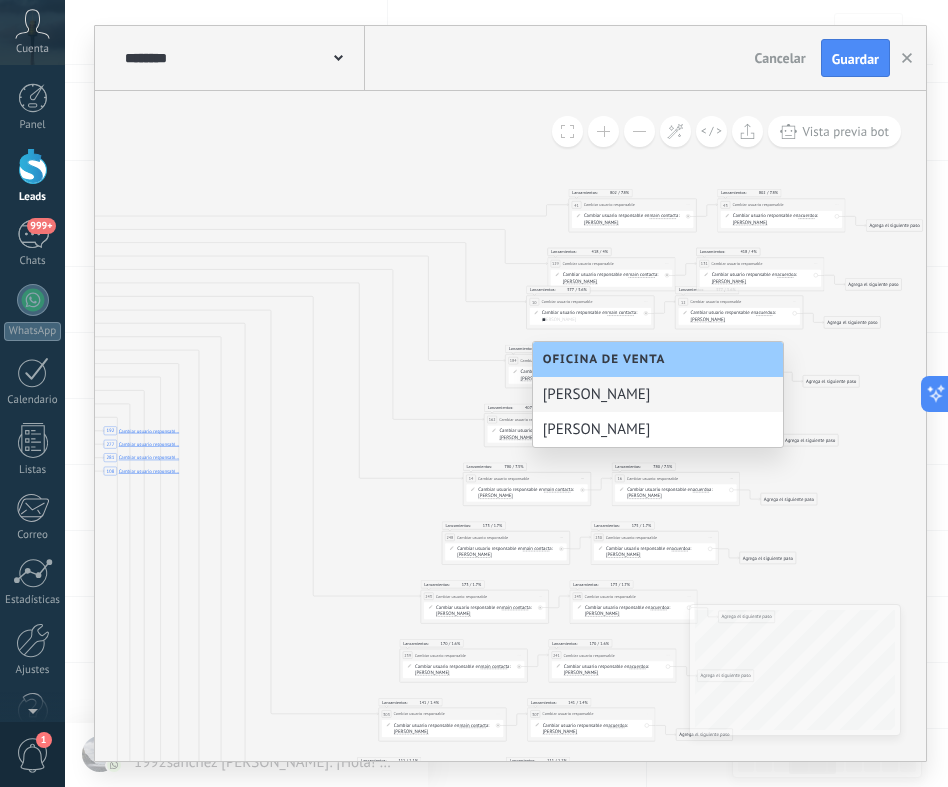 scroll, scrollTop: 0, scrollLeft: 0, axis: both 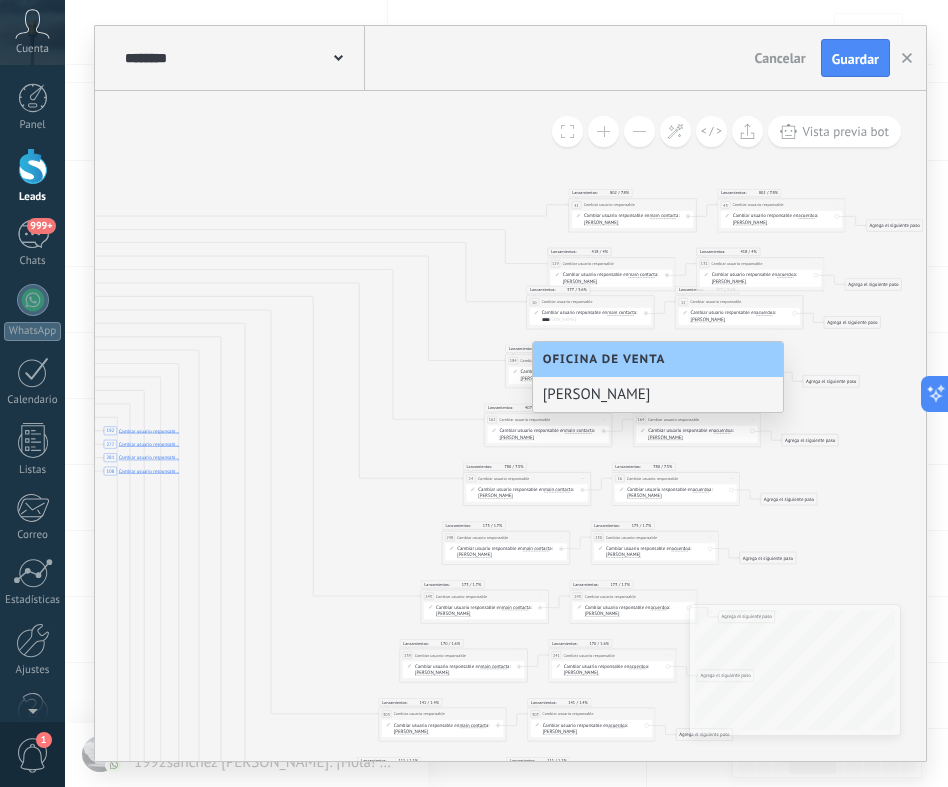 type on "****" 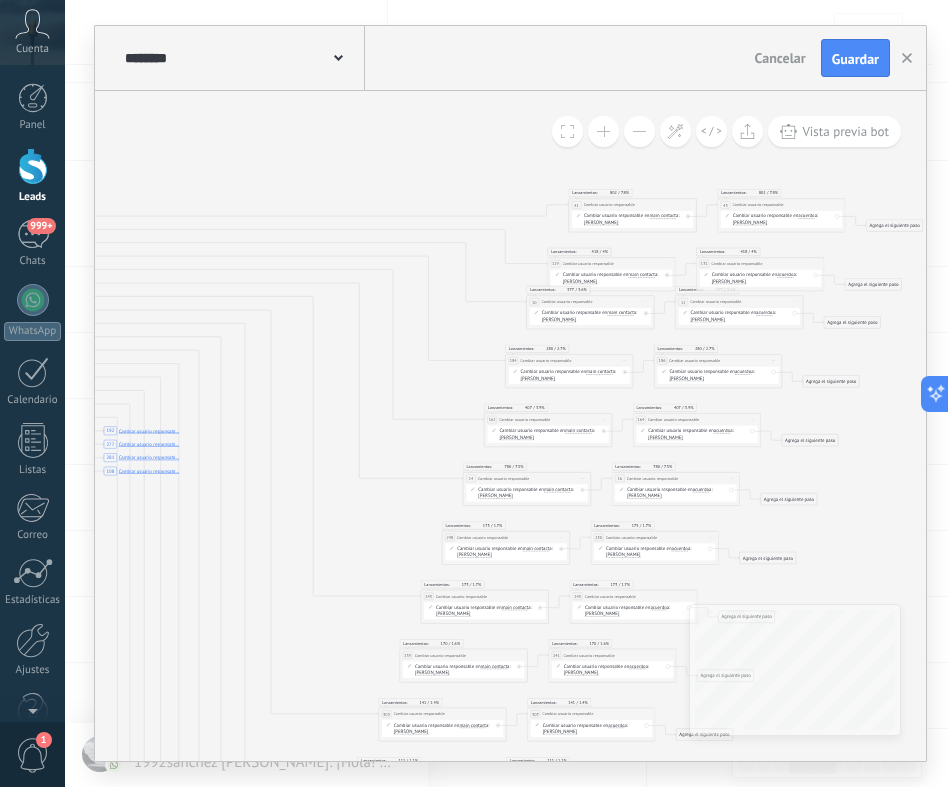 click on "[PERSON_NAME]" at bounding box center (538, 378) 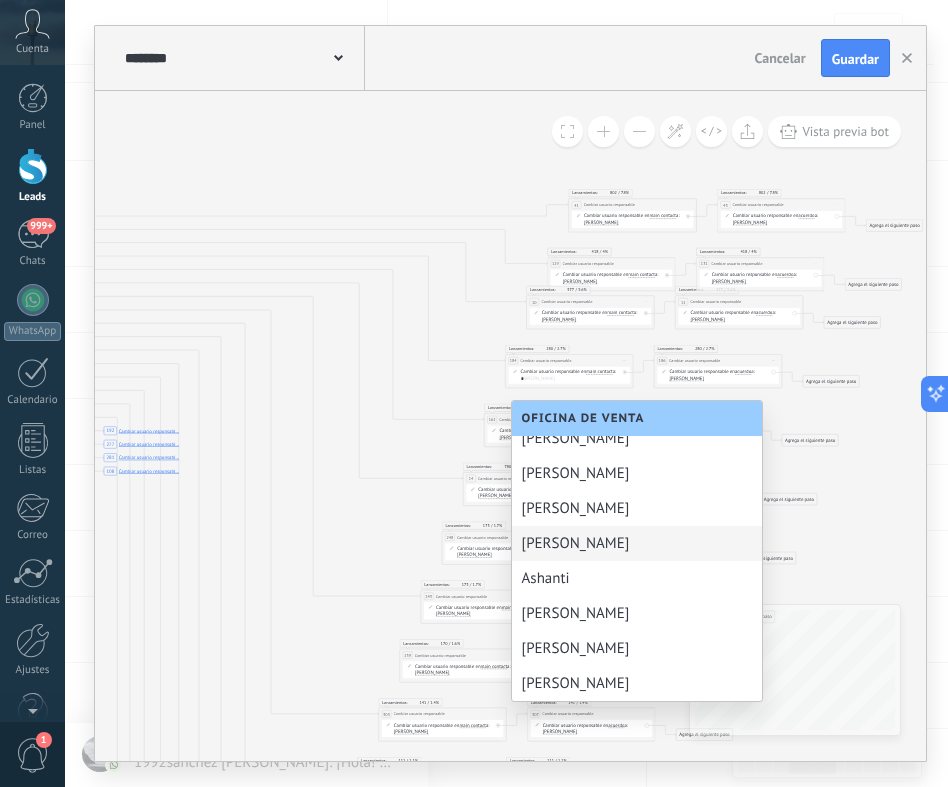 scroll, scrollTop: 0, scrollLeft: 0, axis: both 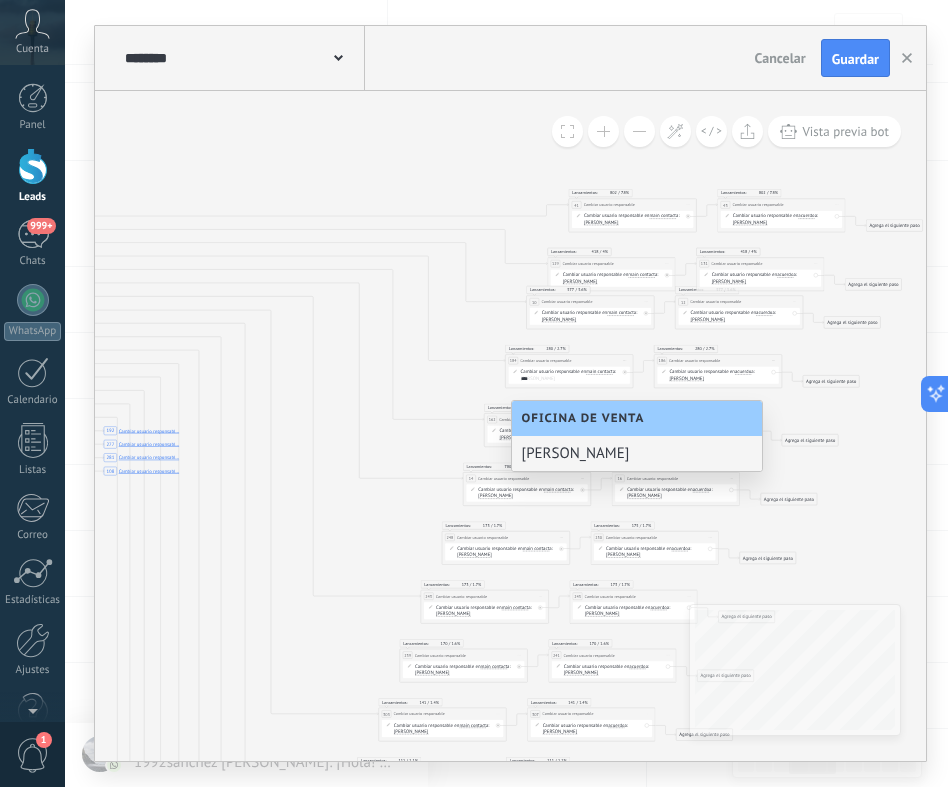 type on "****" 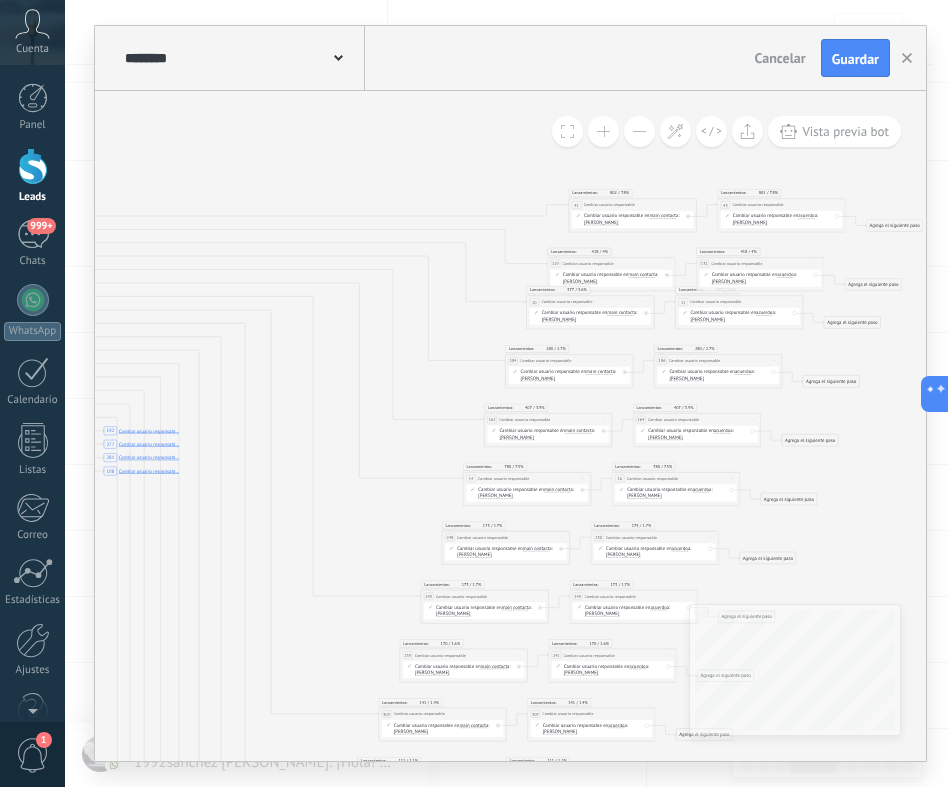click on "[PERSON_NAME]" at bounding box center [708, 319] 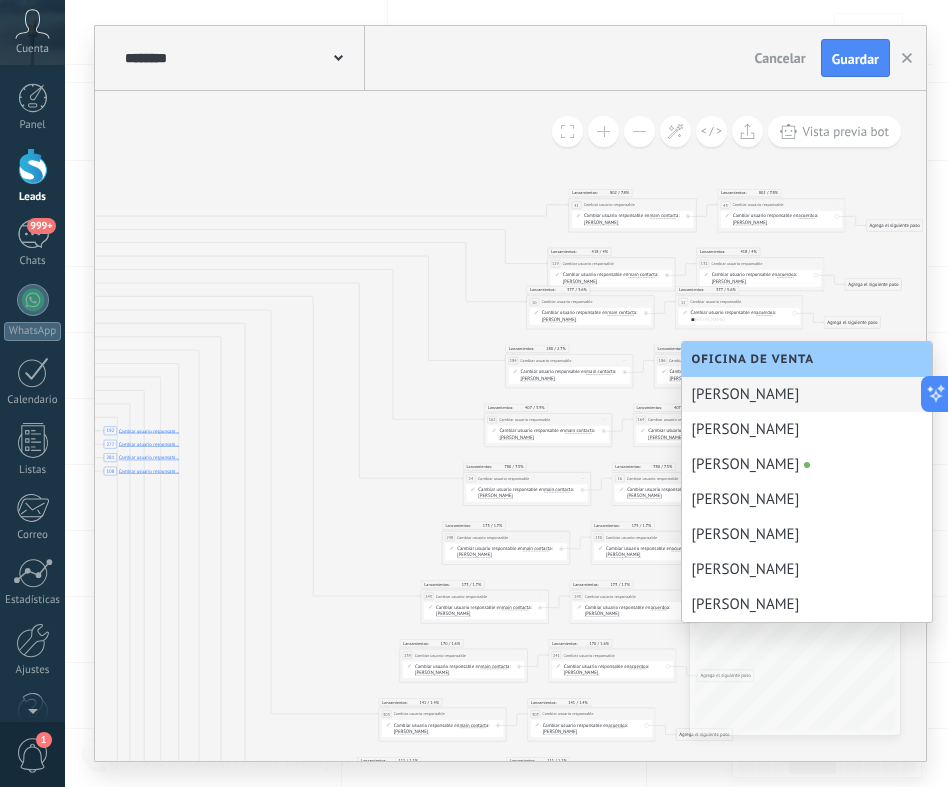 scroll, scrollTop: 0, scrollLeft: 0, axis: both 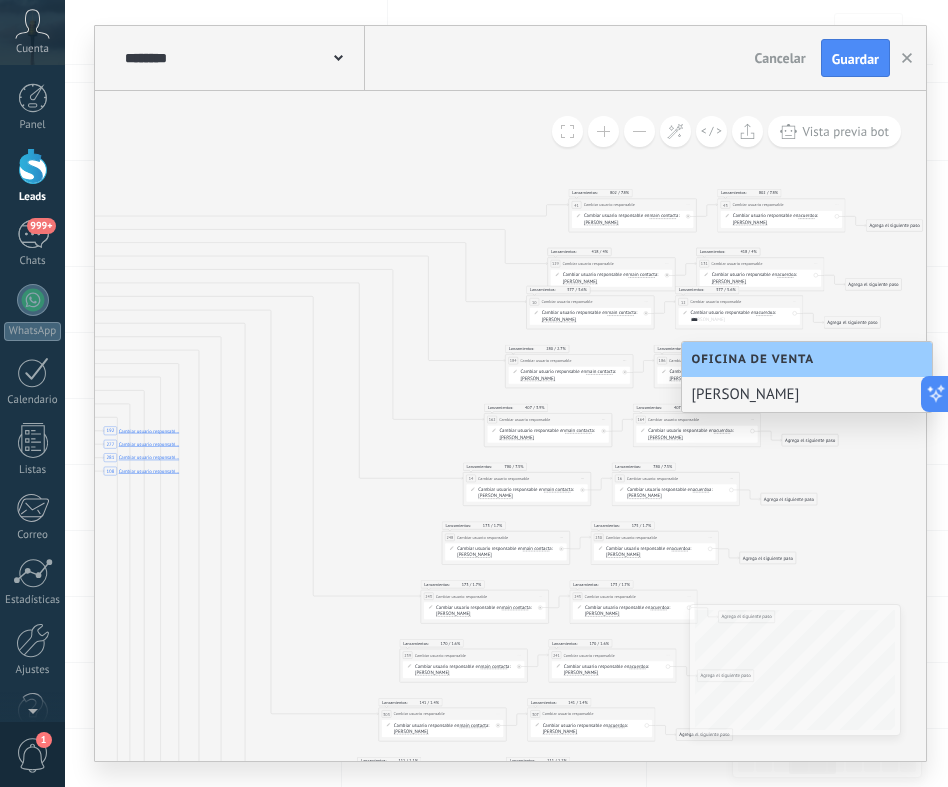 type on "****" 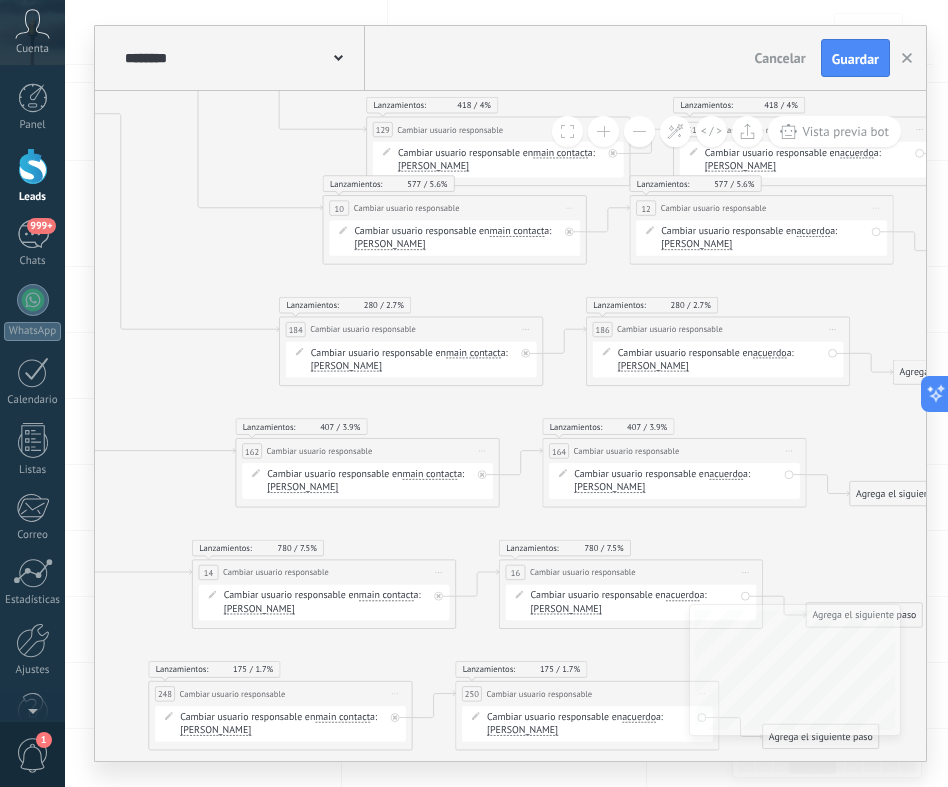 click on "[PERSON_NAME]" at bounding box center (653, 366) 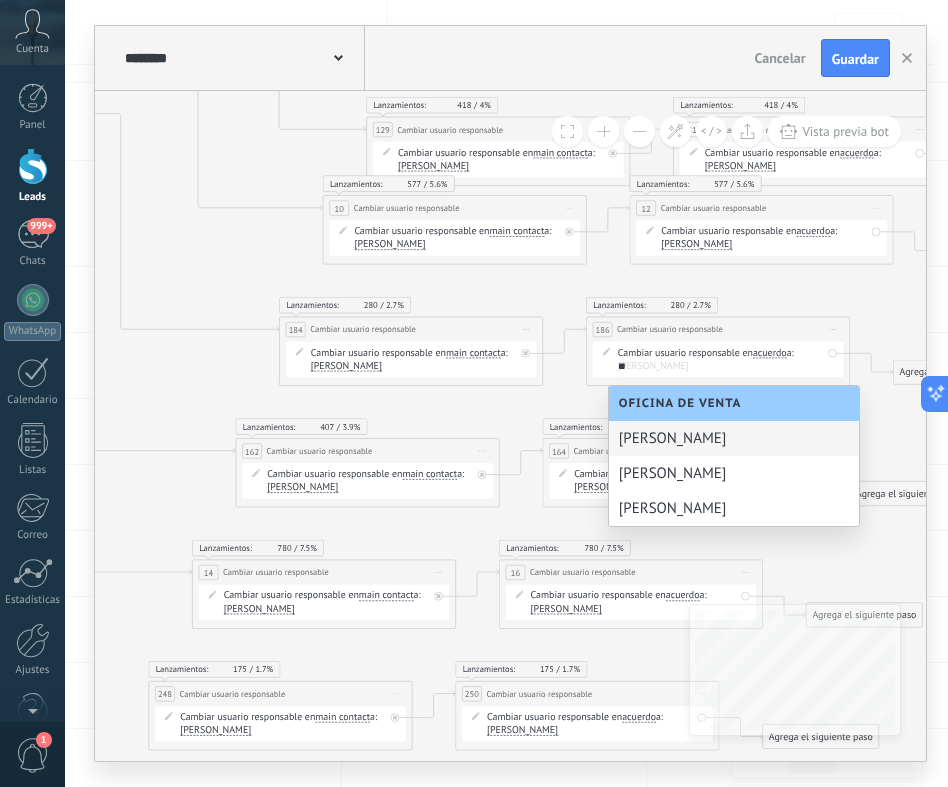 scroll, scrollTop: 0, scrollLeft: 0, axis: both 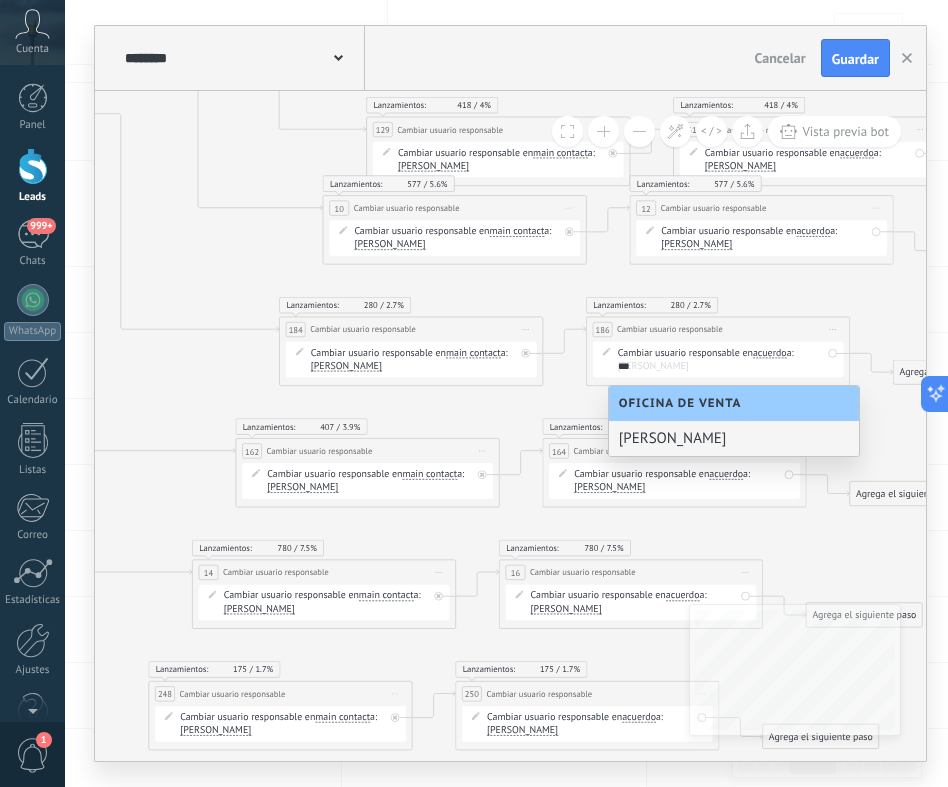 type on "***" 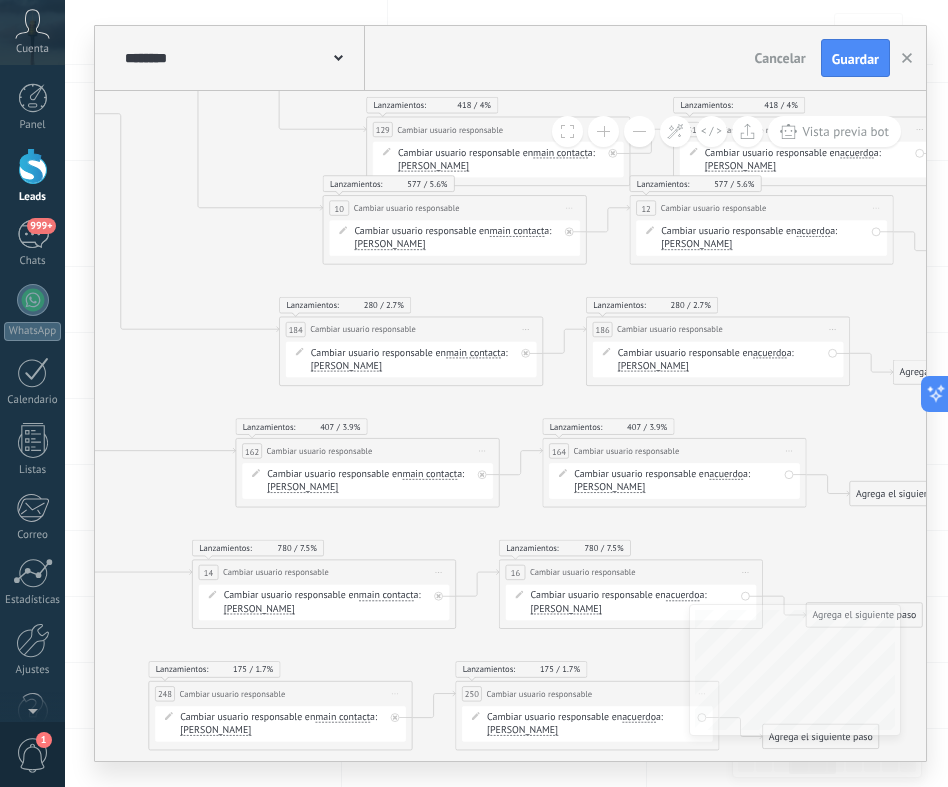 click on "[PERSON_NAME]" at bounding box center (302, 487) 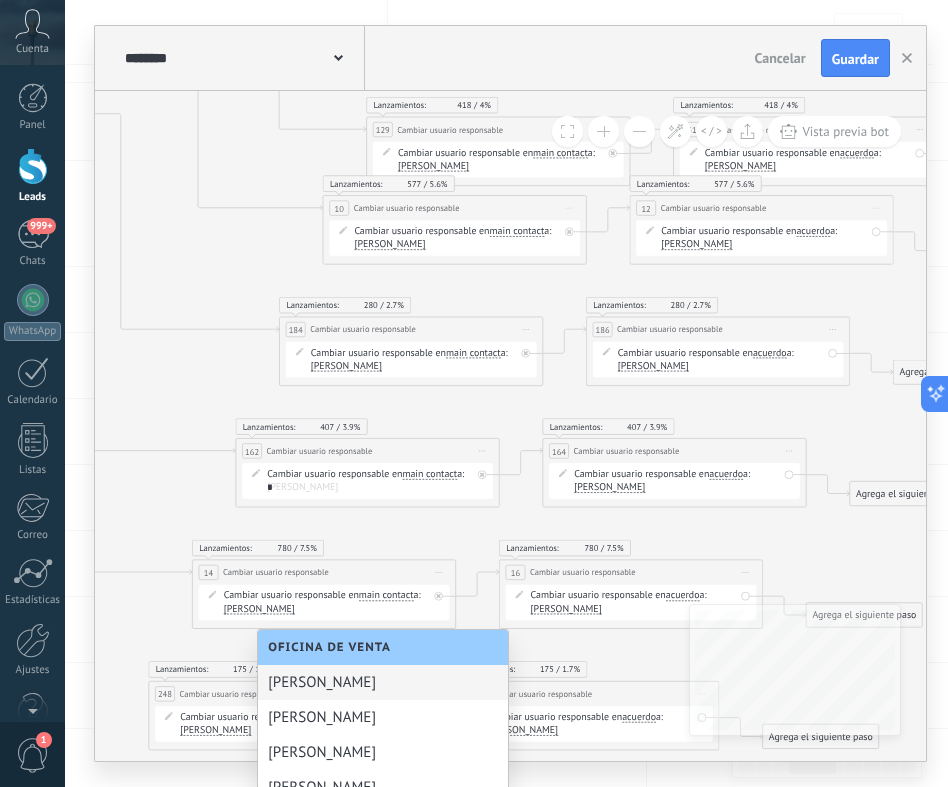 scroll, scrollTop: 0, scrollLeft: 0, axis: both 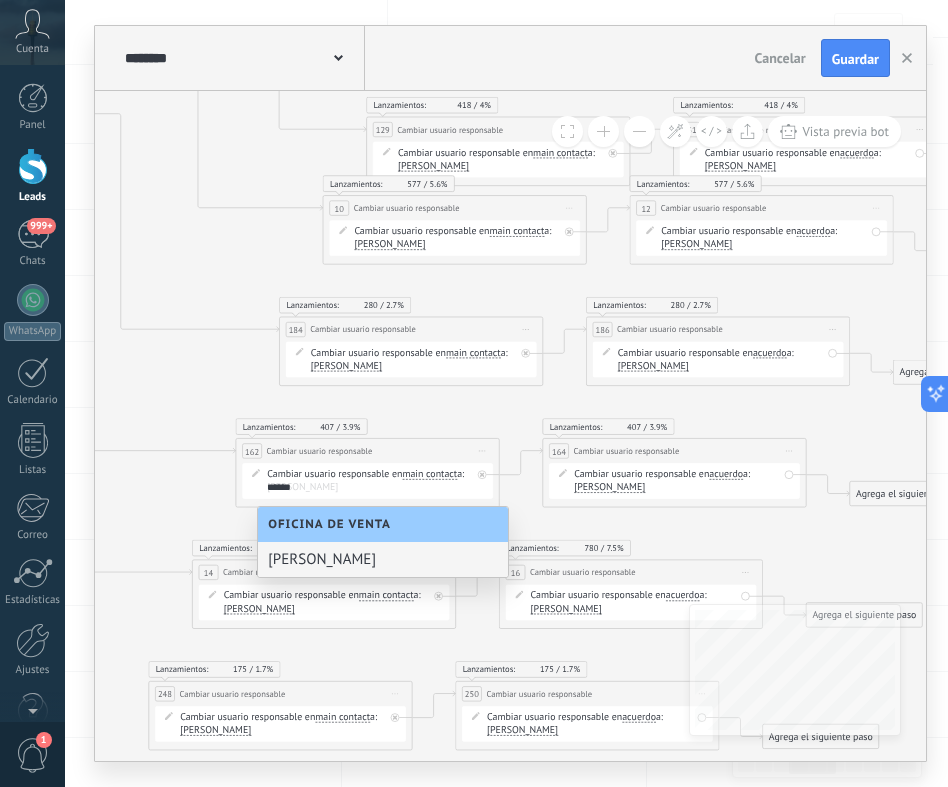 type on "******" 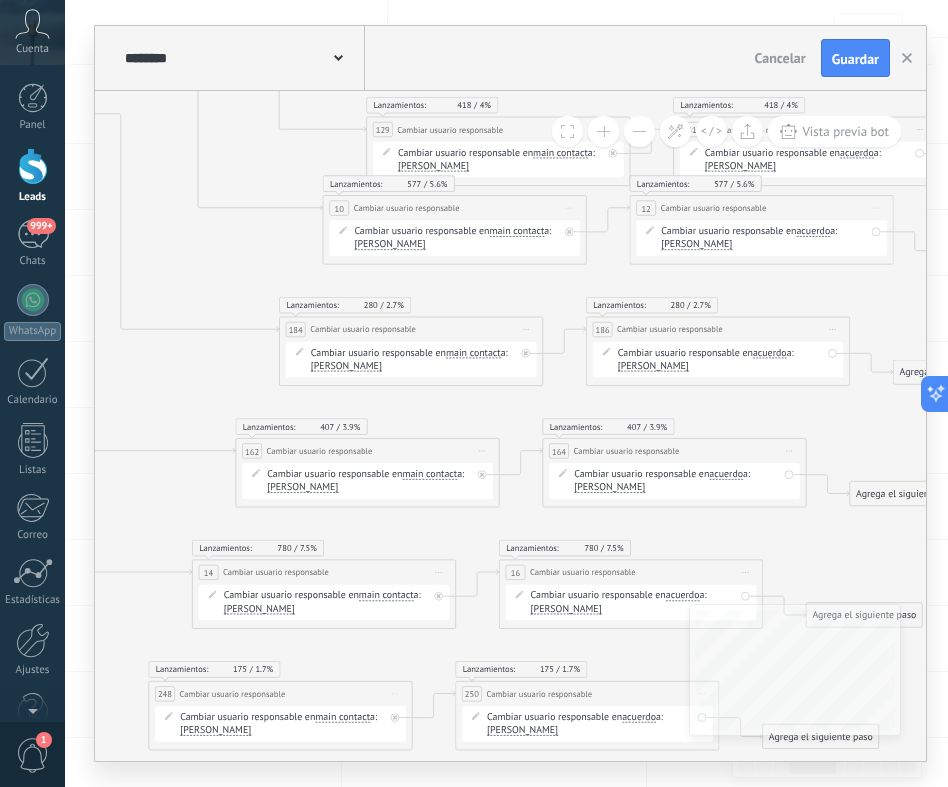 click on "[PERSON_NAME]" at bounding box center (609, 487) 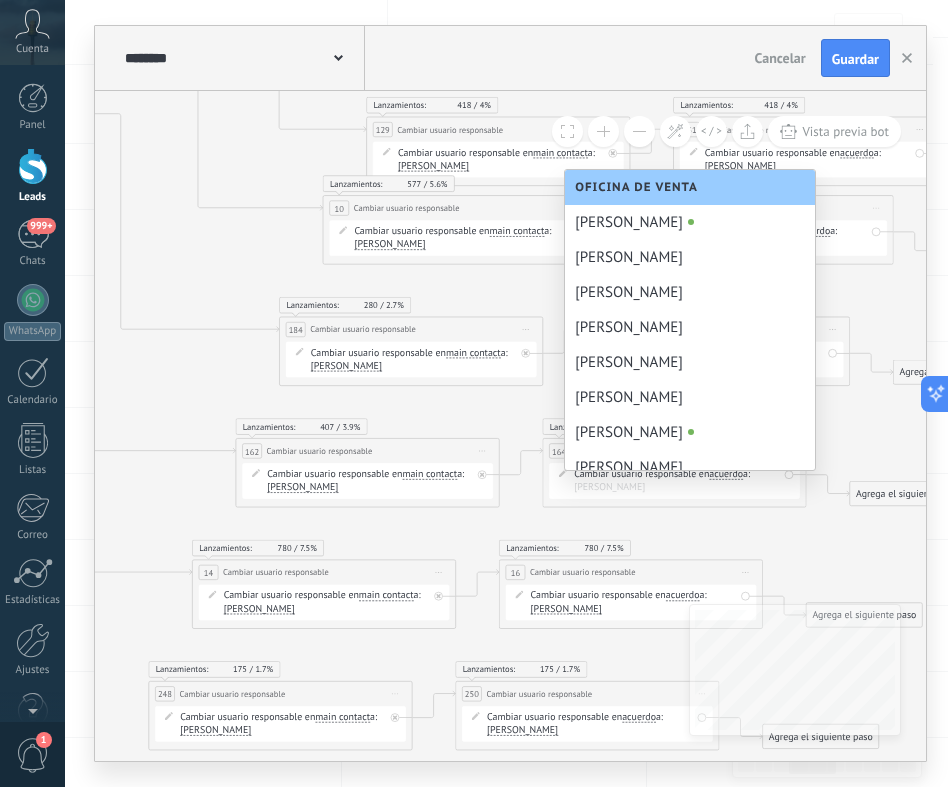 scroll, scrollTop: 701, scrollLeft: 0, axis: vertical 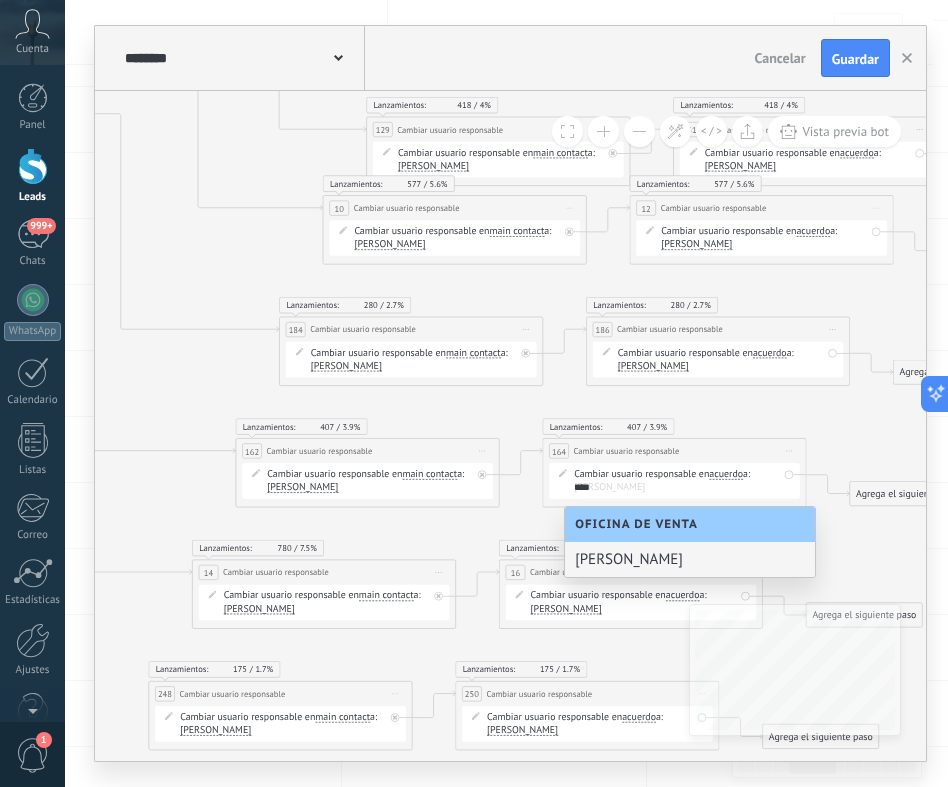 type on "****" 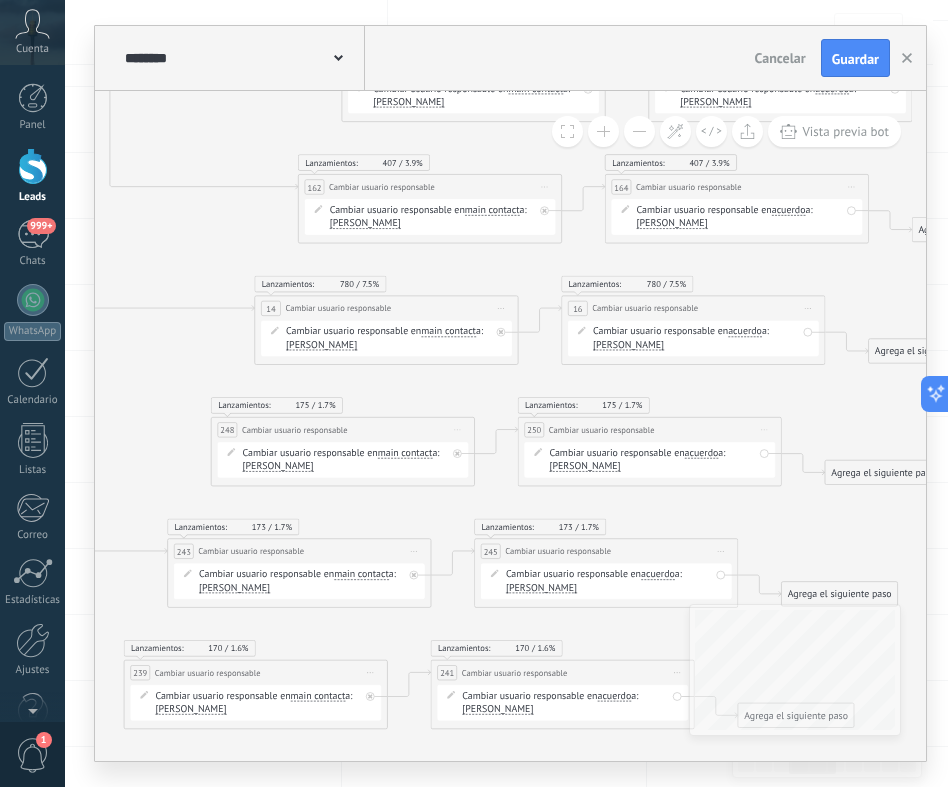 click on "[PERSON_NAME]" at bounding box center (321, 345) 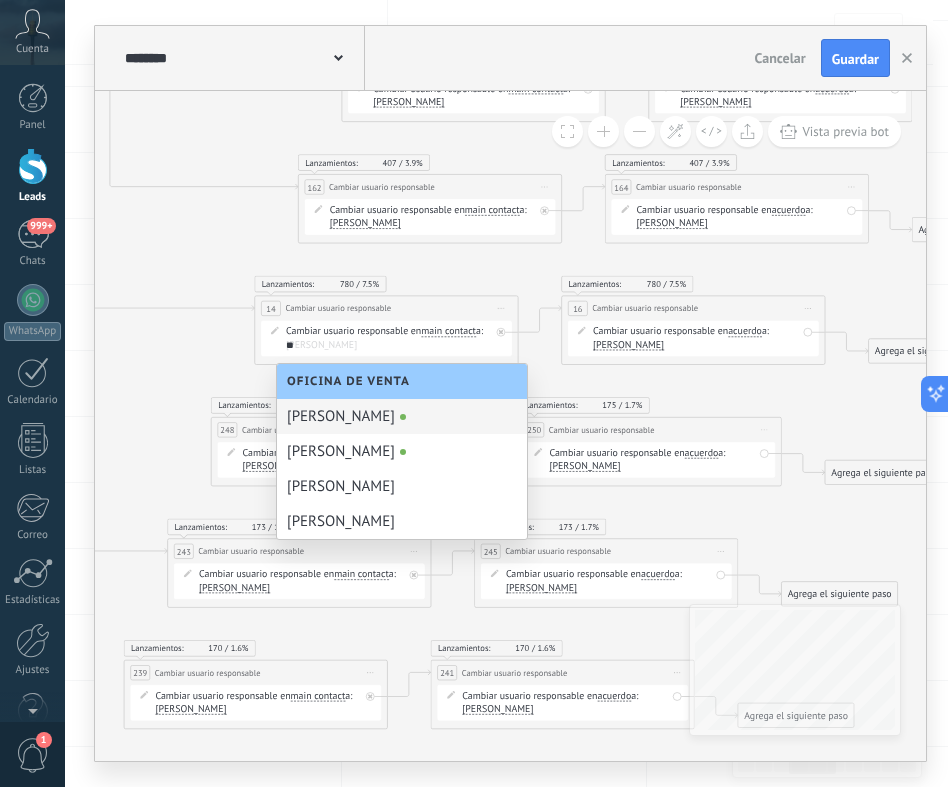scroll, scrollTop: 0, scrollLeft: 0, axis: both 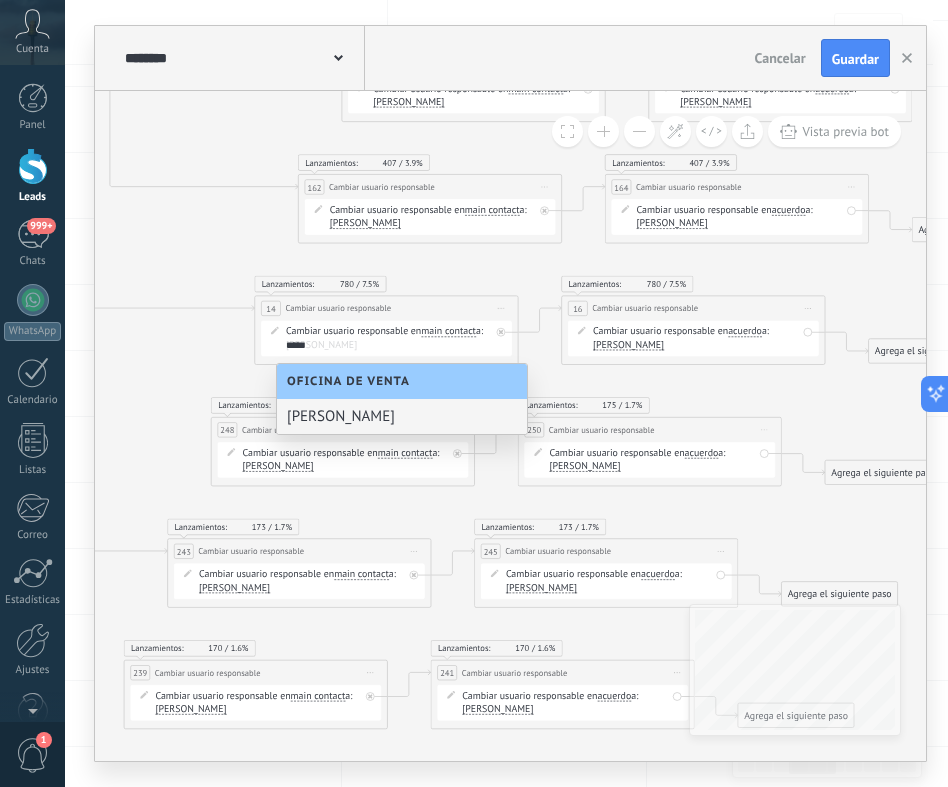 type on "*****" 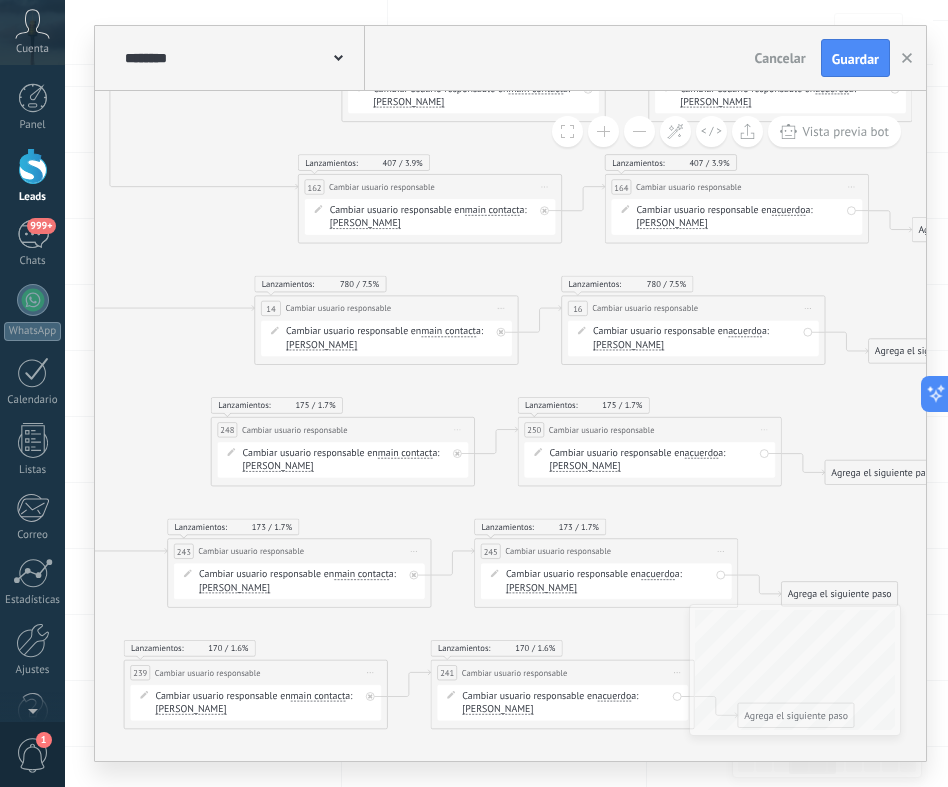 click on "[PERSON_NAME]" at bounding box center (628, 345) 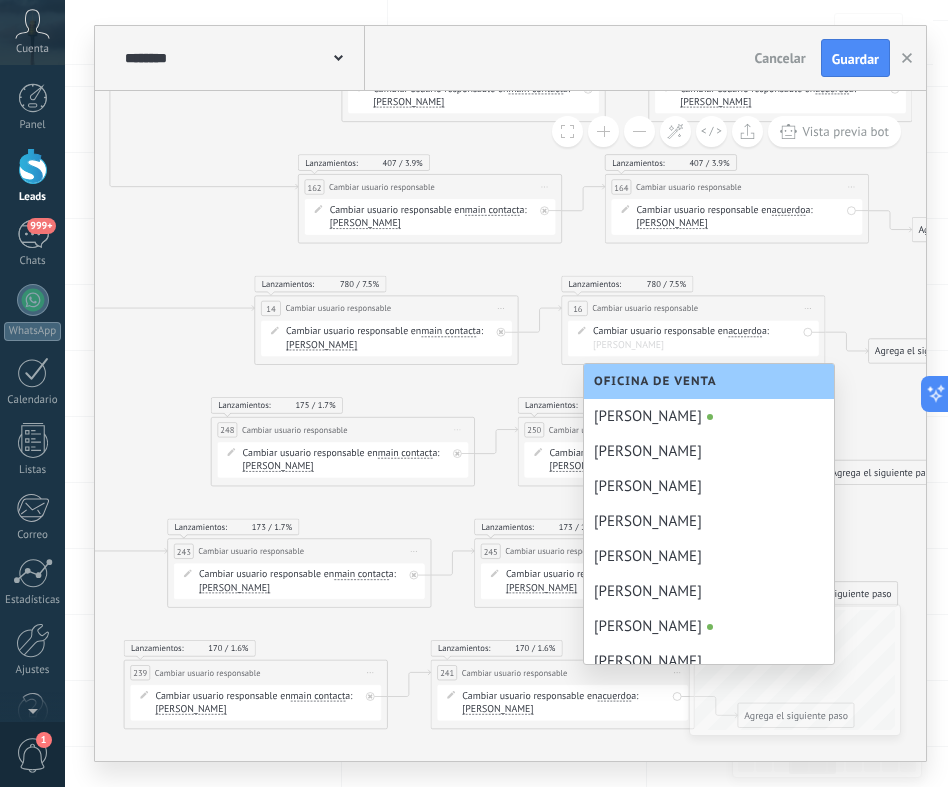 scroll, scrollTop: 275, scrollLeft: 0, axis: vertical 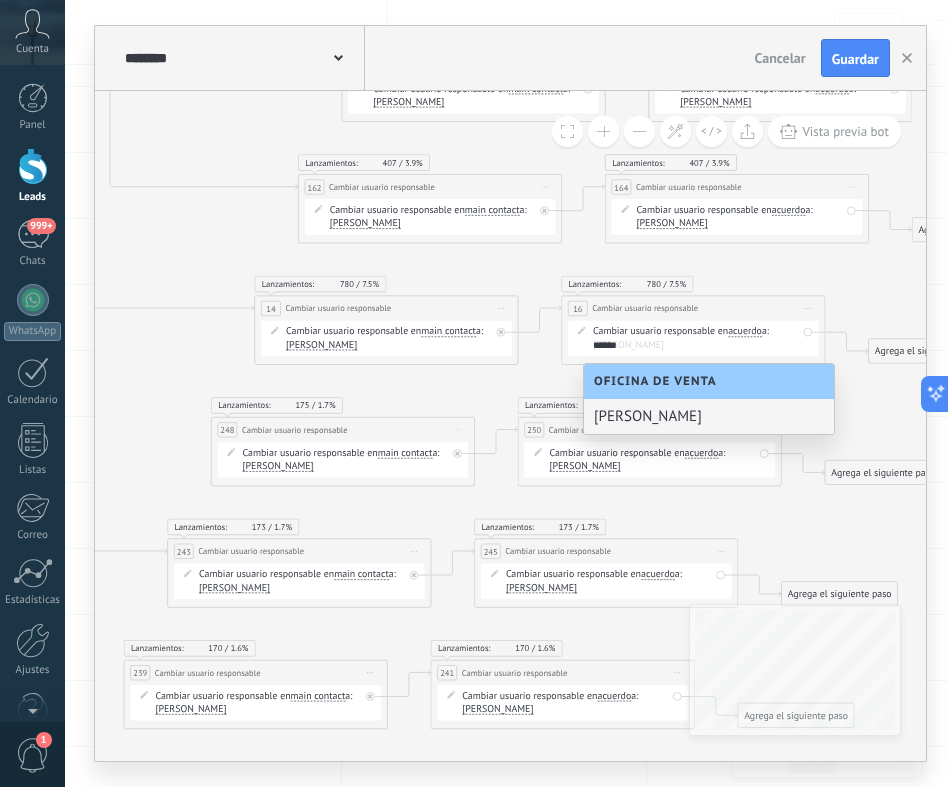 type on "******" 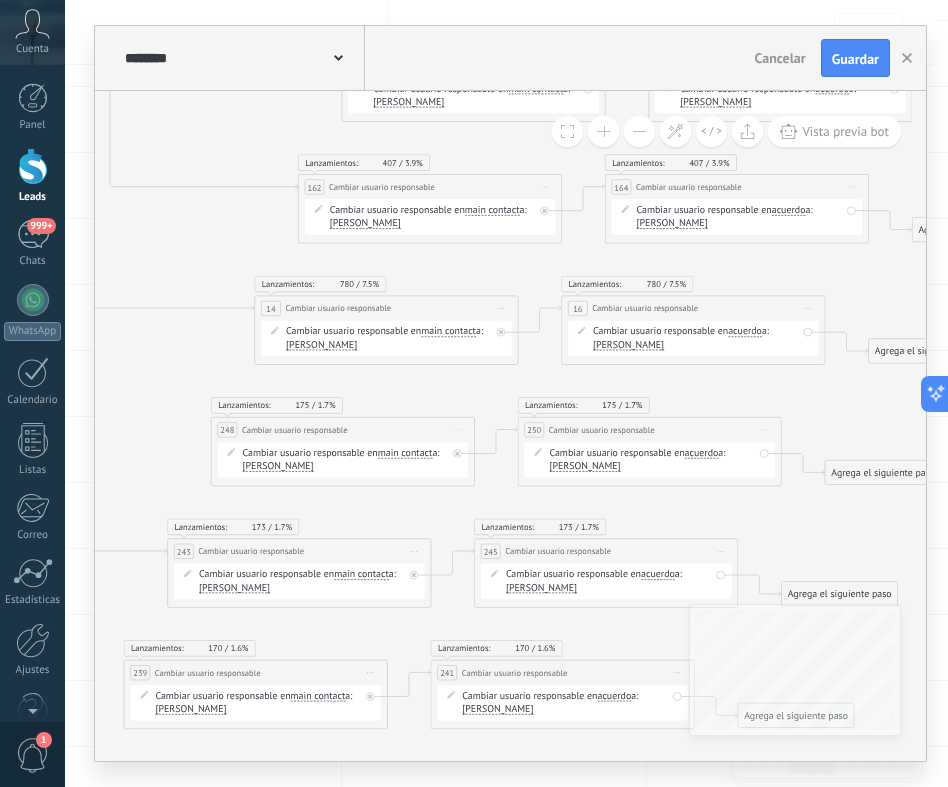 click on "[PERSON_NAME]" at bounding box center [278, 466] 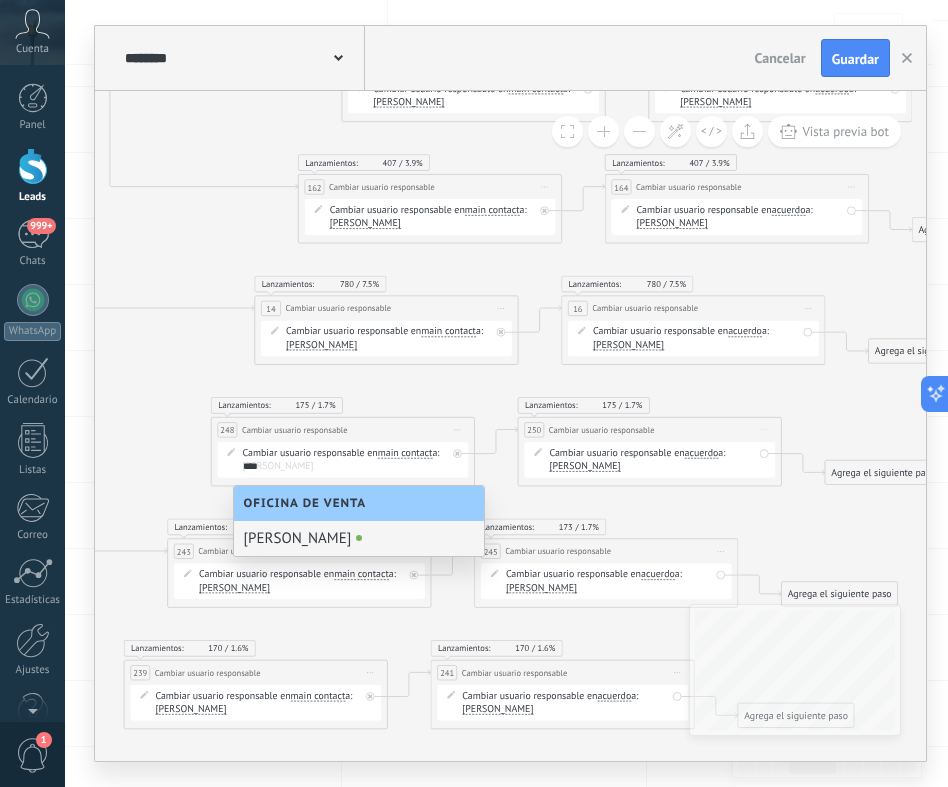 type on "****" 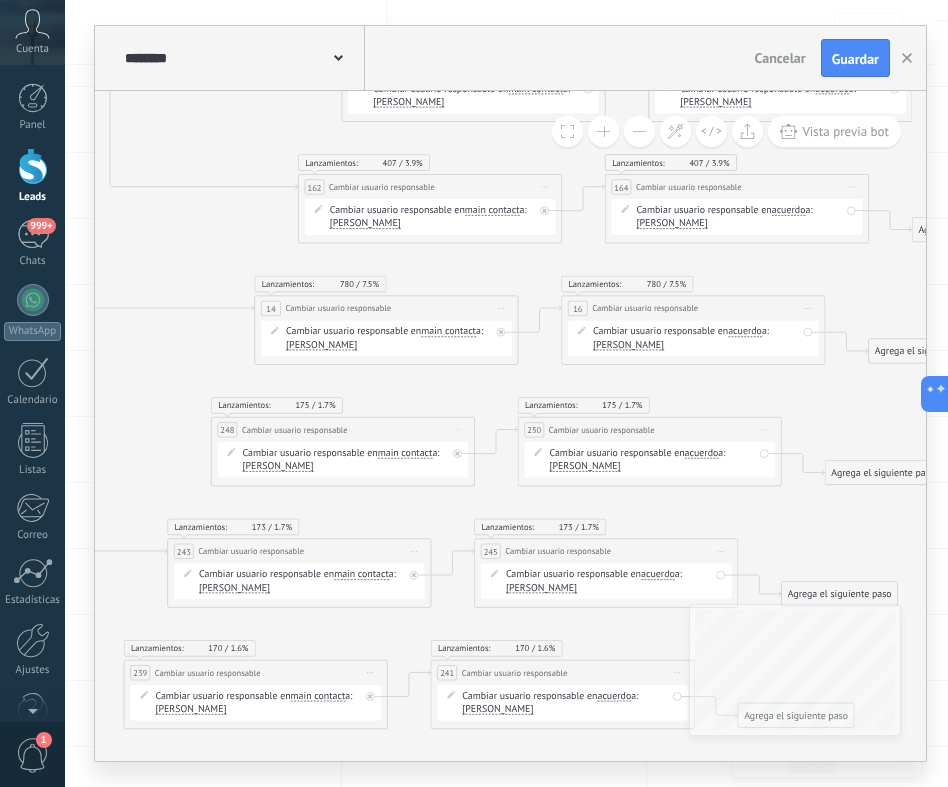 click on "[PERSON_NAME]" at bounding box center (584, 466) 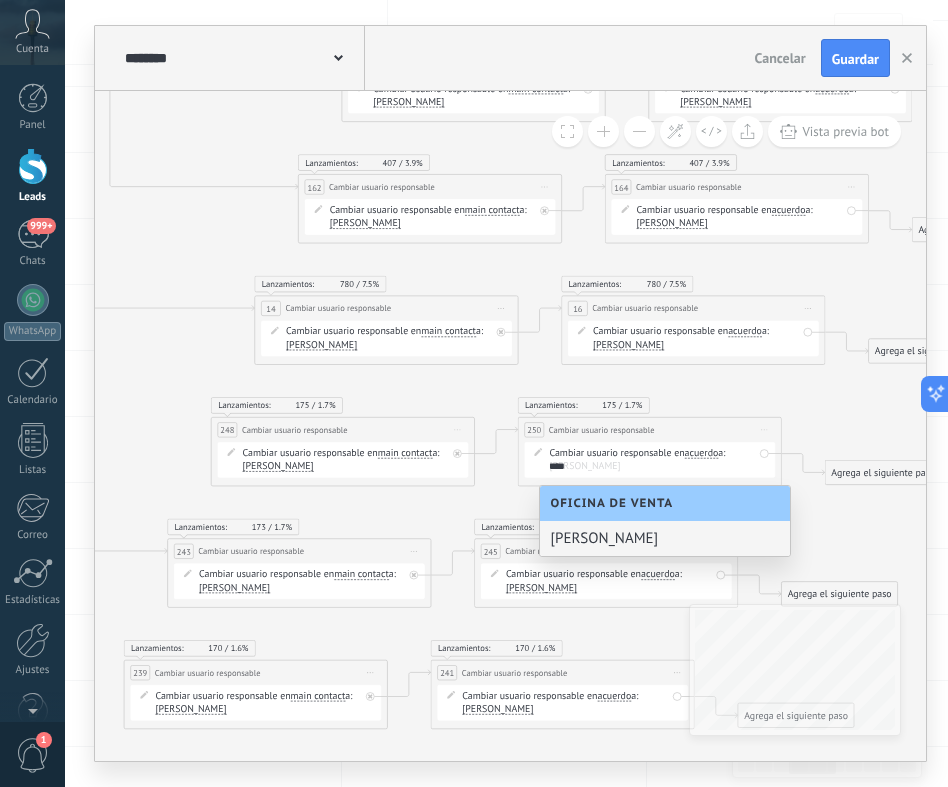 type on "****" 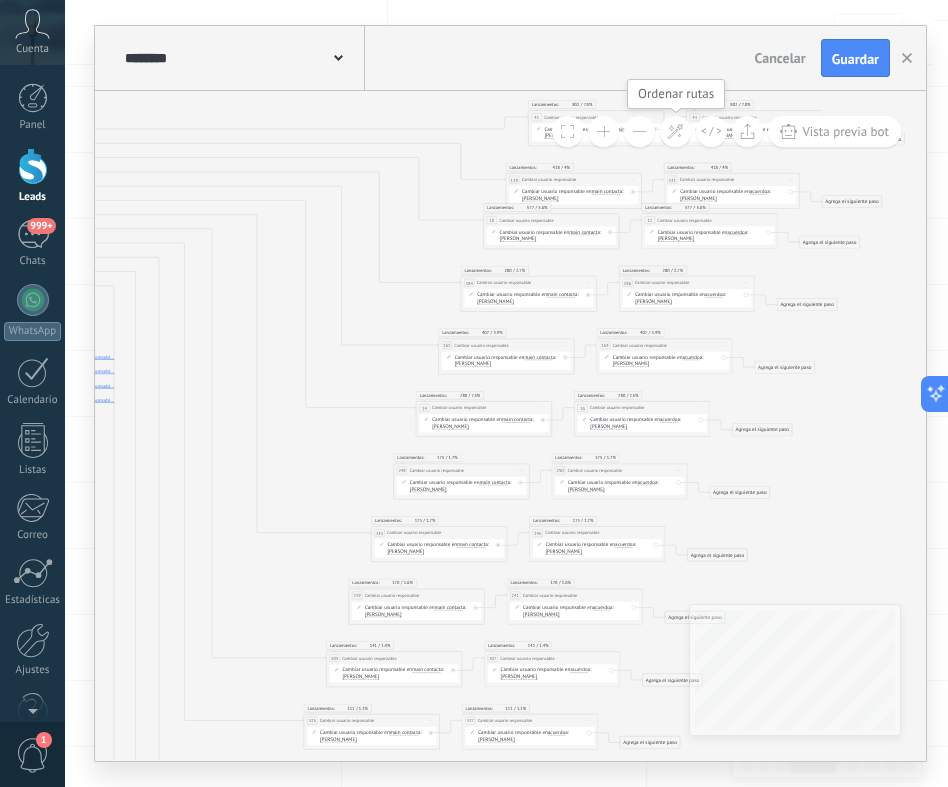 click 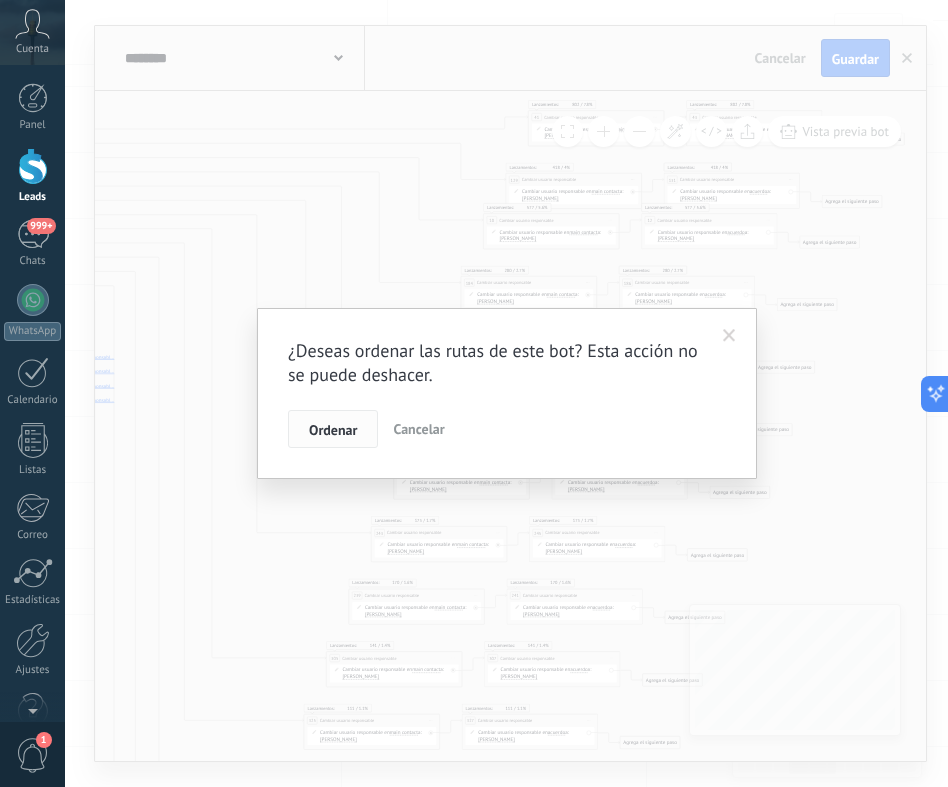 click on "Ordenar" at bounding box center (333, 429) 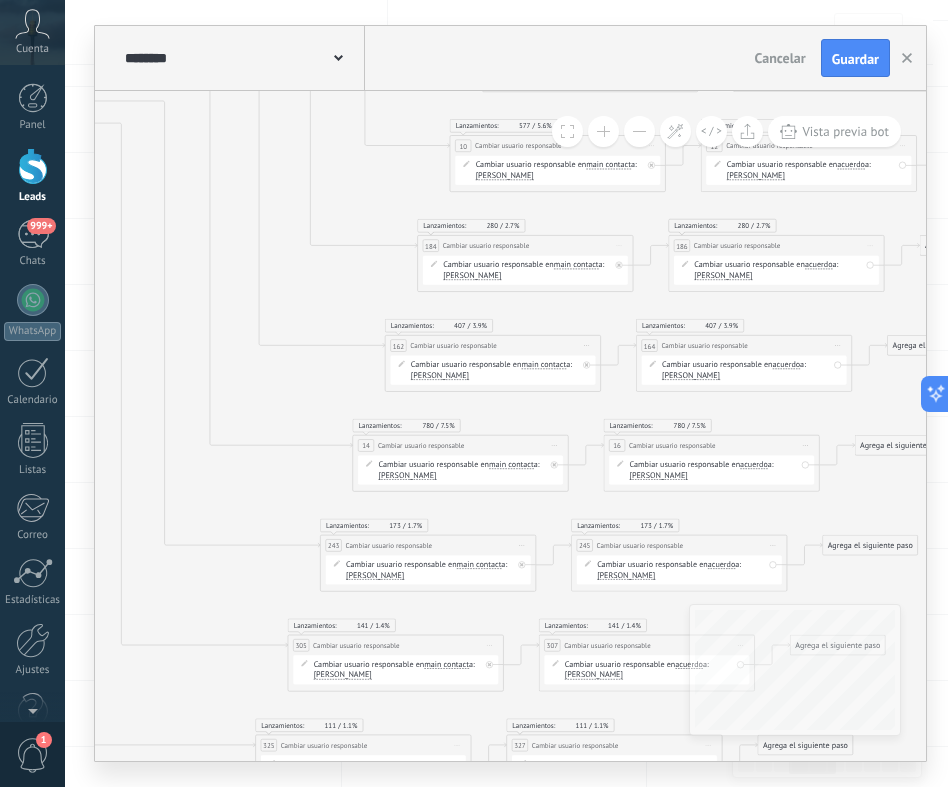 click on "[PERSON_NAME]" at bounding box center [375, 575] 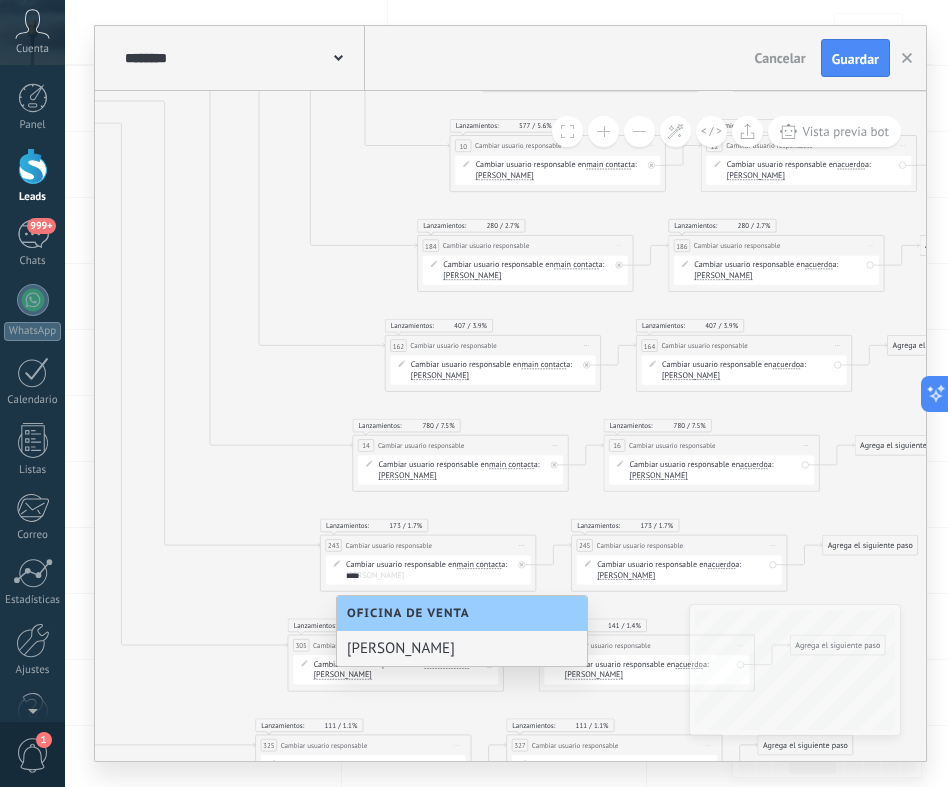 type on "****" 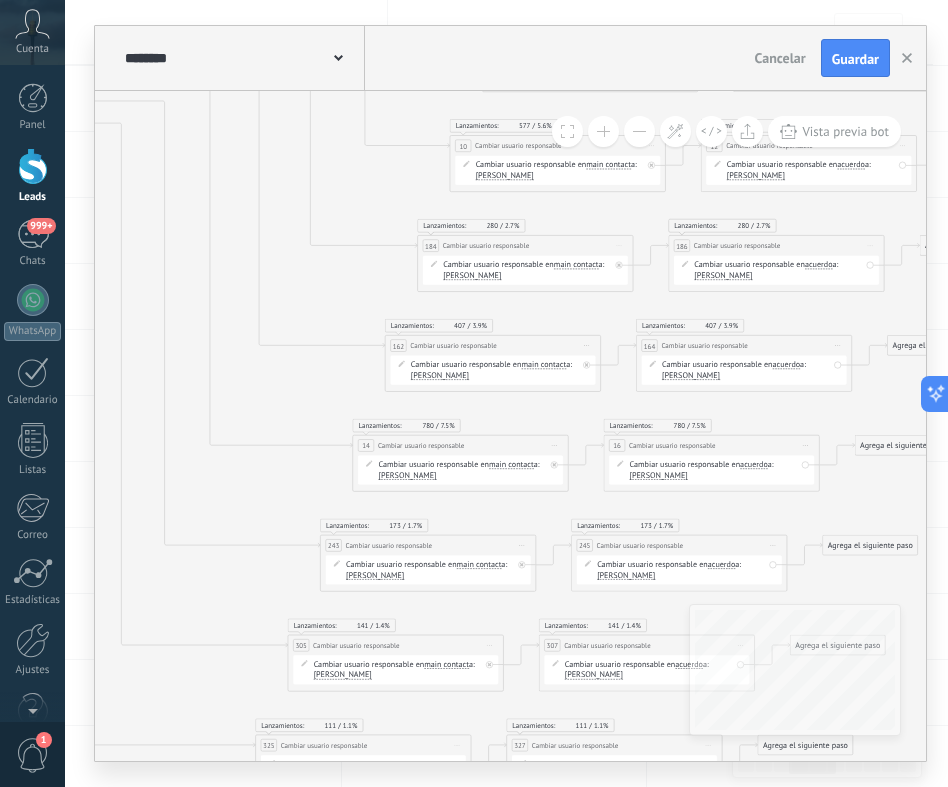 click on "[PERSON_NAME]" at bounding box center [626, 575] 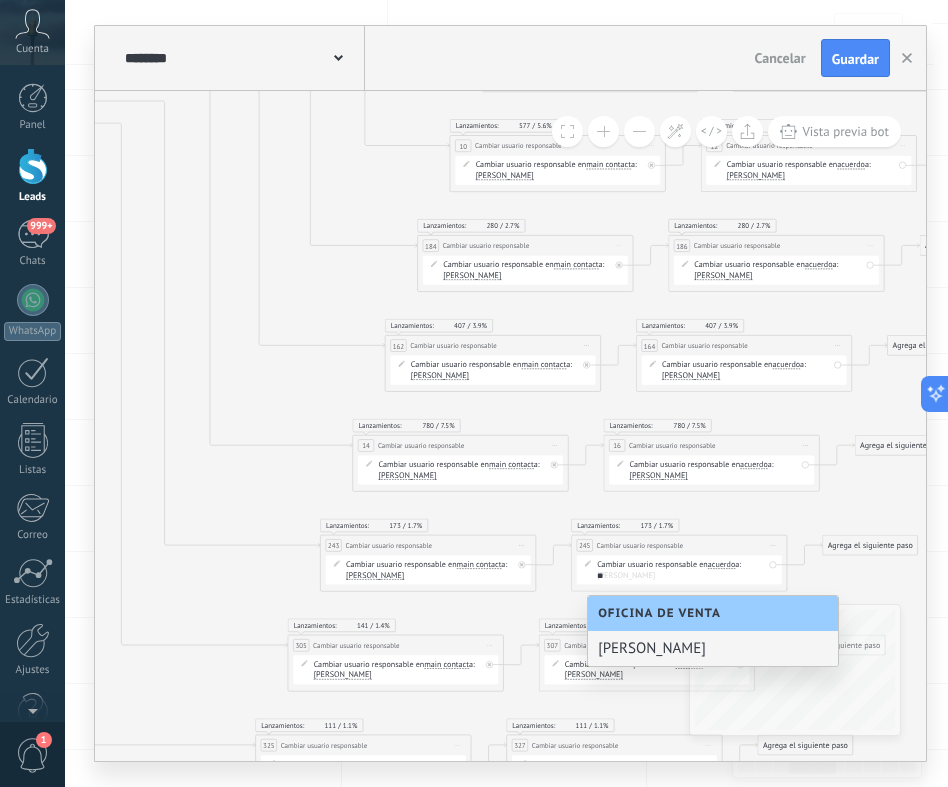 type on "**" 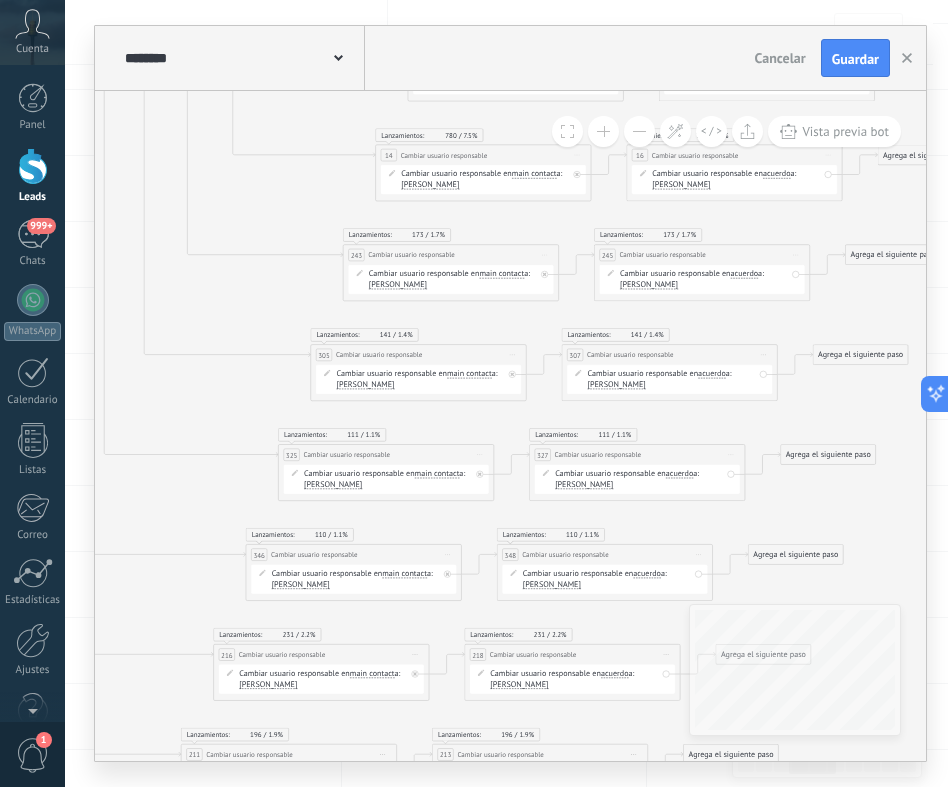 click on "[PERSON_NAME]" at bounding box center (365, 385) 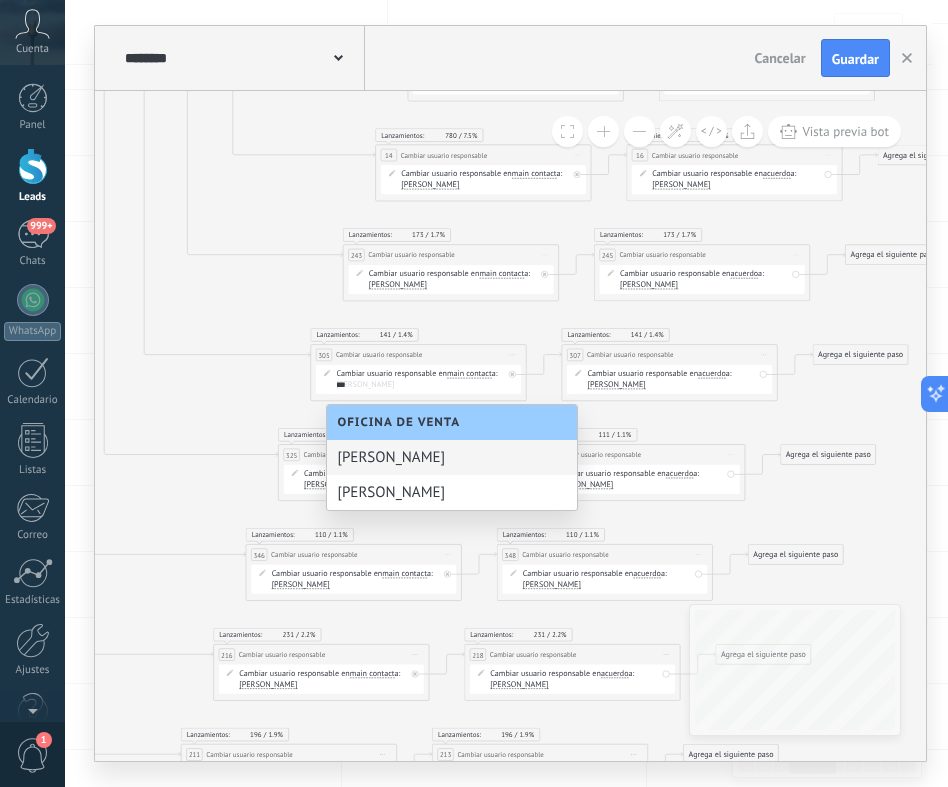 type on "***" 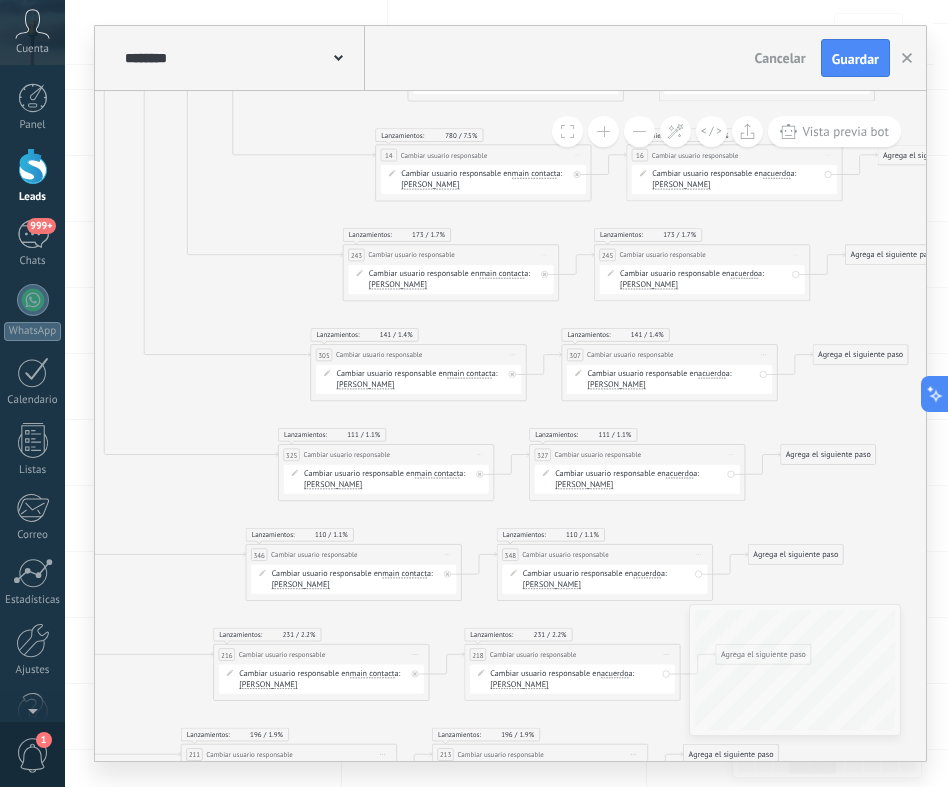 click on "[PERSON_NAME]" at bounding box center [617, 385] 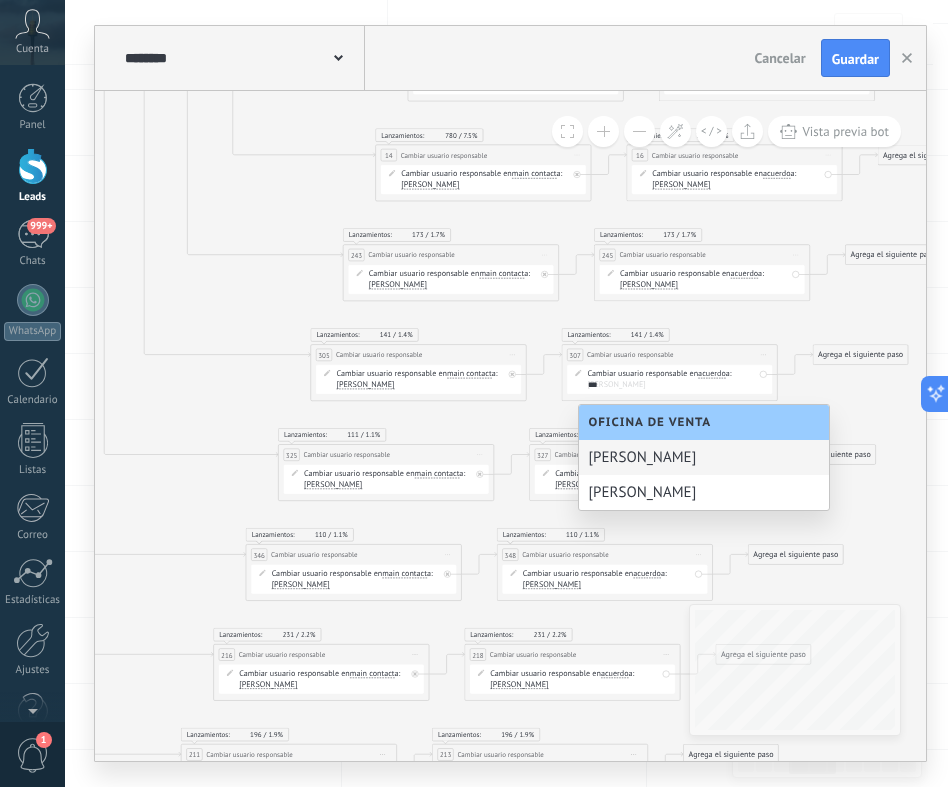 type on "***" 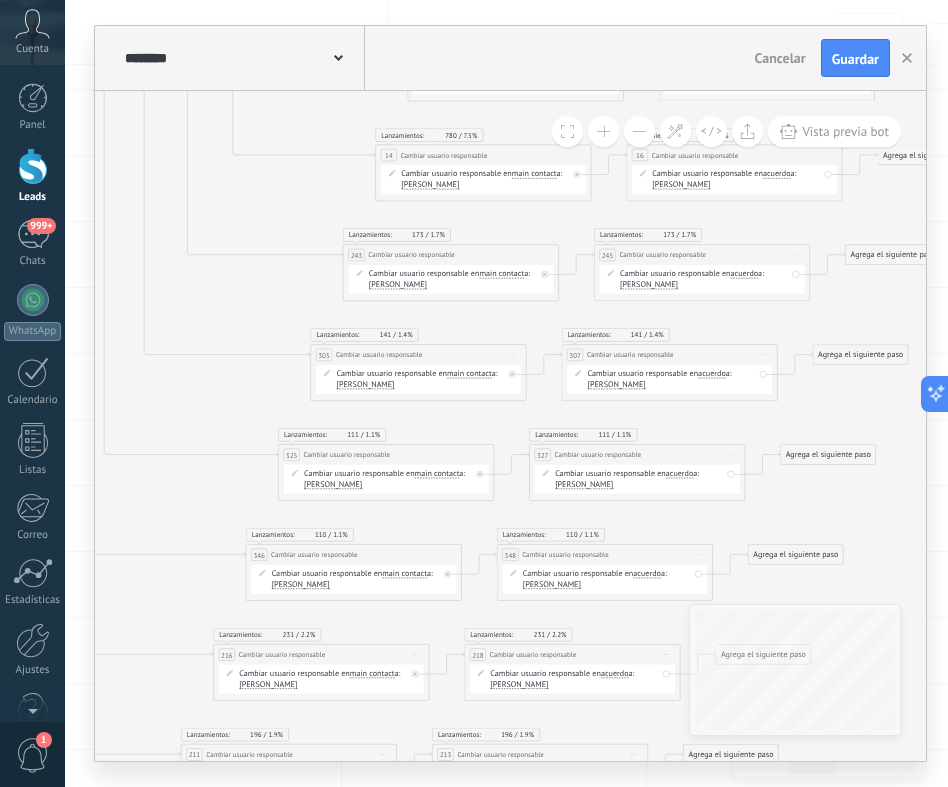 click on "[PERSON_NAME]" at bounding box center [333, 484] 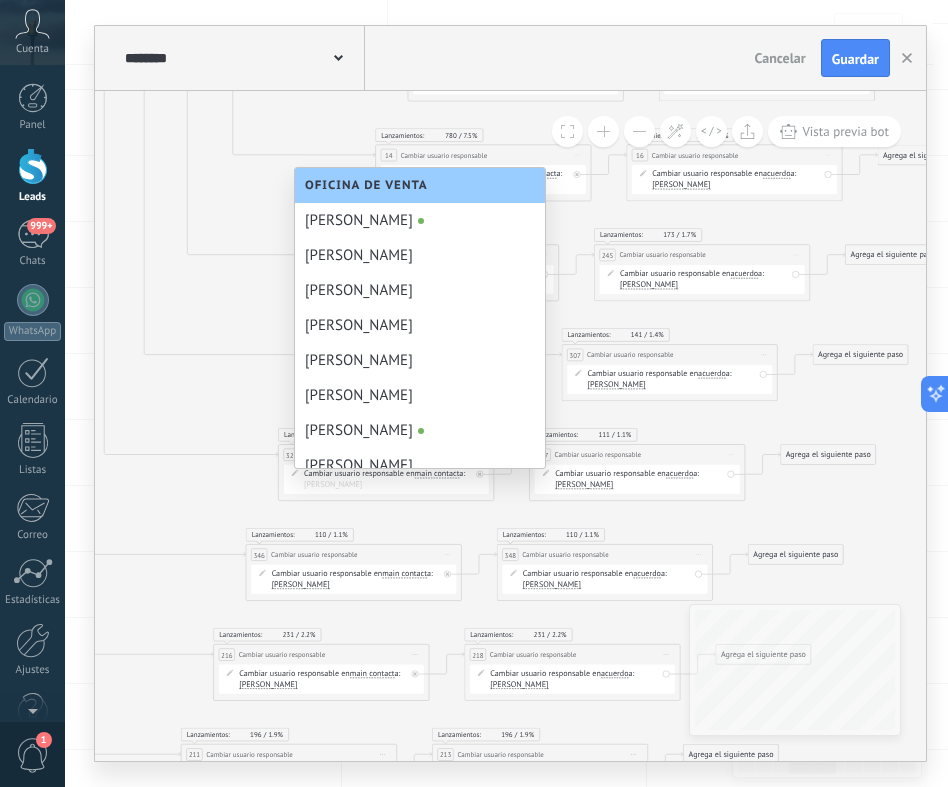 scroll, scrollTop: 169, scrollLeft: 0, axis: vertical 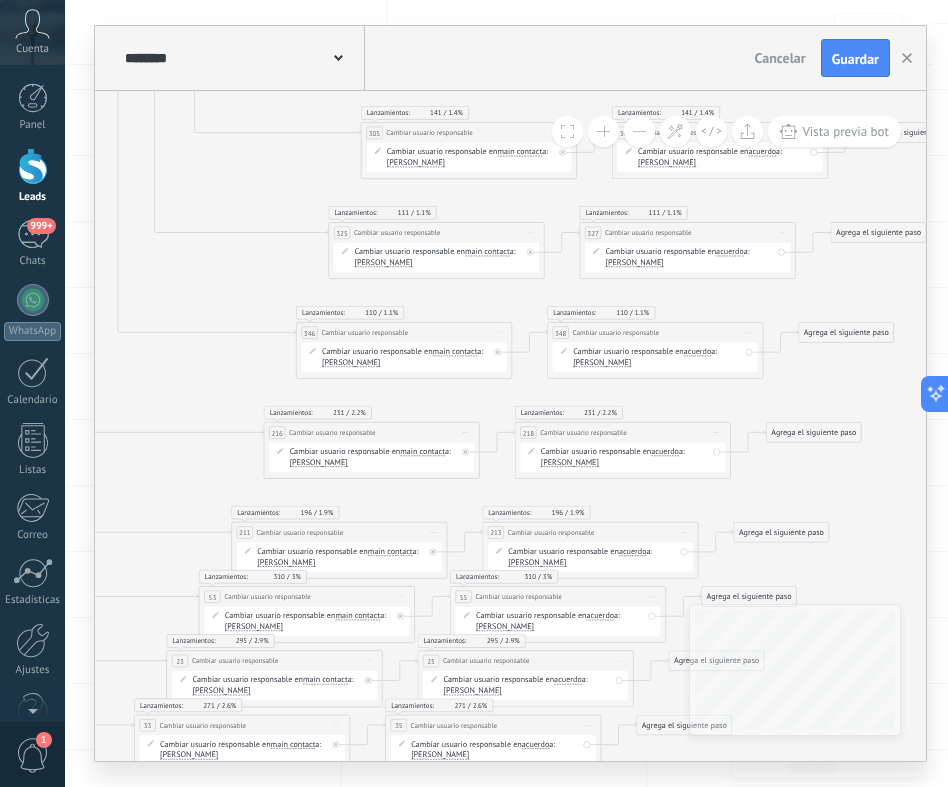 click on "[PERSON_NAME]" at bounding box center (351, 362) 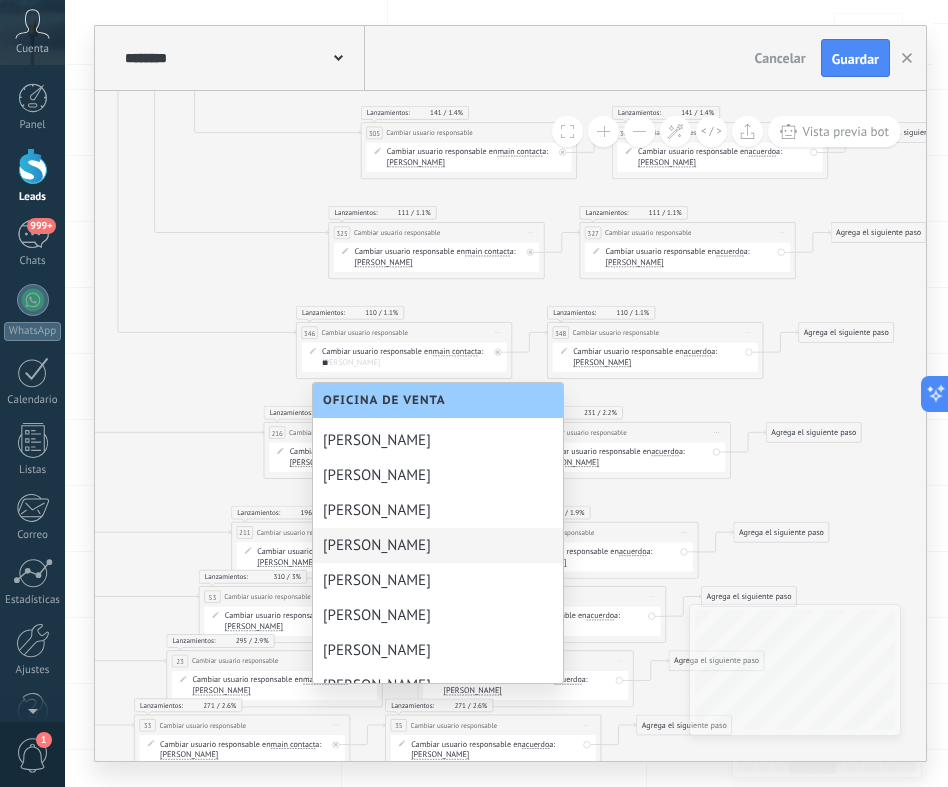scroll, scrollTop: 0, scrollLeft: 0, axis: both 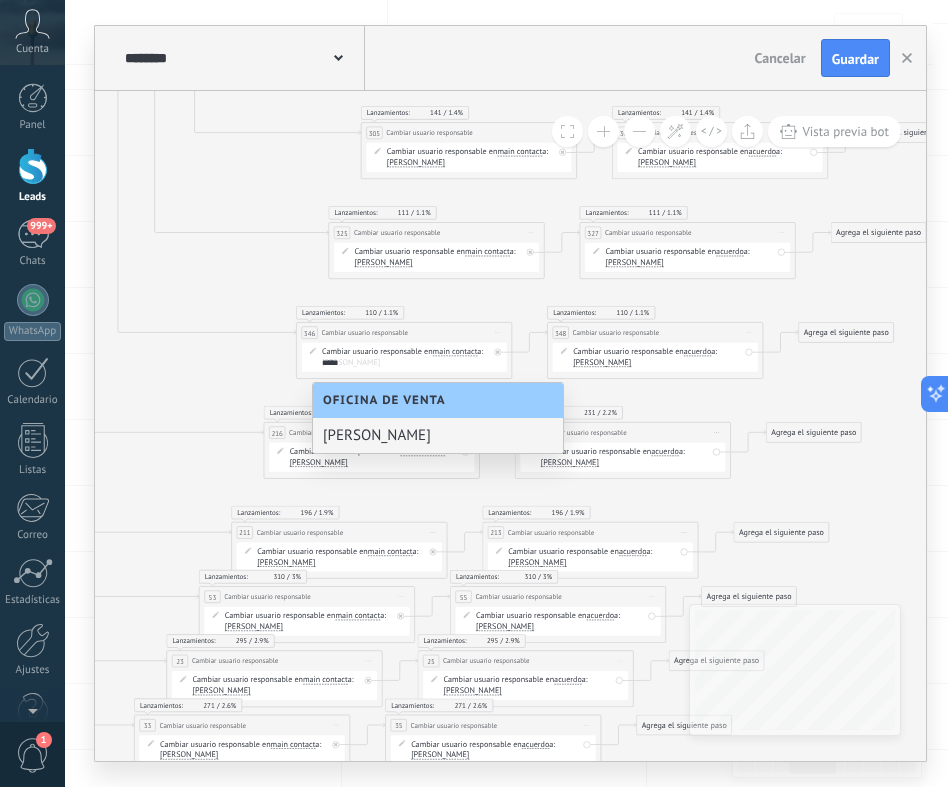 type on "*****" 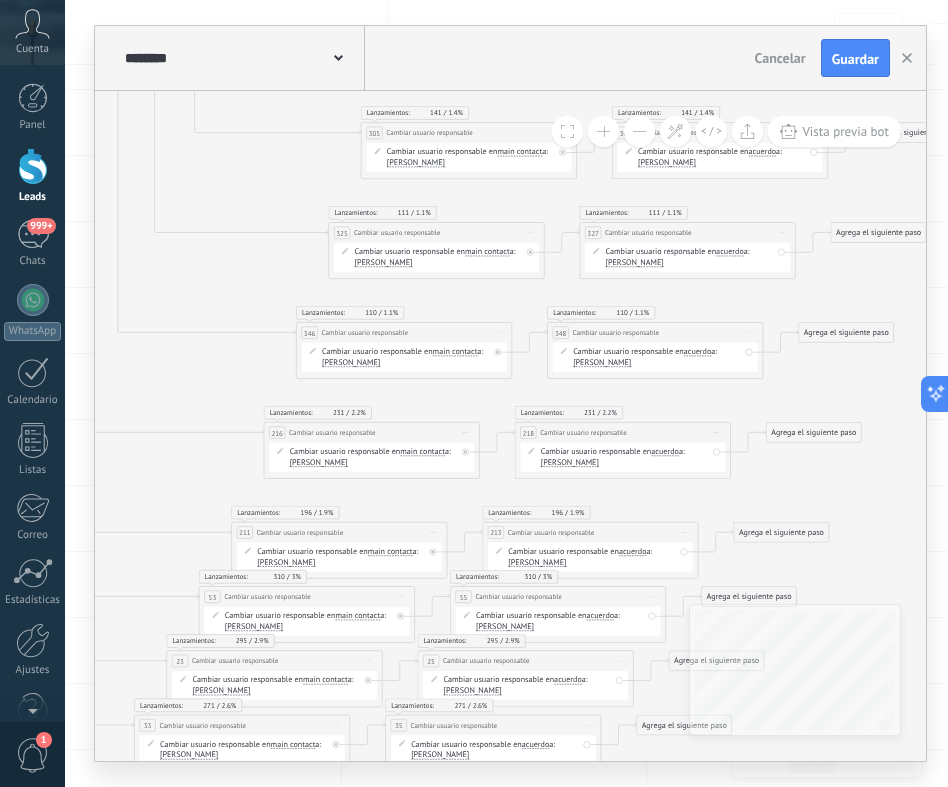 click on "[PERSON_NAME]" at bounding box center (602, 362) 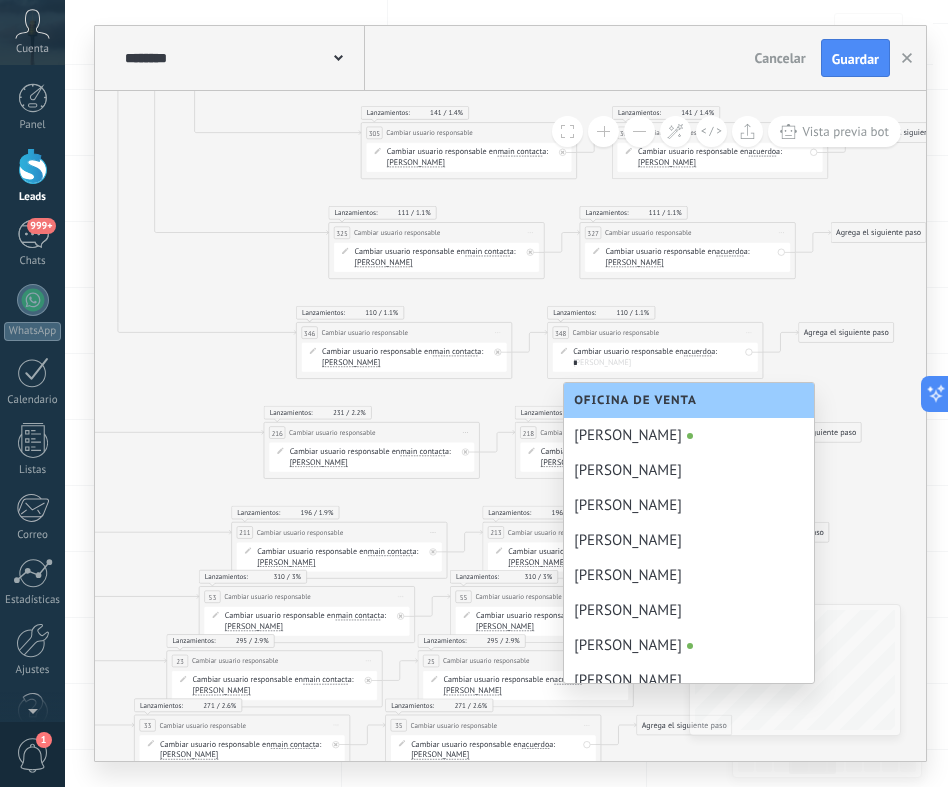 scroll, scrollTop: 0, scrollLeft: 0, axis: both 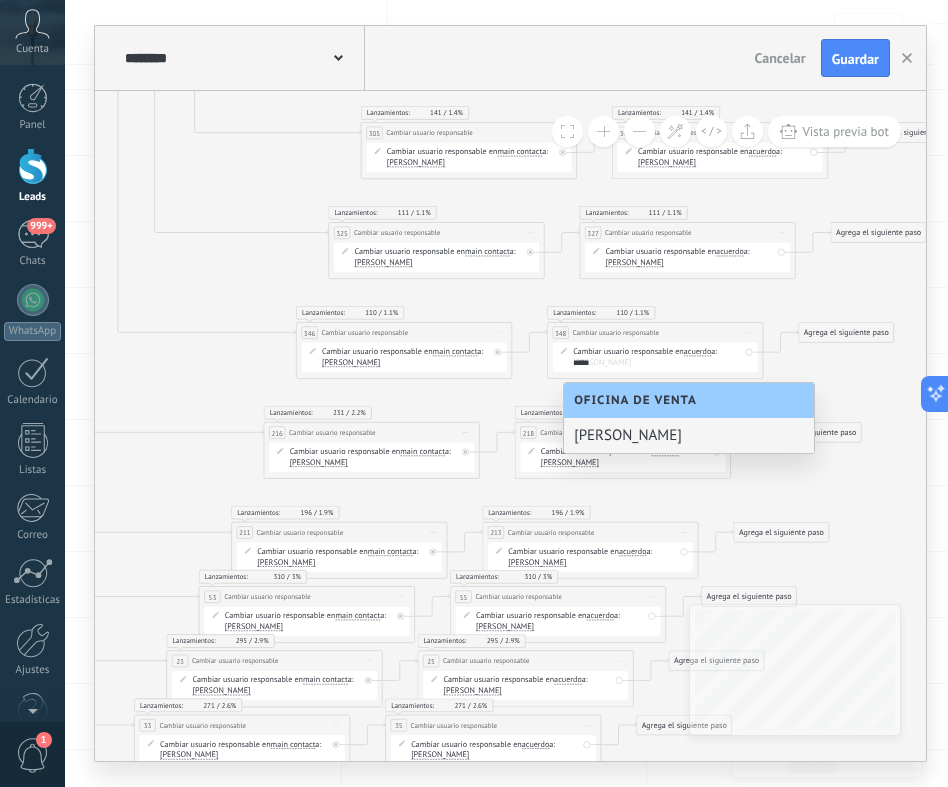 type on "*****" 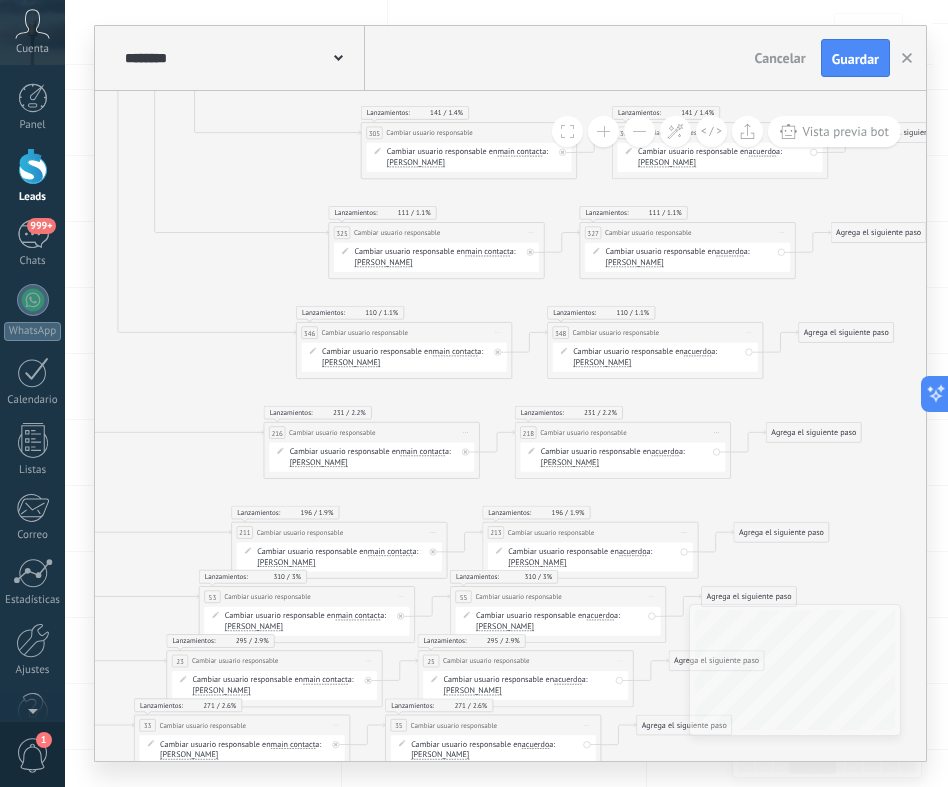 click on "[PERSON_NAME]" at bounding box center (319, 462) 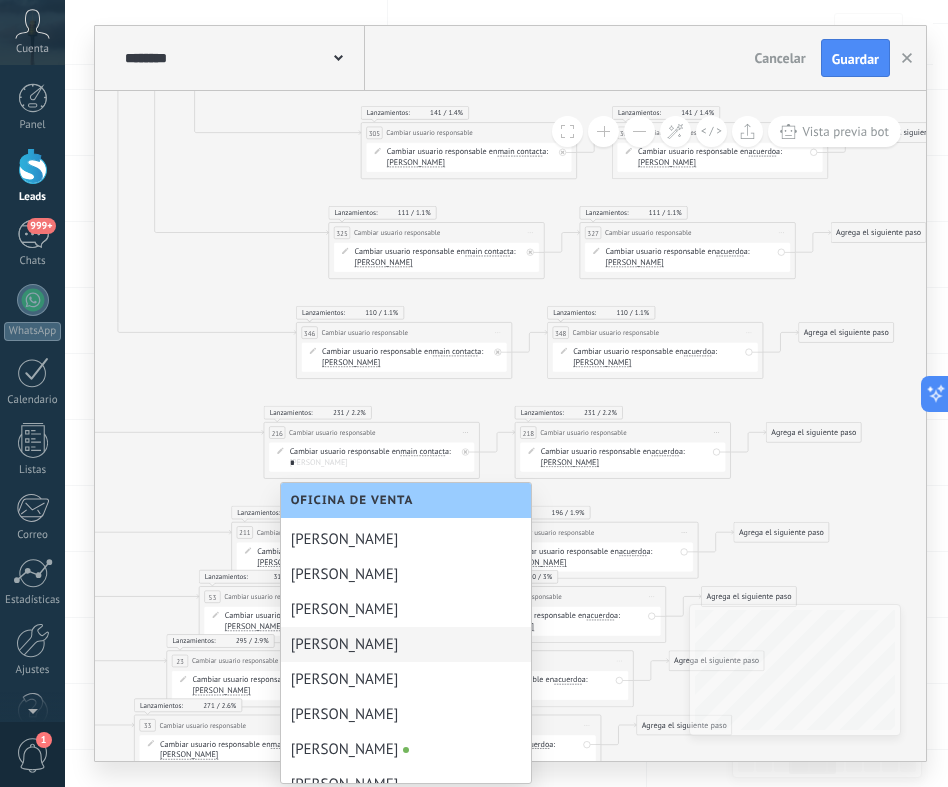 scroll, scrollTop: 0, scrollLeft: 0, axis: both 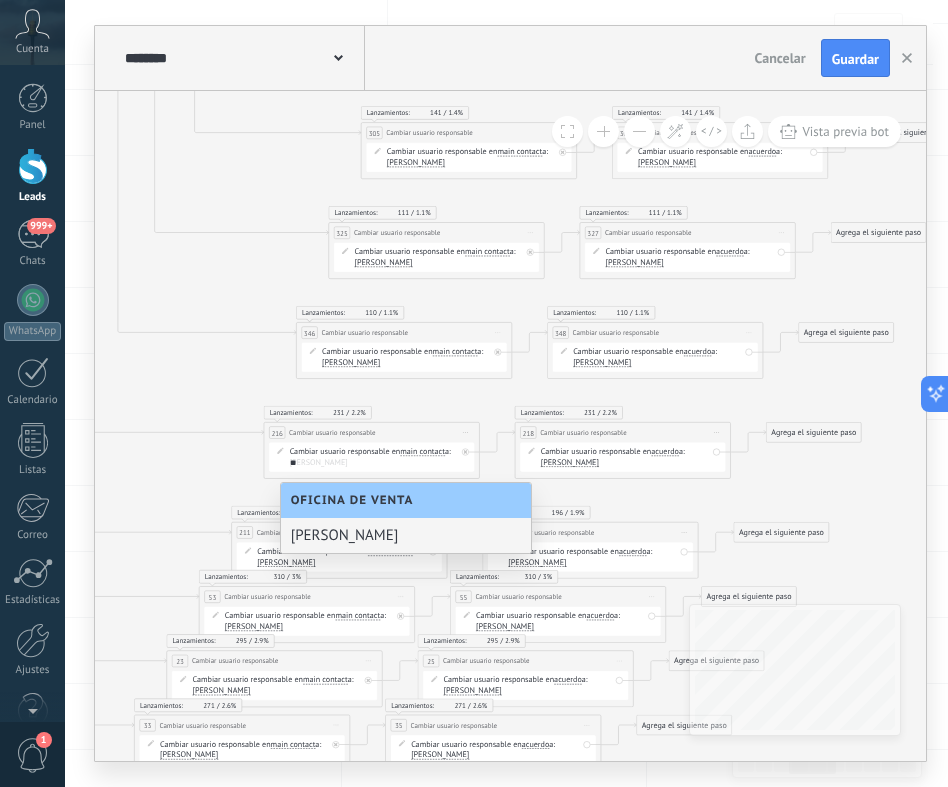 type on "**" 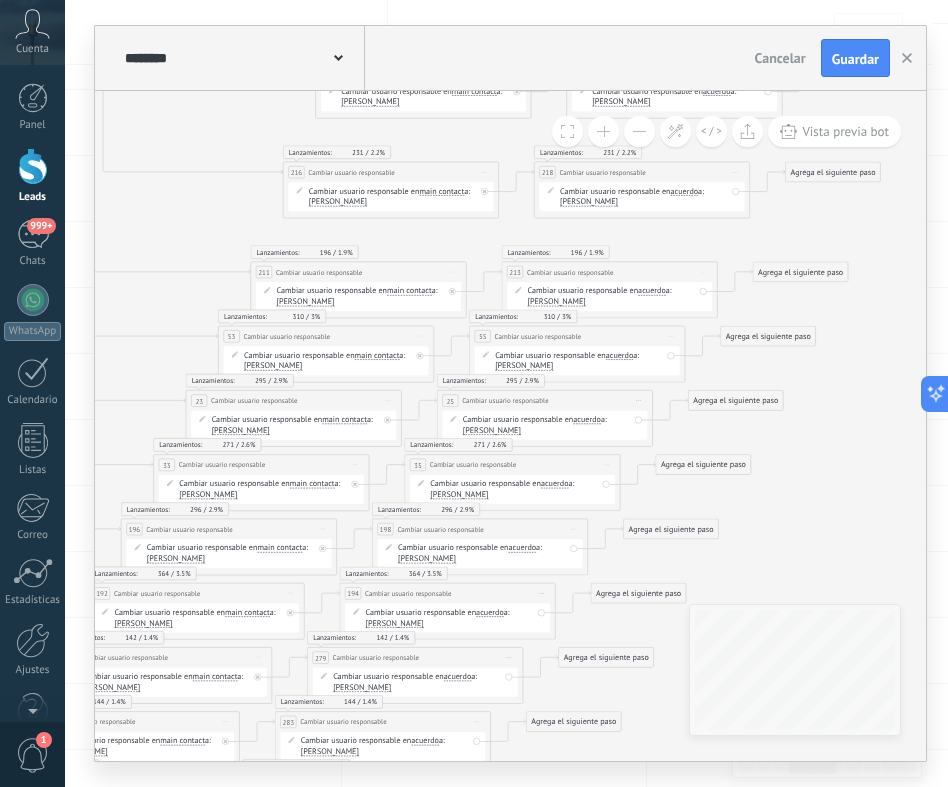 click on "[PERSON_NAME]" at bounding box center (305, 302) 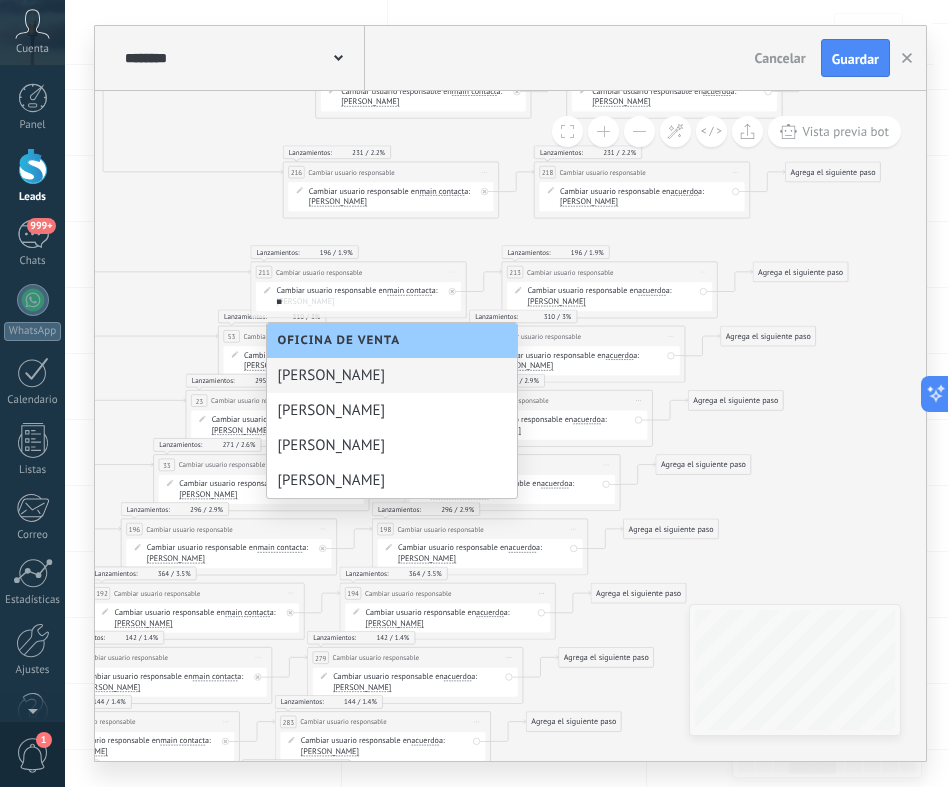 scroll, scrollTop: 0, scrollLeft: 0, axis: both 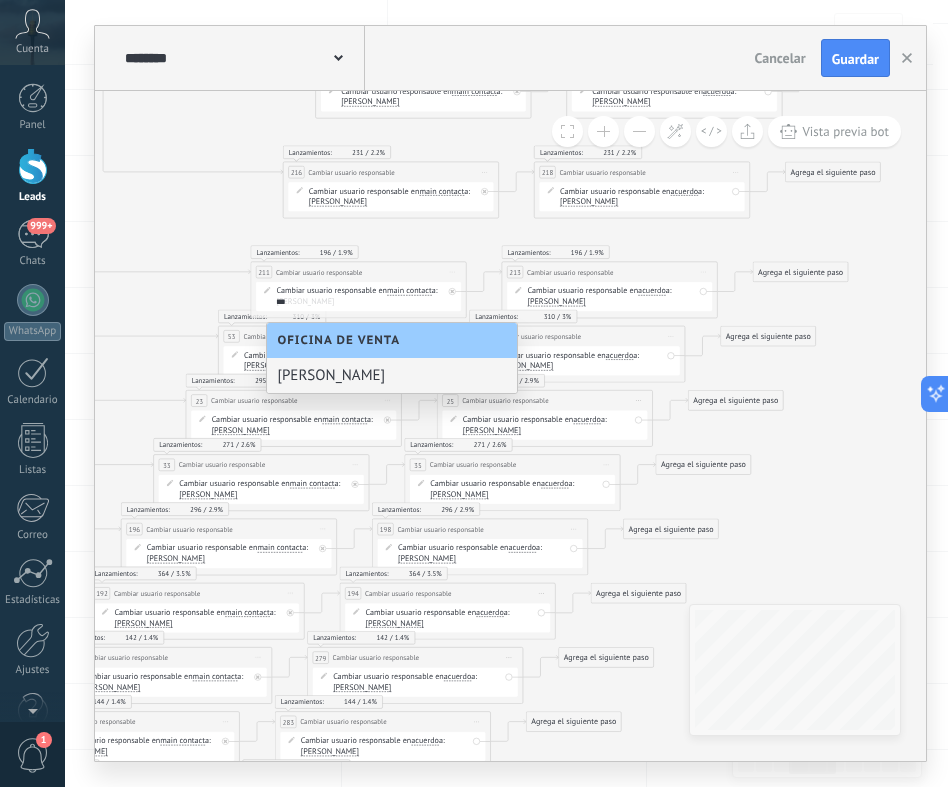 type on "***" 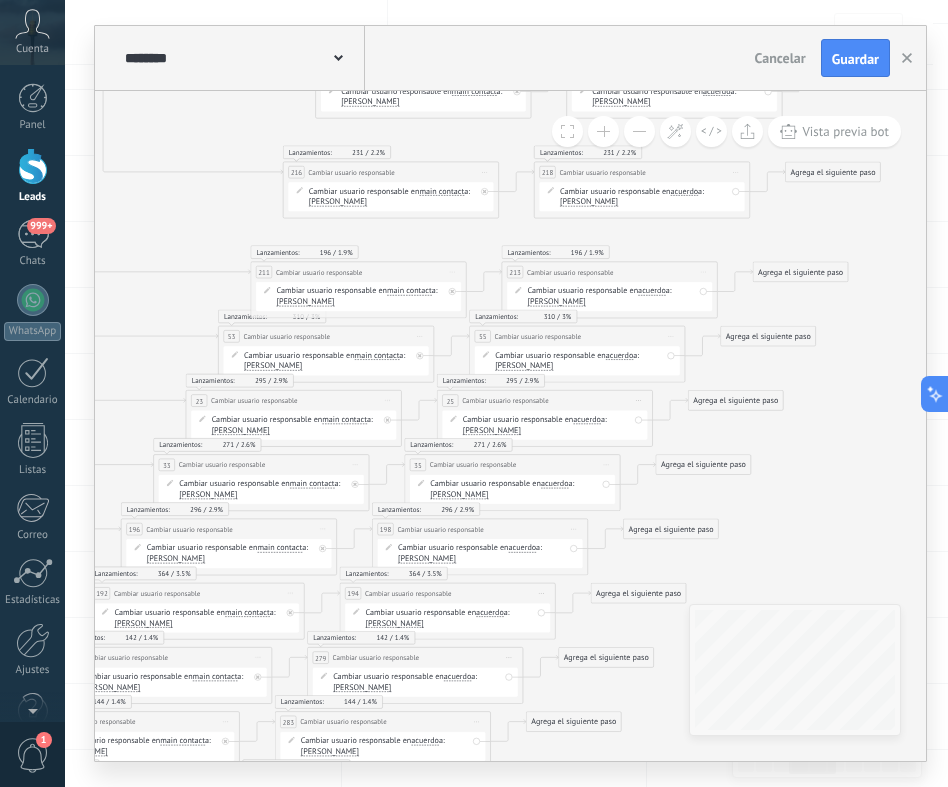 click on "[PERSON_NAME]" at bounding box center [557, 302] 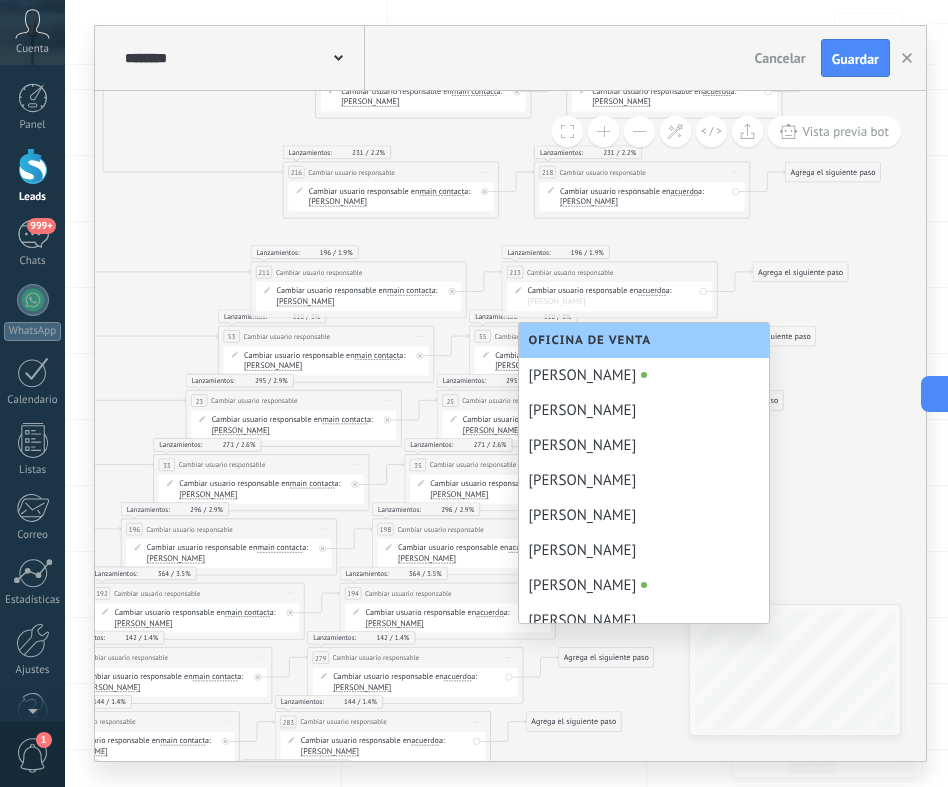 scroll, scrollTop: 0, scrollLeft: 0, axis: both 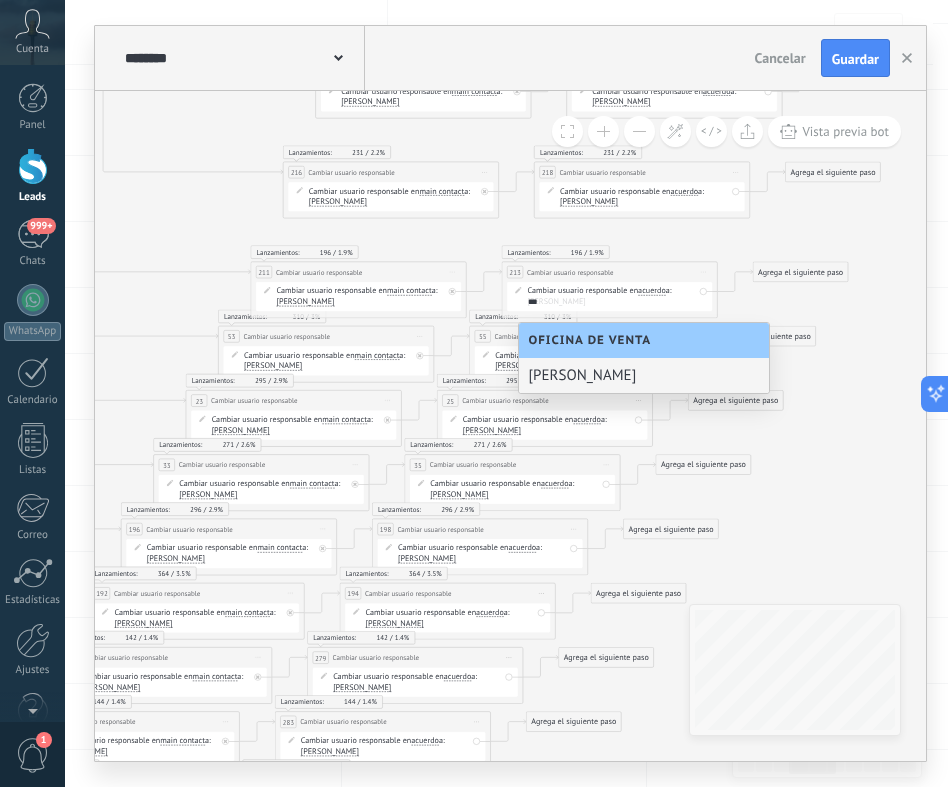 type on "***" 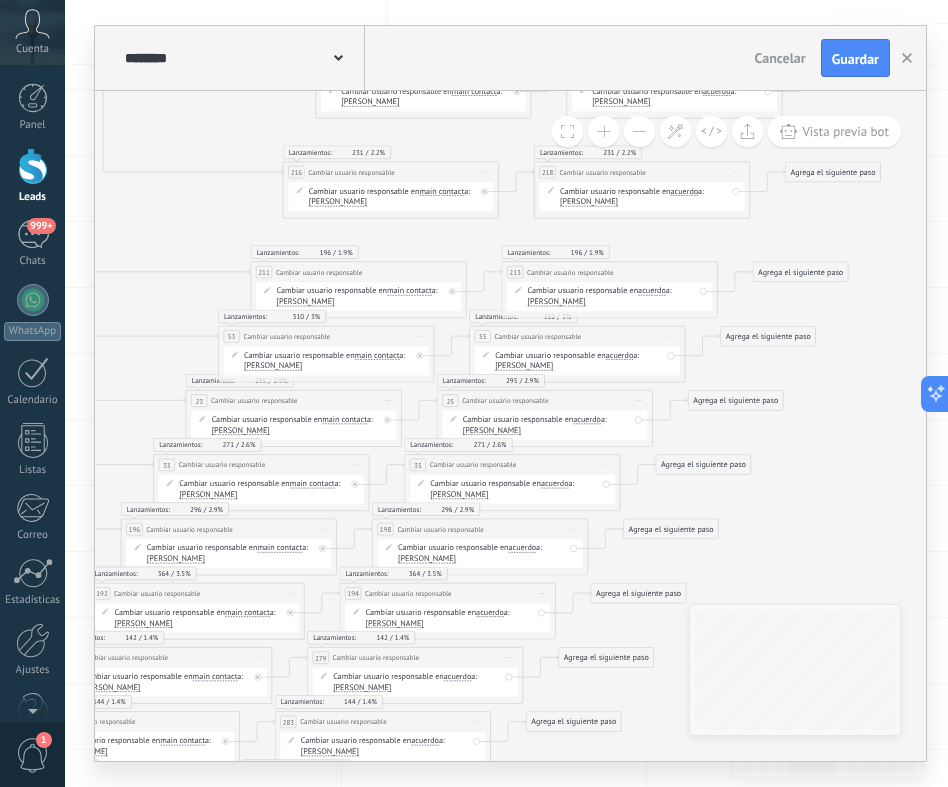 click on "[PERSON_NAME]" at bounding box center (273, 366) 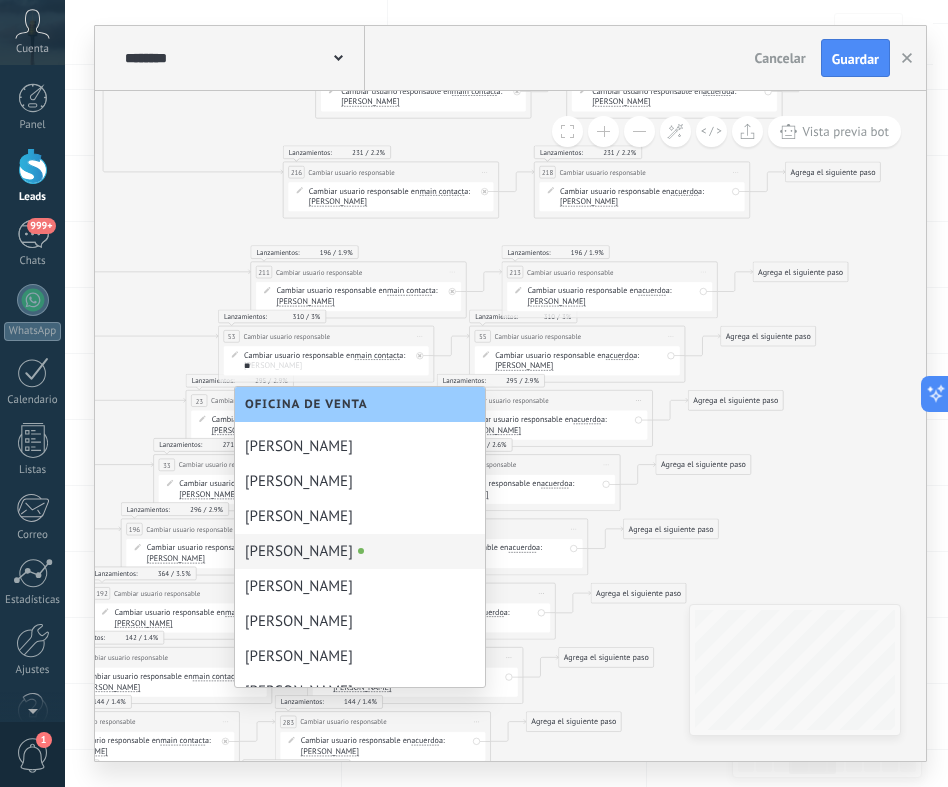 scroll, scrollTop: 0, scrollLeft: 0, axis: both 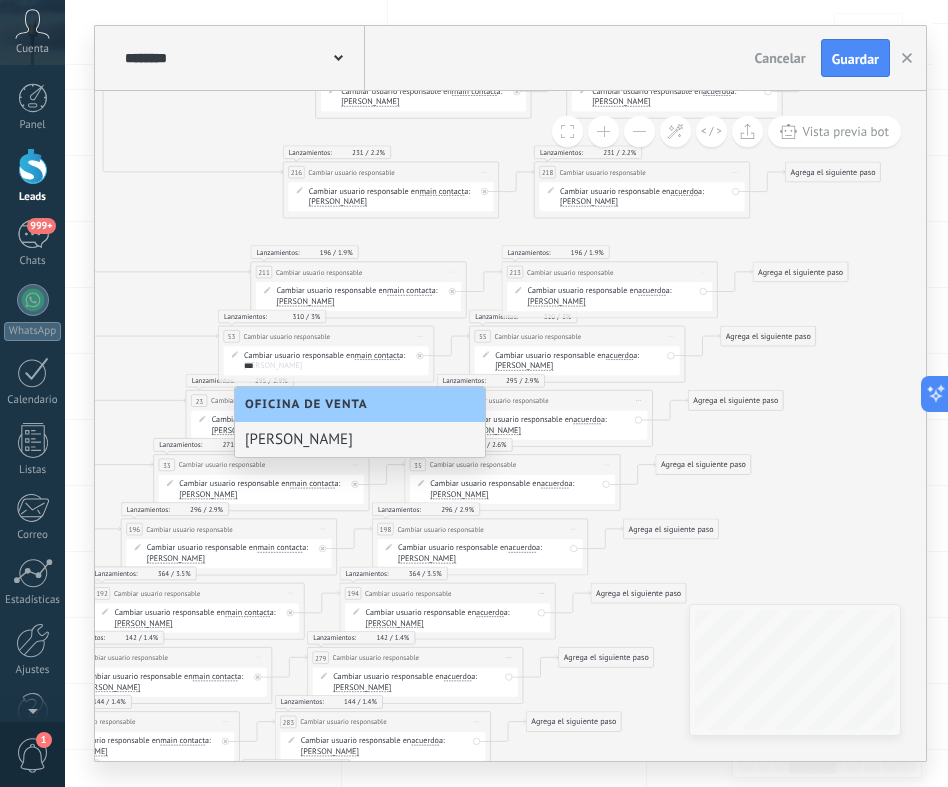type on "***" 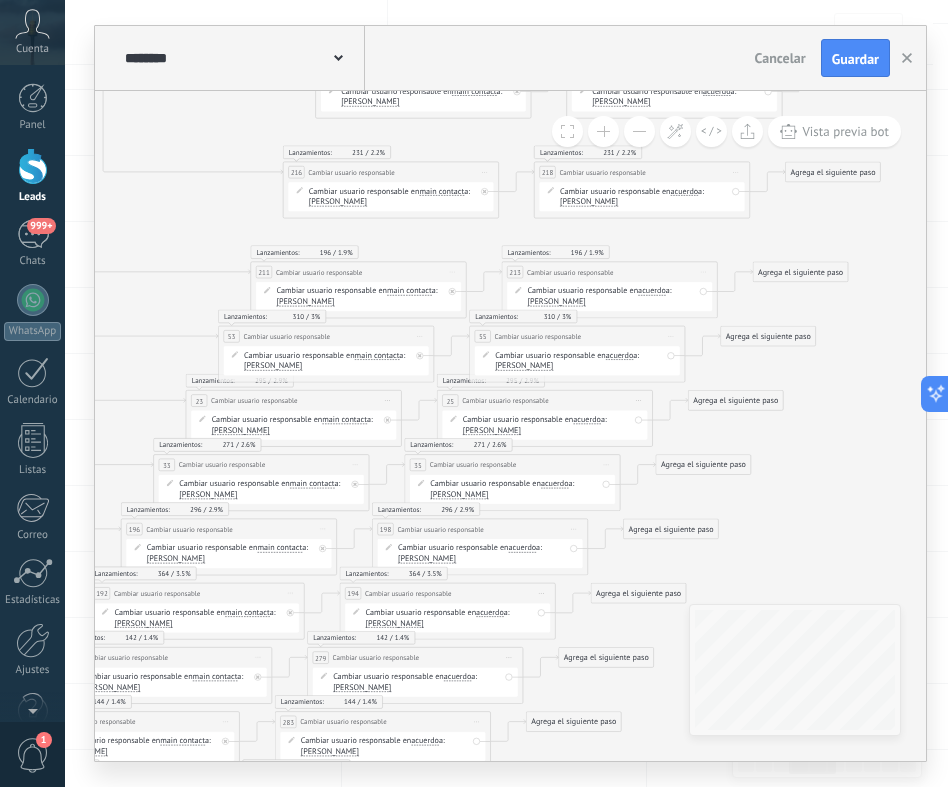 click on "[PERSON_NAME]" at bounding box center [524, 366] 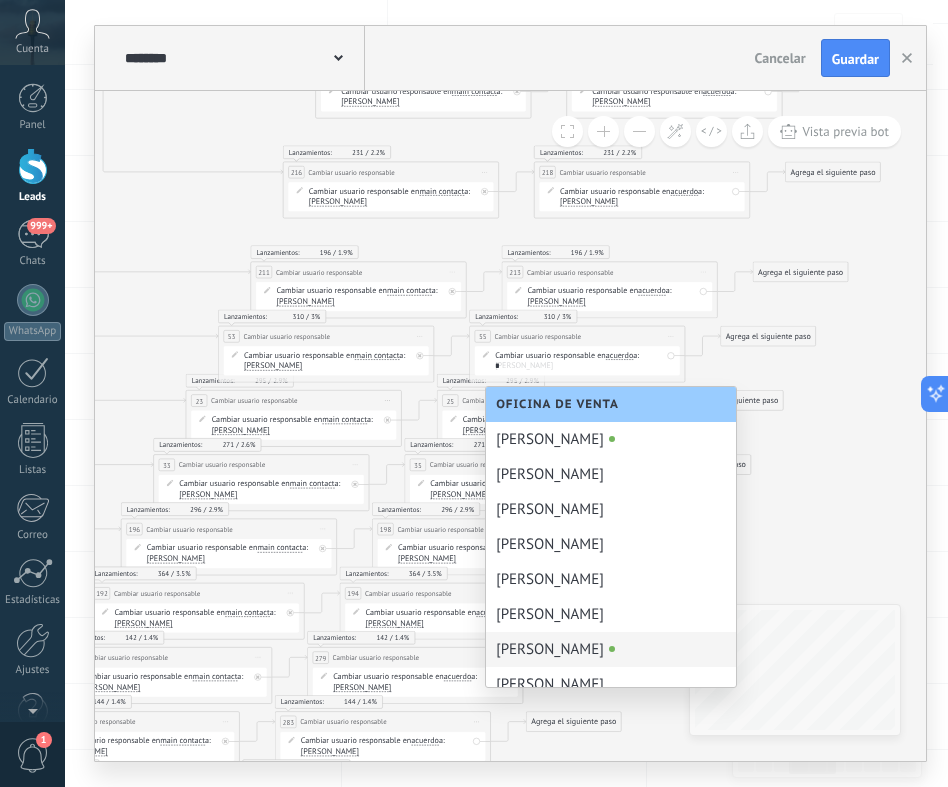 scroll, scrollTop: 0, scrollLeft: 0, axis: both 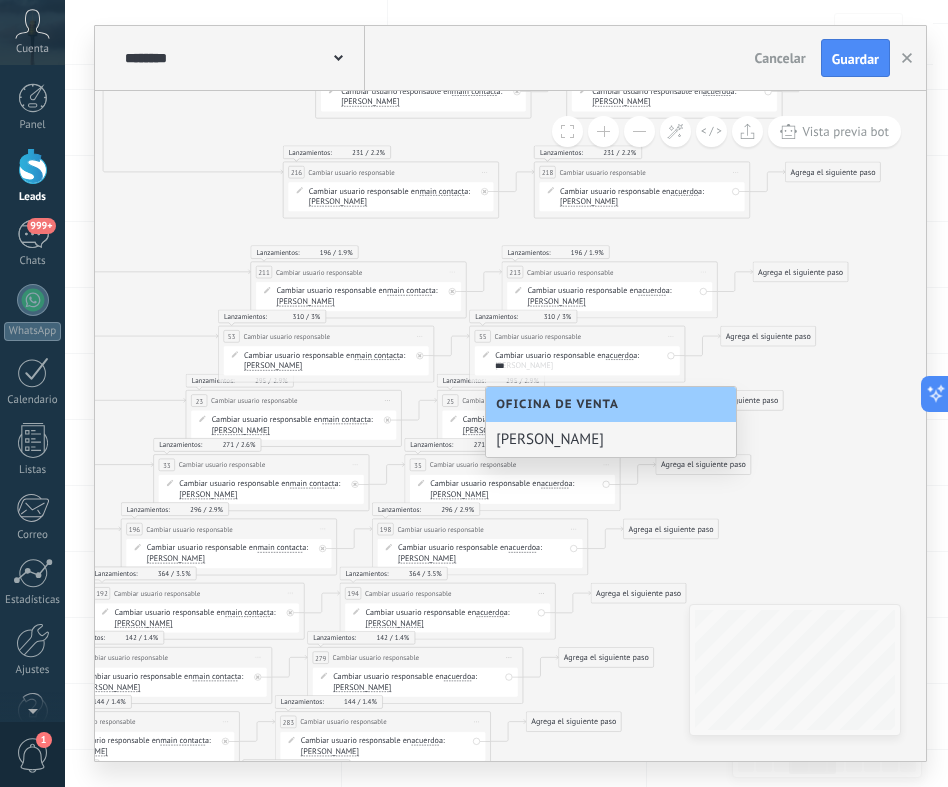 type on "***" 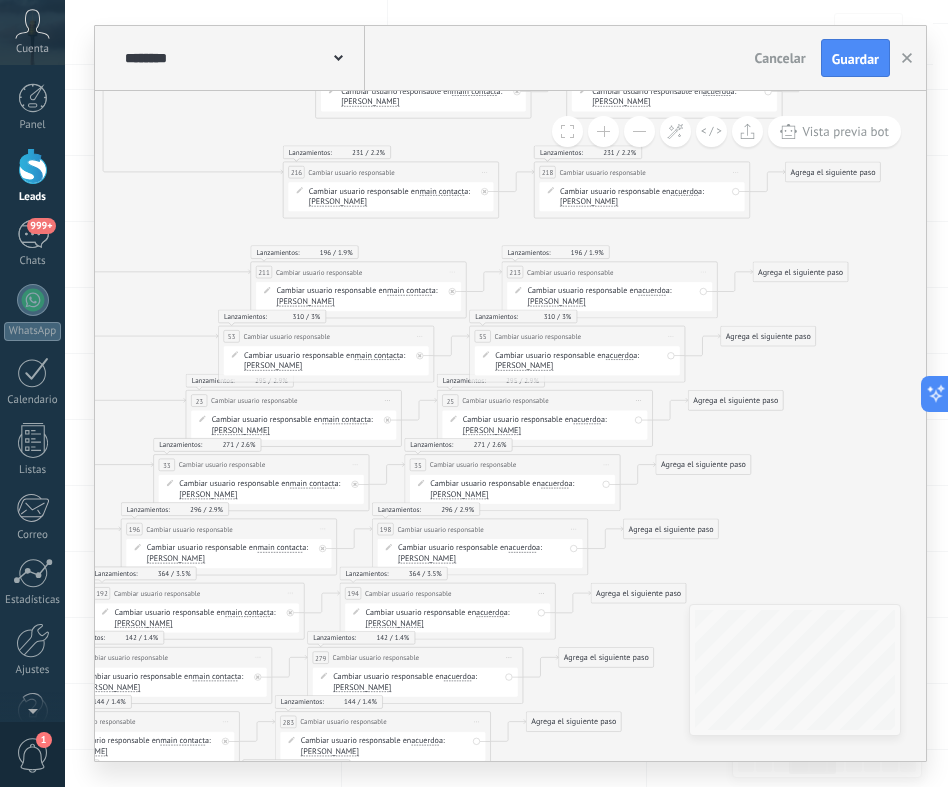 click on "[PERSON_NAME]" at bounding box center [241, 430] 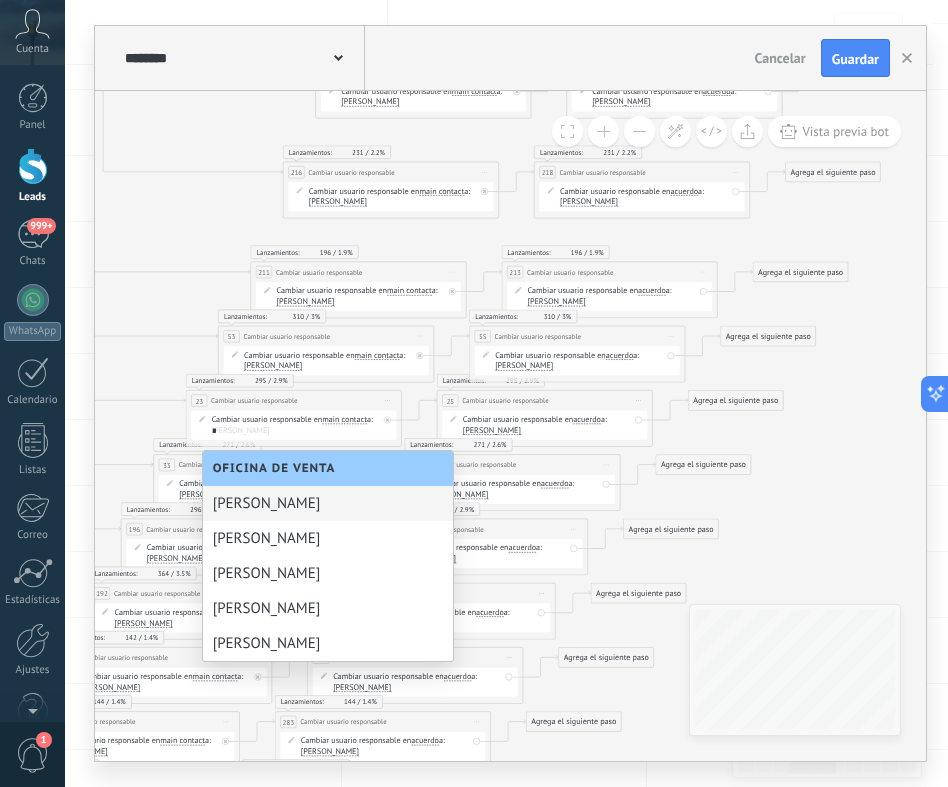 scroll, scrollTop: 0, scrollLeft: 0, axis: both 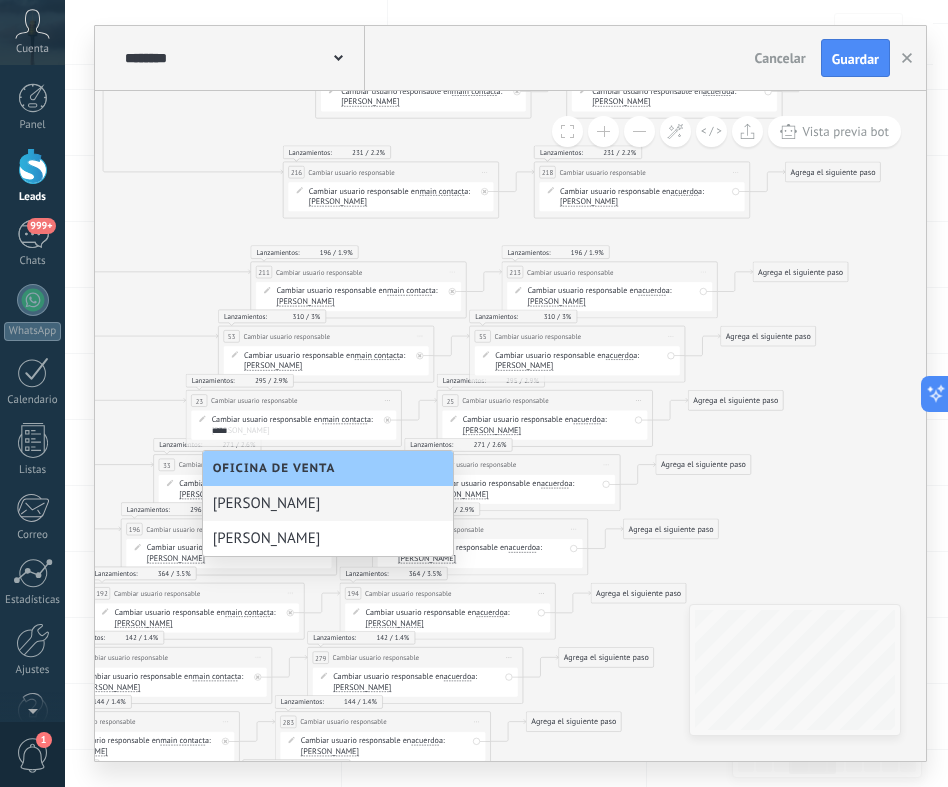 type on "*****" 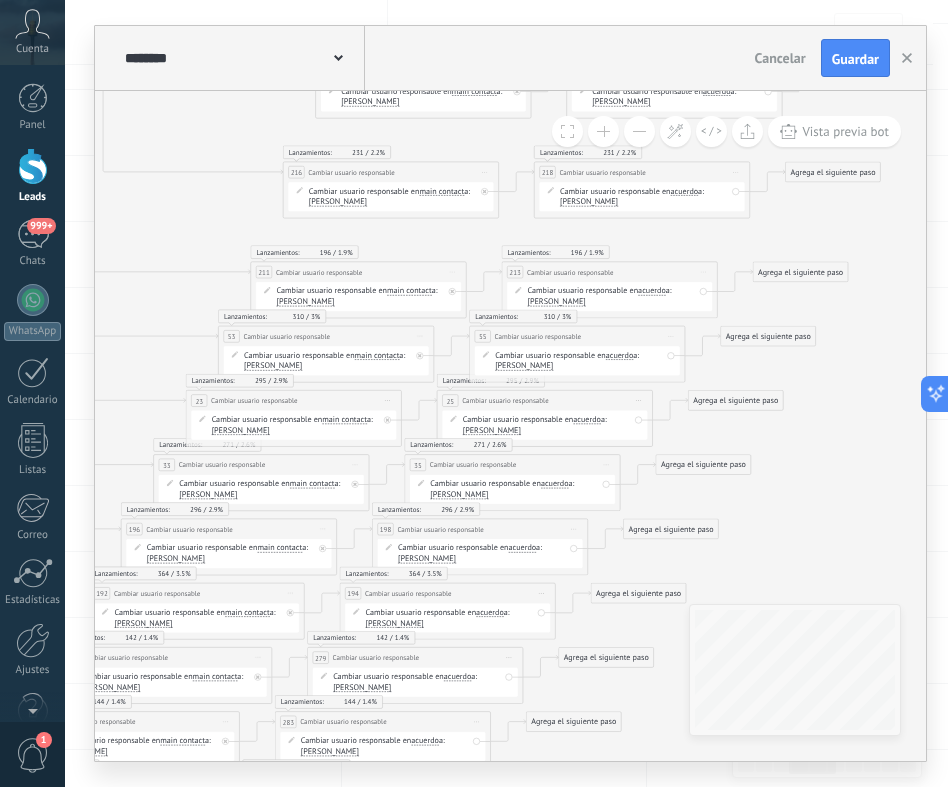 click on "[PERSON_NAME]" at bounding box center [492, 430] 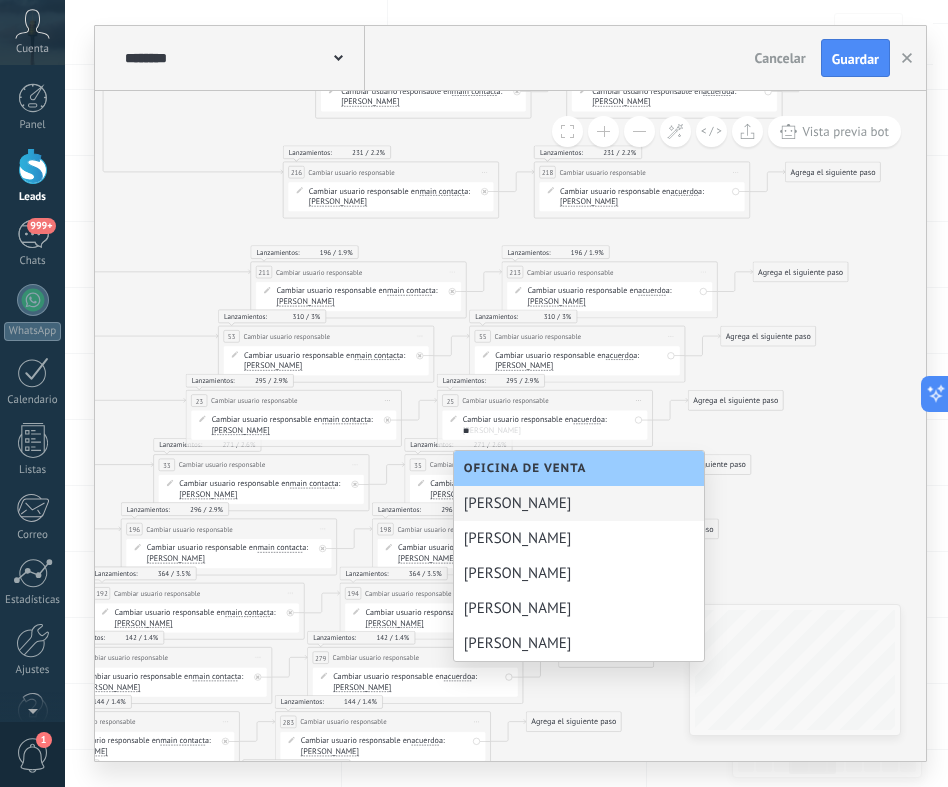 scroll, scrollTop: 0, scrollLeft: 0, axis: both 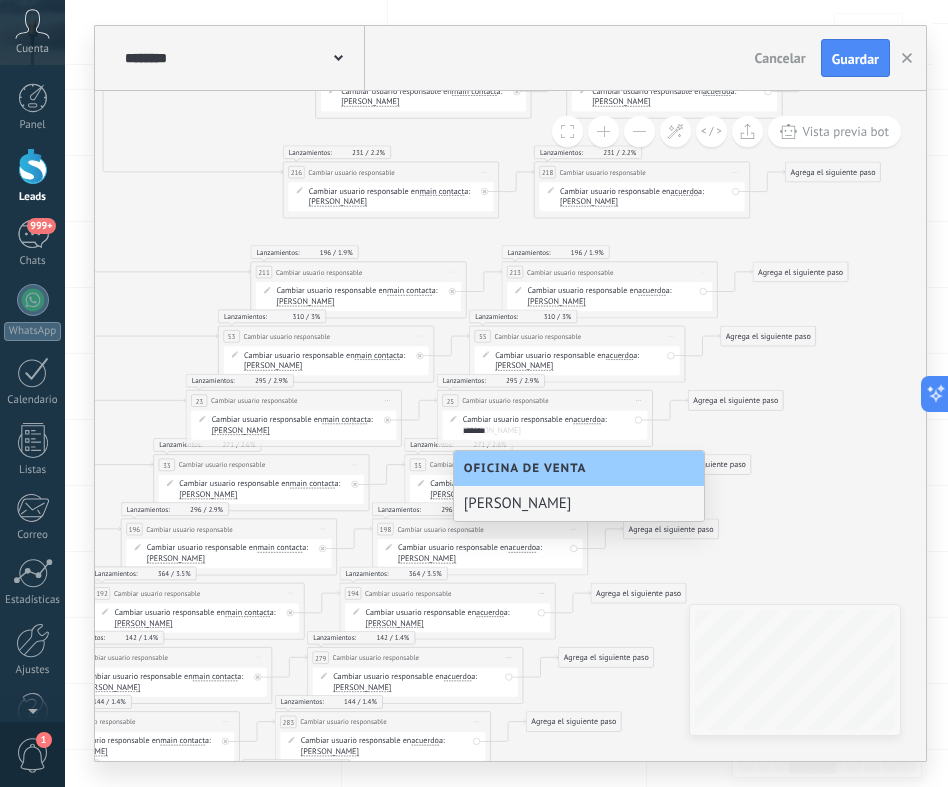 type on "*******" 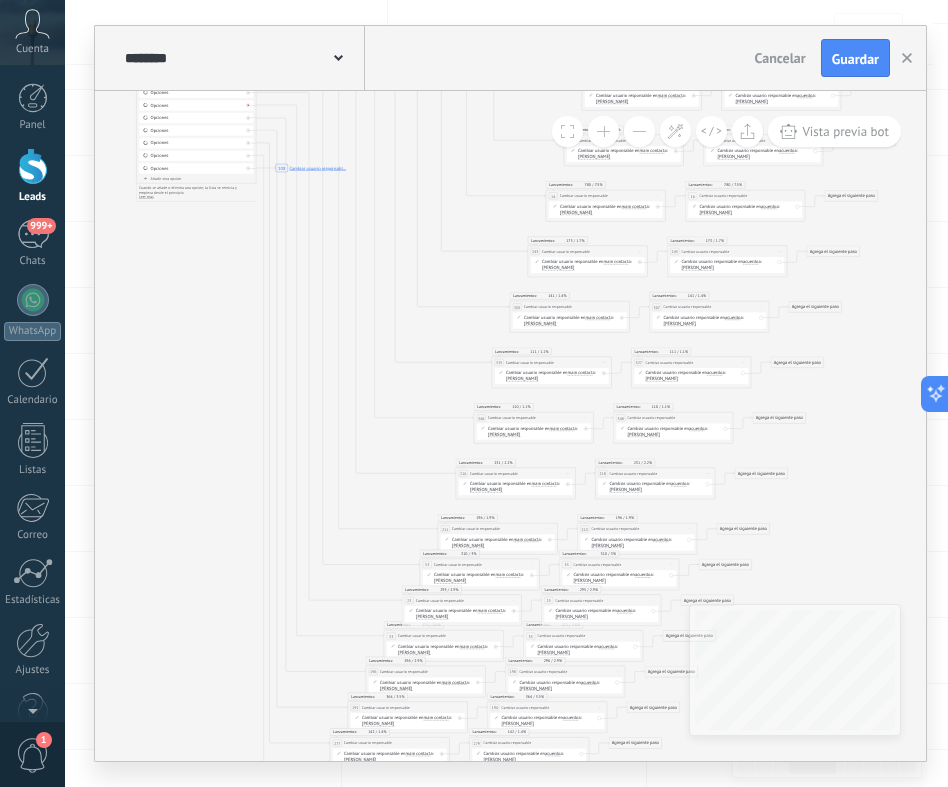 click at bounding box center (248, 105) 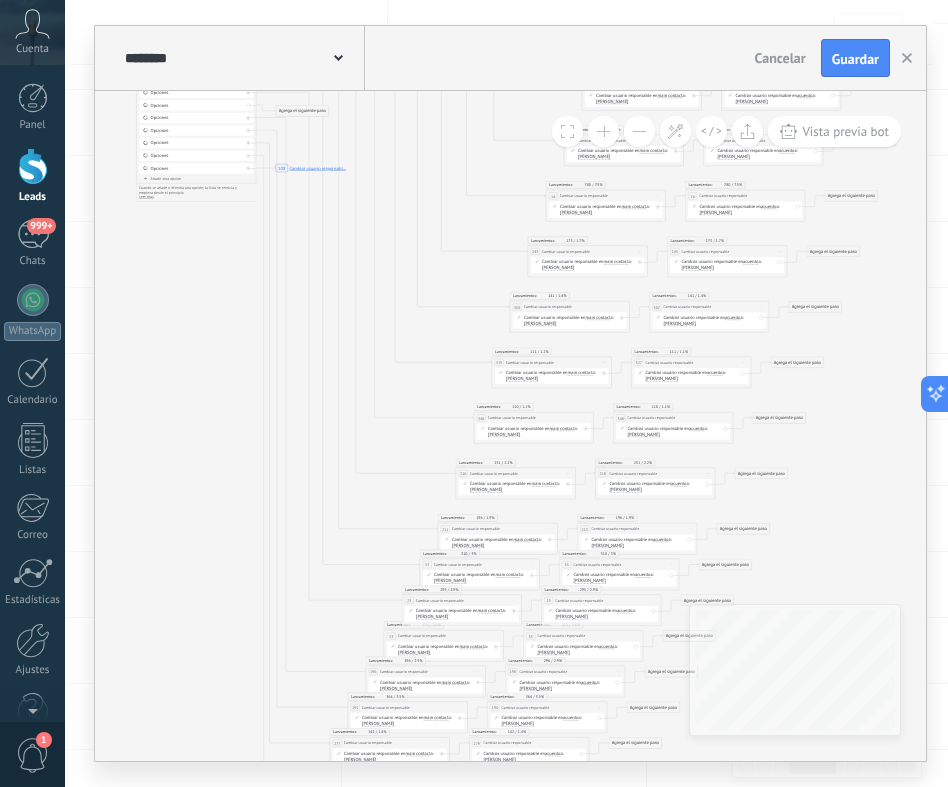 click on "Borrar" at bounding box center [242, 105] 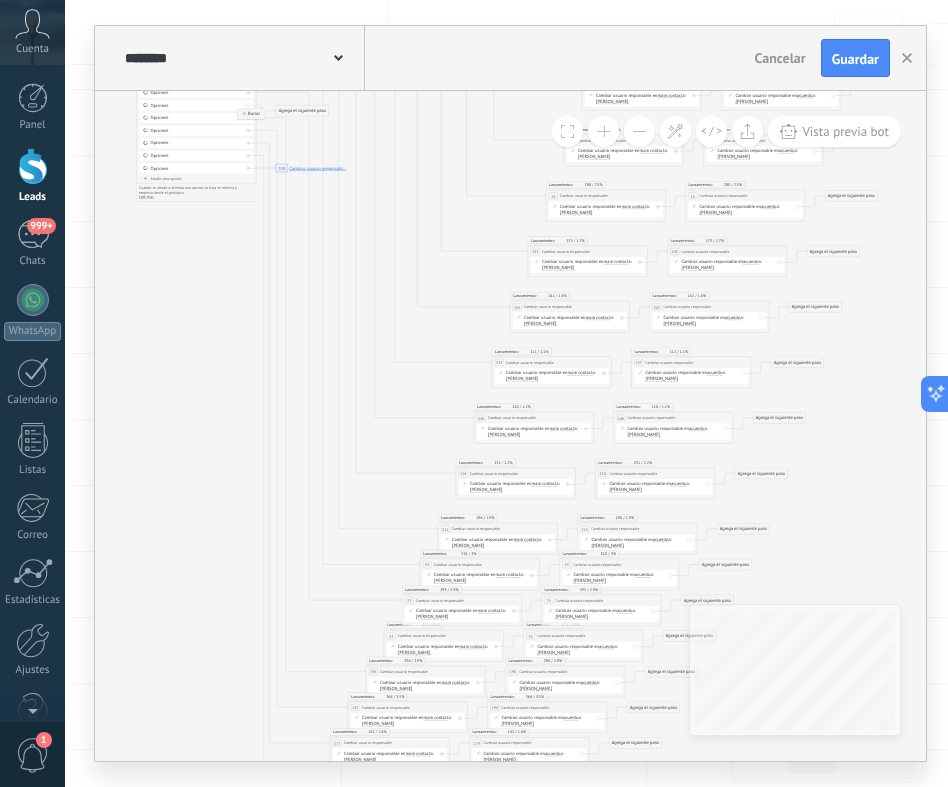 click on "Borrar" at bounding box center [251, 114] 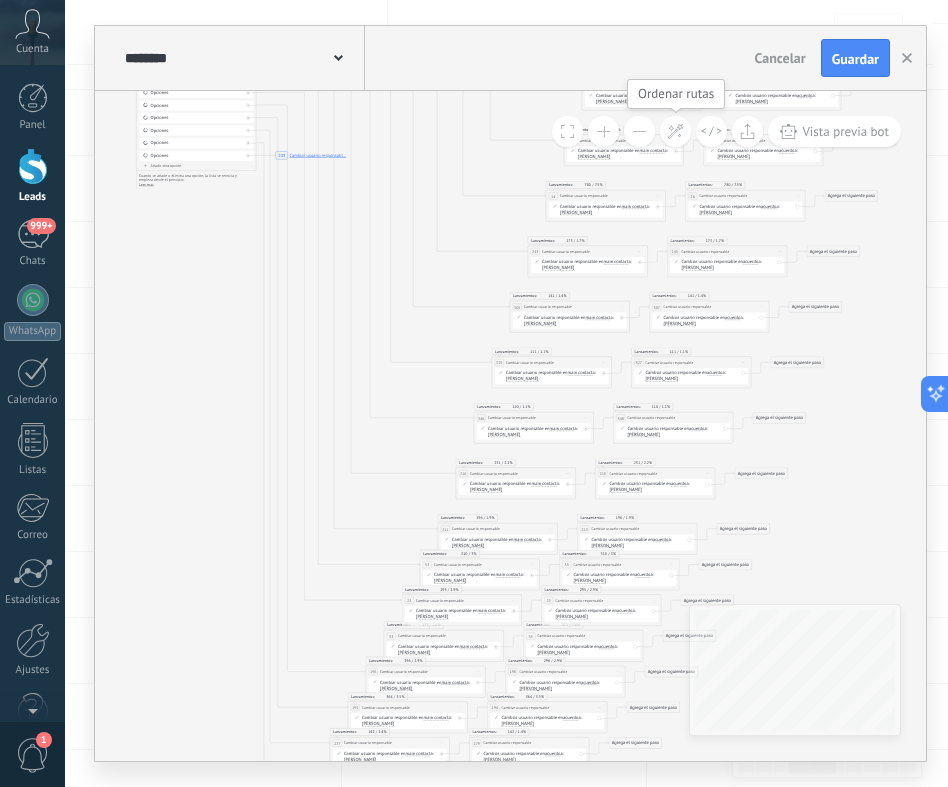 click 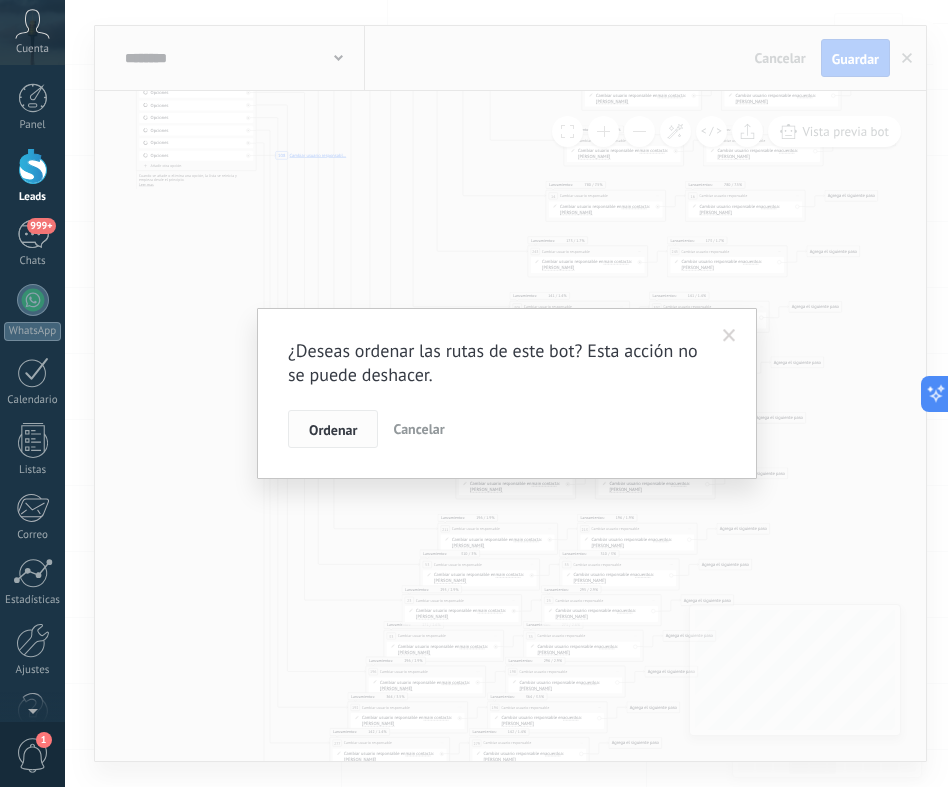 click on "Ordenar" at bounding box center (333, 430) 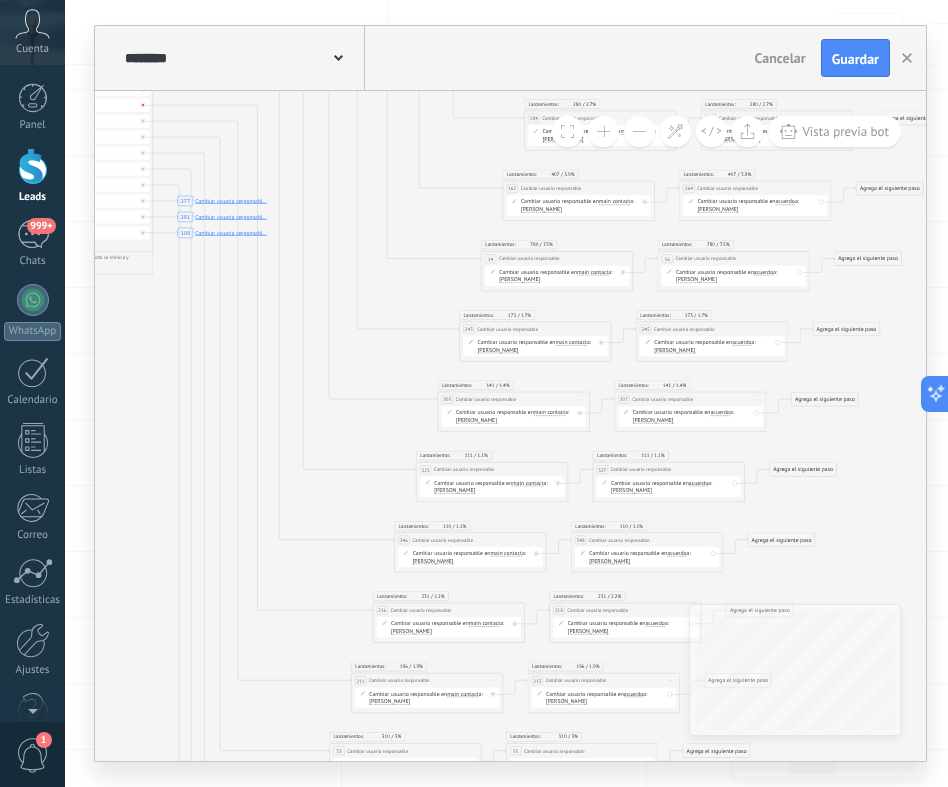 click at bounding box center (143, 105) 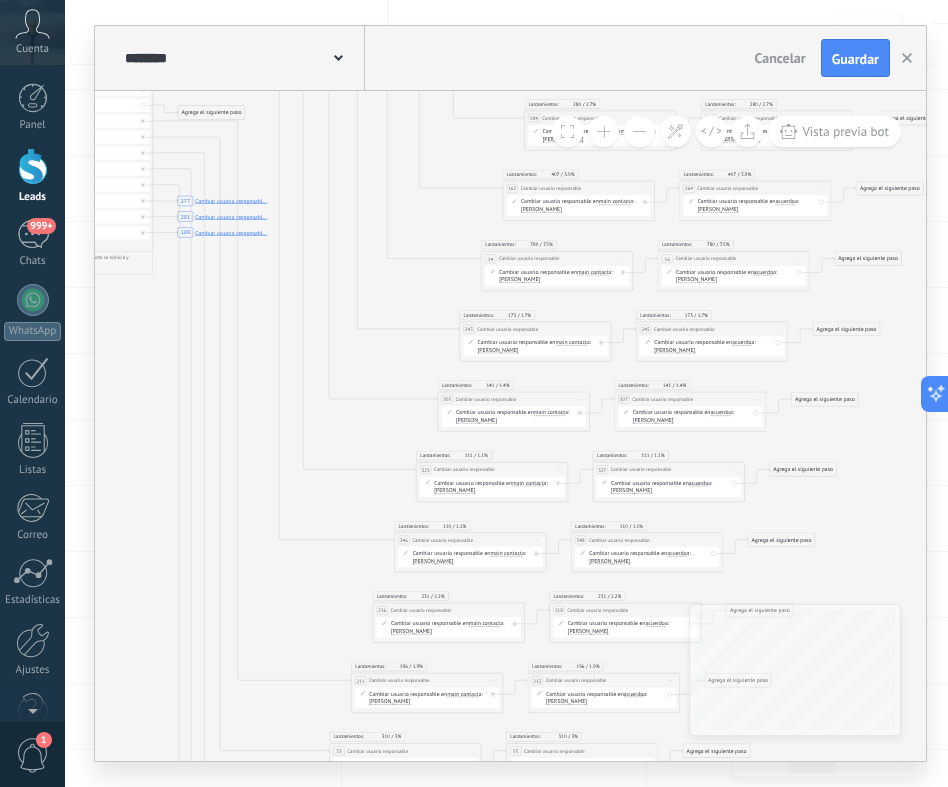 click on "Borrar" at bounding box center (135, 105) 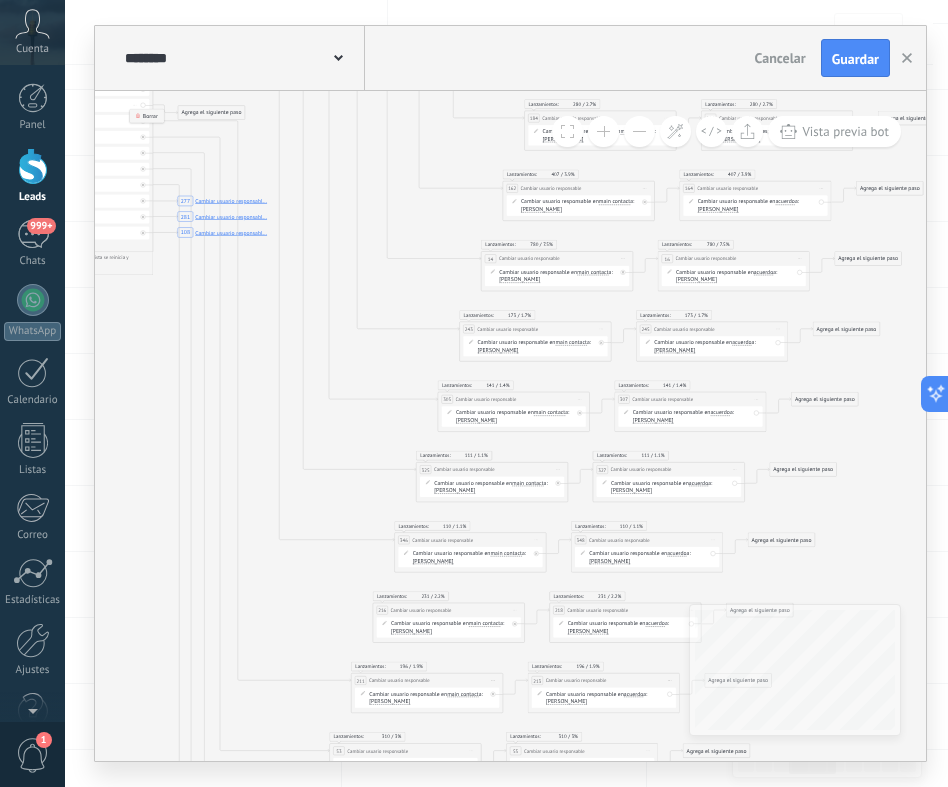 click on "Borrar" at bounding box center (147, 116) 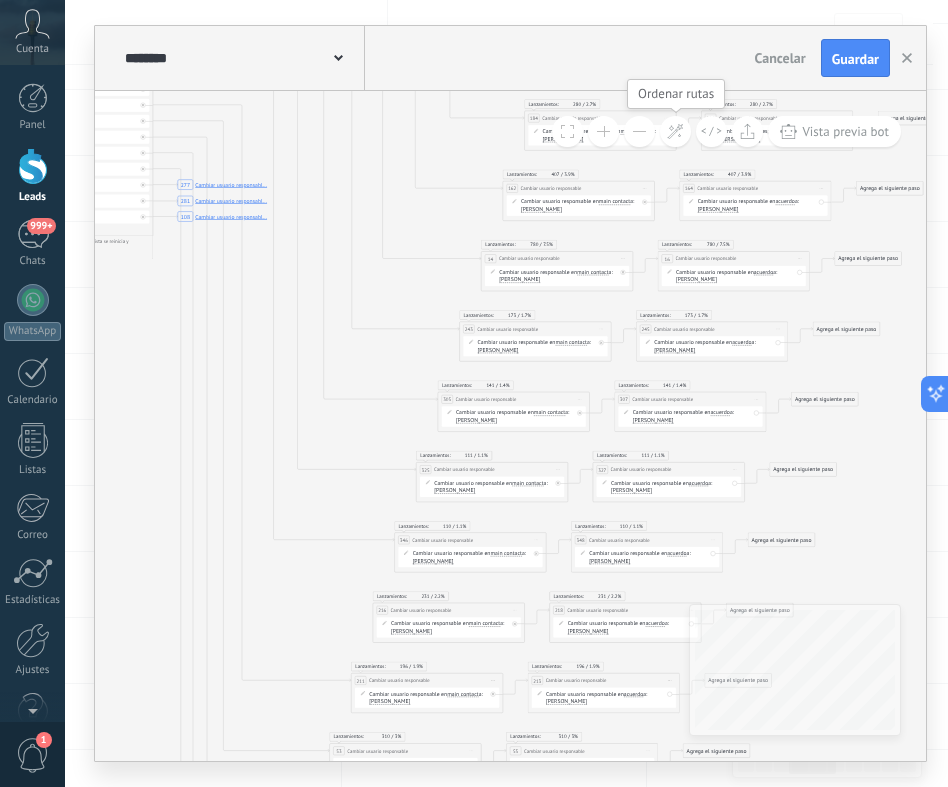 click at bounding box center [675, 131] 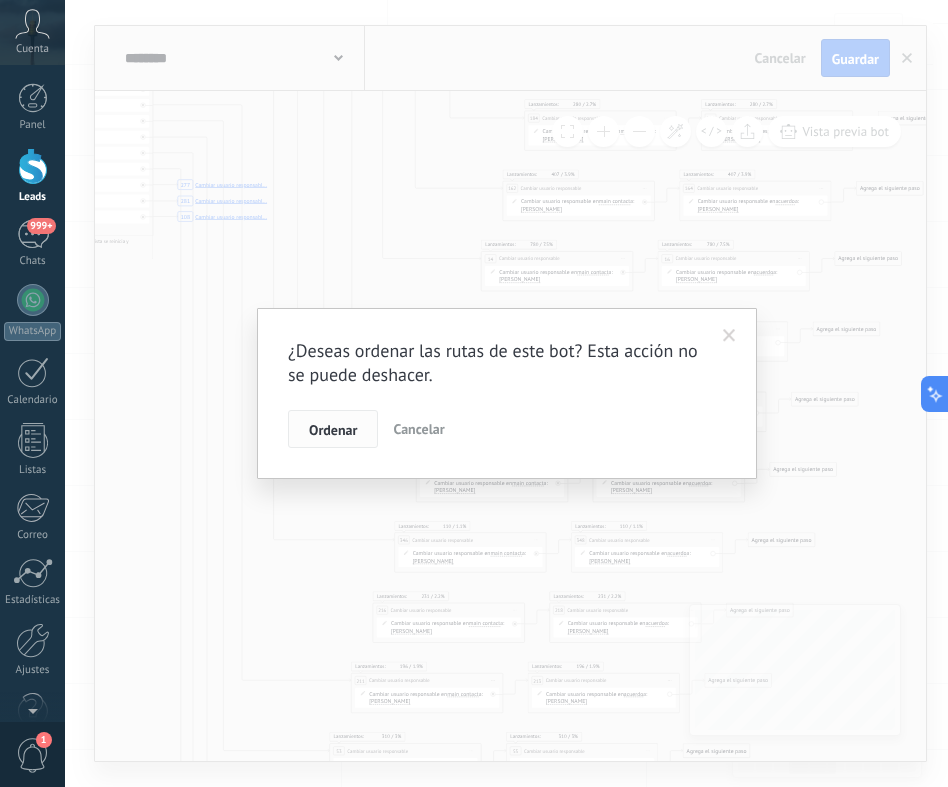 click on "Ordenar" at bounding box center (333, 430) 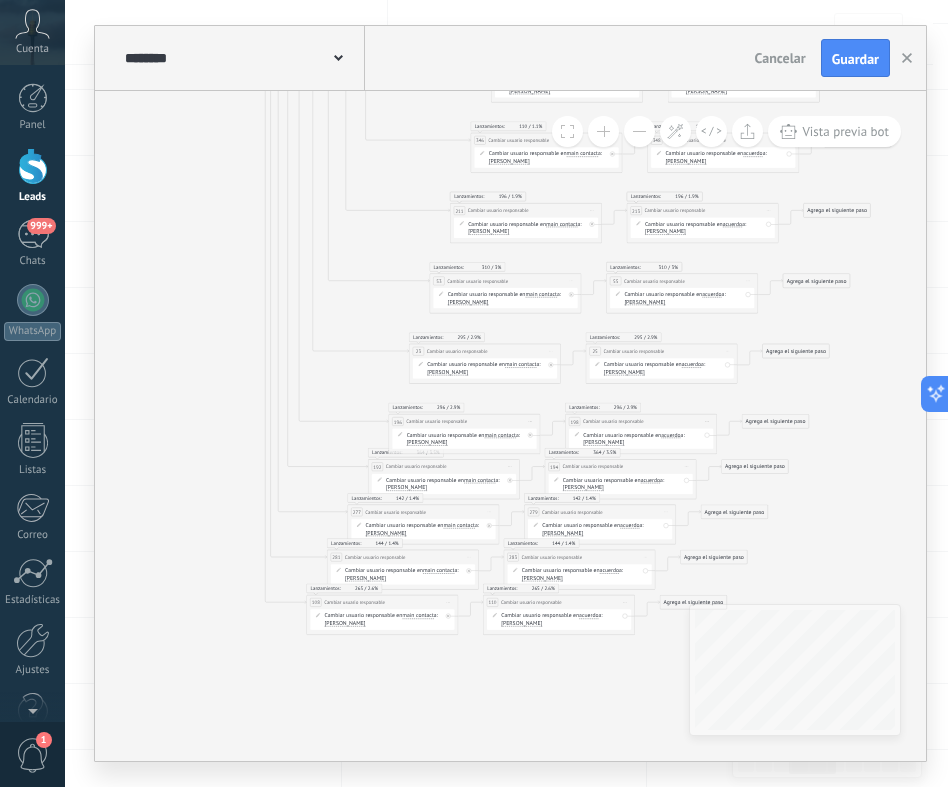 click on "[PERSON_NAME]" at bounding box center (427, 443) 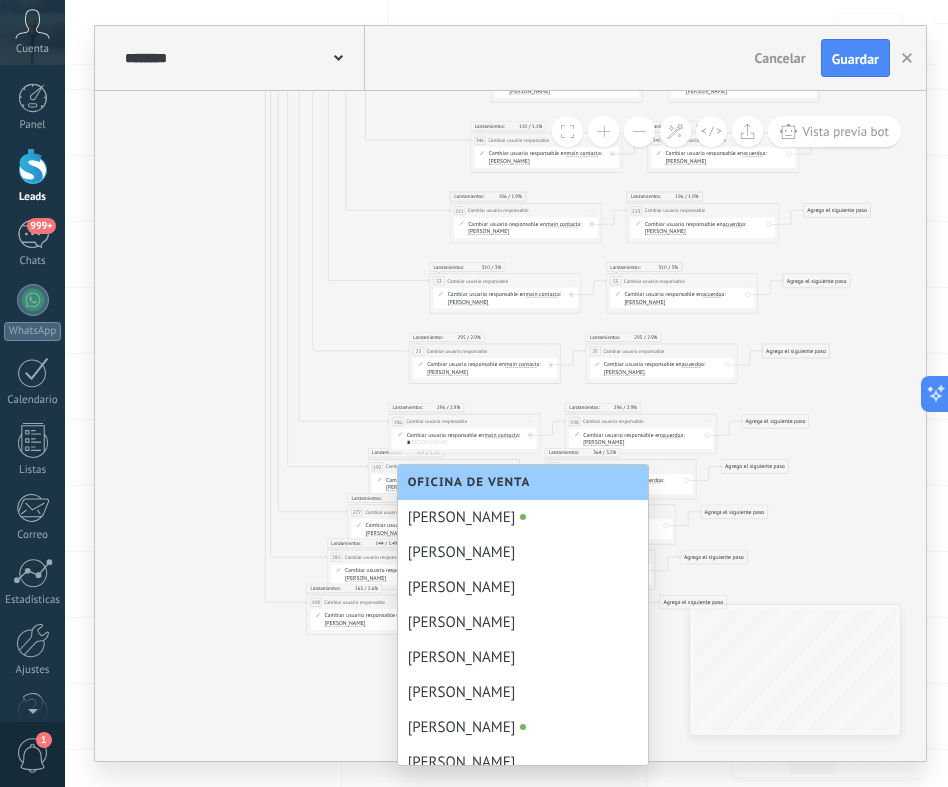 scroll, scrollTop: 0, scrollLeft: 0, axis: both 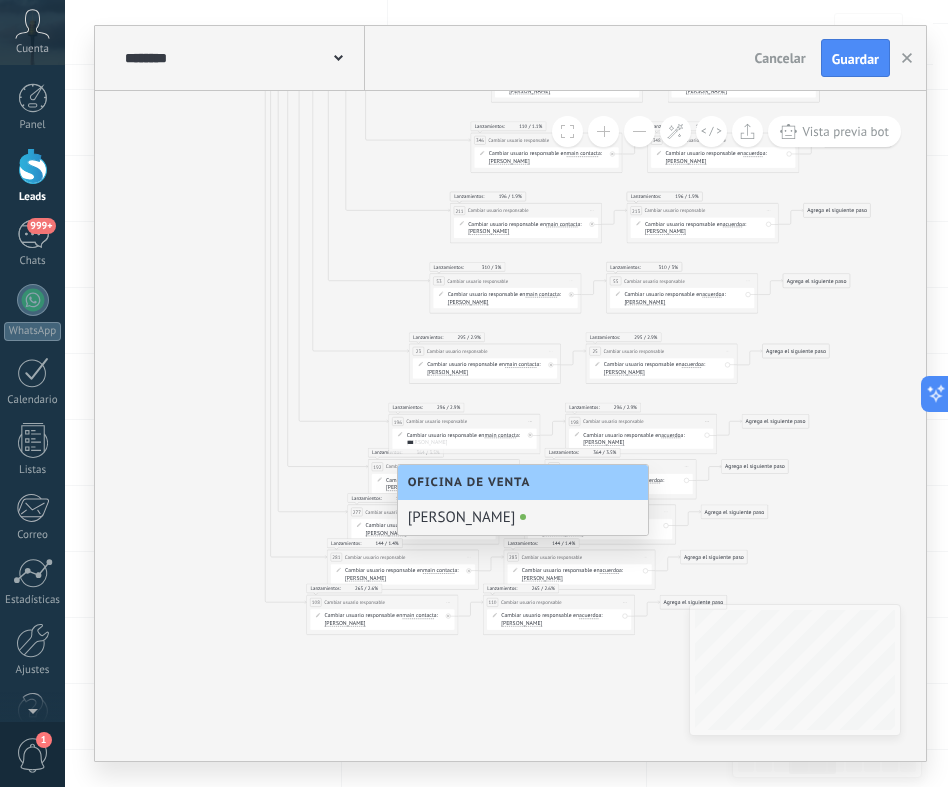 type on "***" 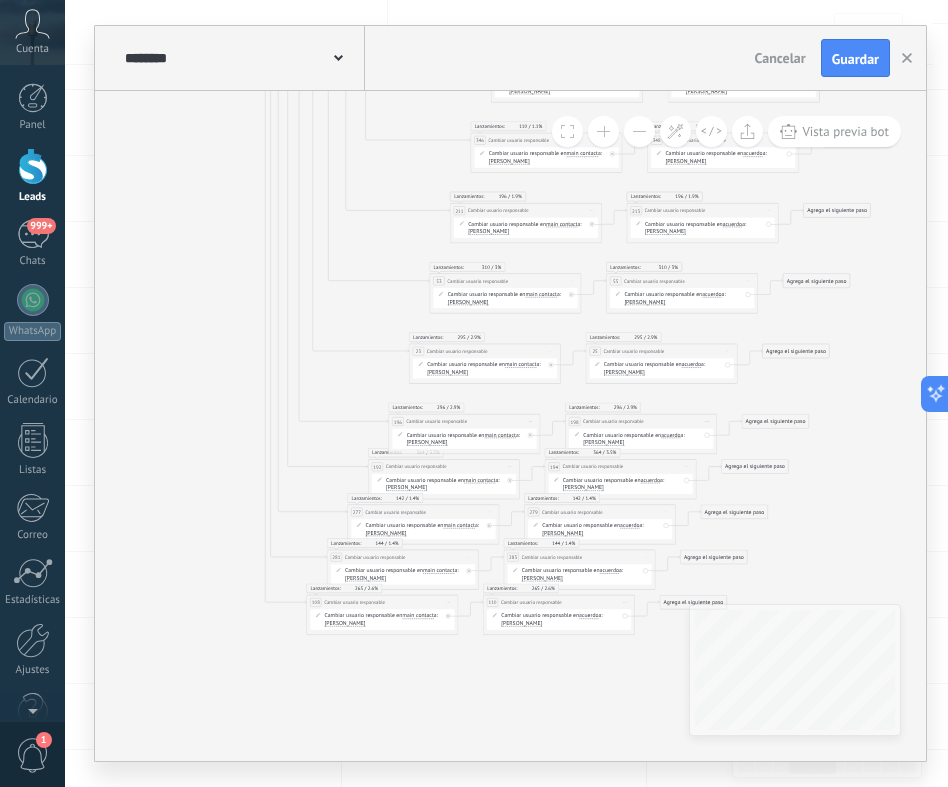 click on "[PERSON_NAME]" at bounding box center [603, 443] 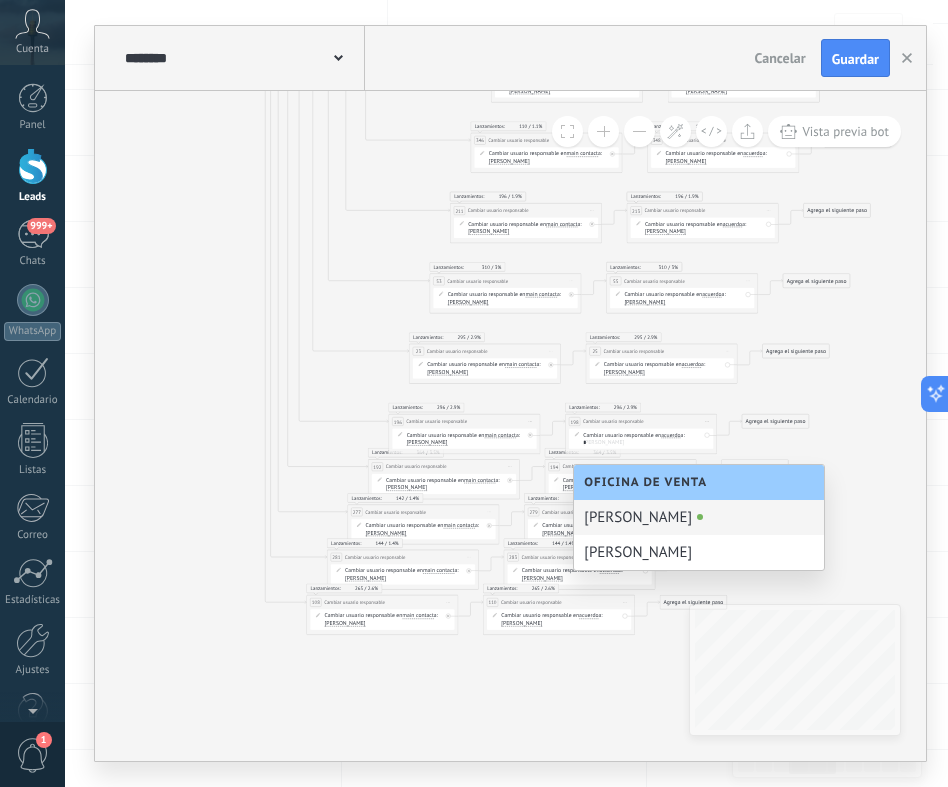 scroll, scrollTop: 0, scrollLeft: 0, axis: both 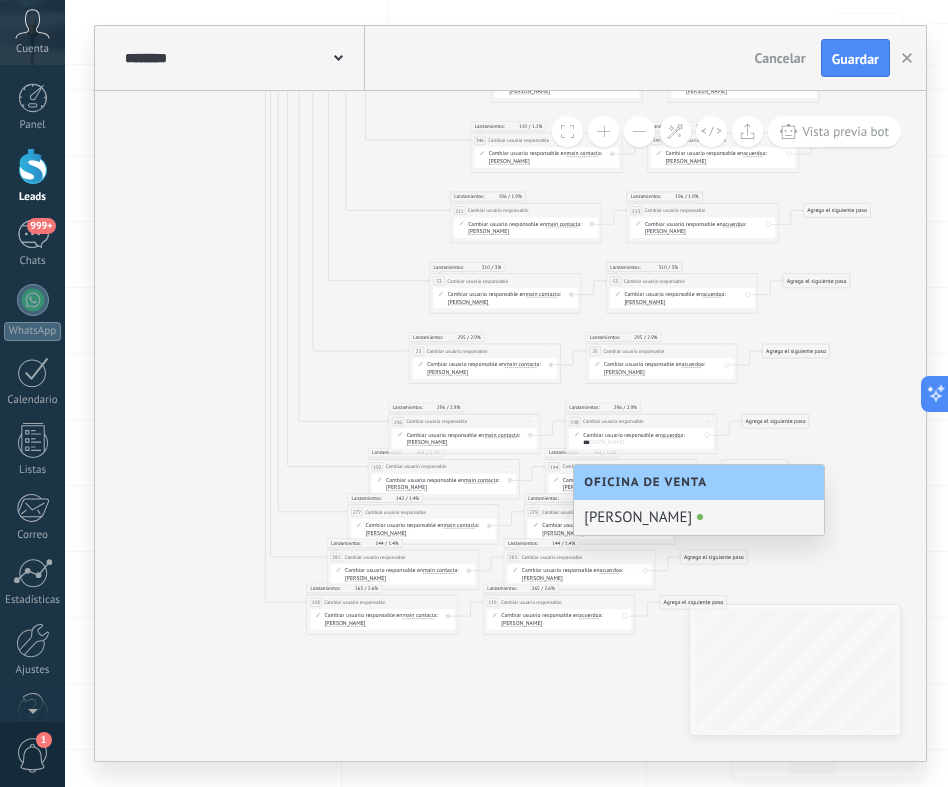 type on "***" 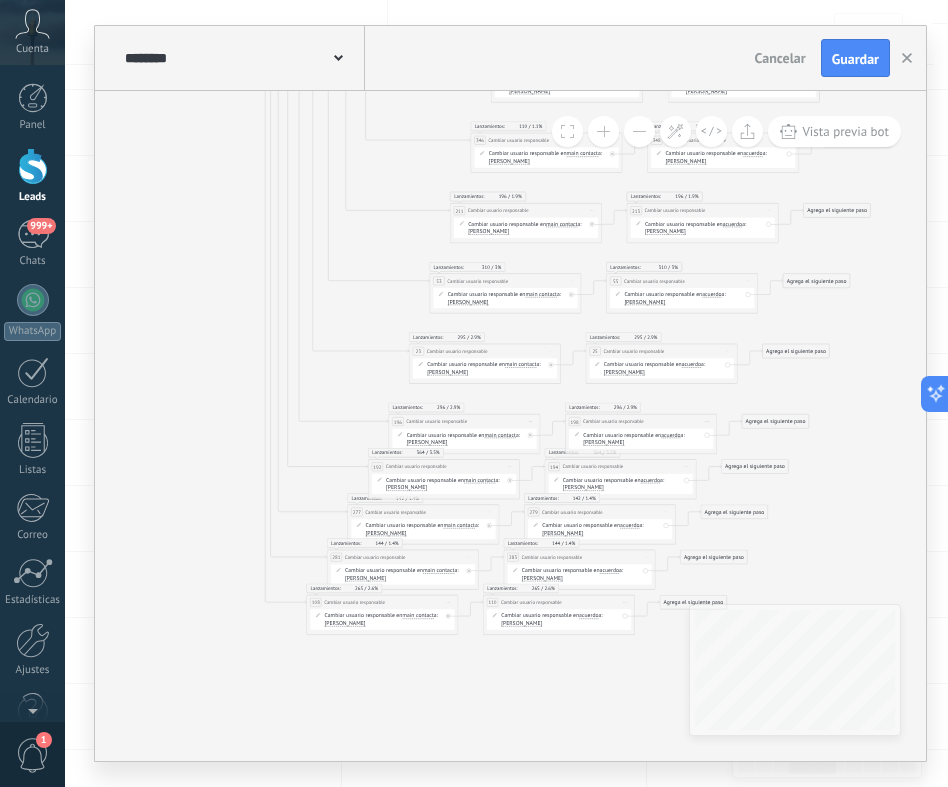 click on "[PERSON_NAME]" at bounding box center [406, 488] 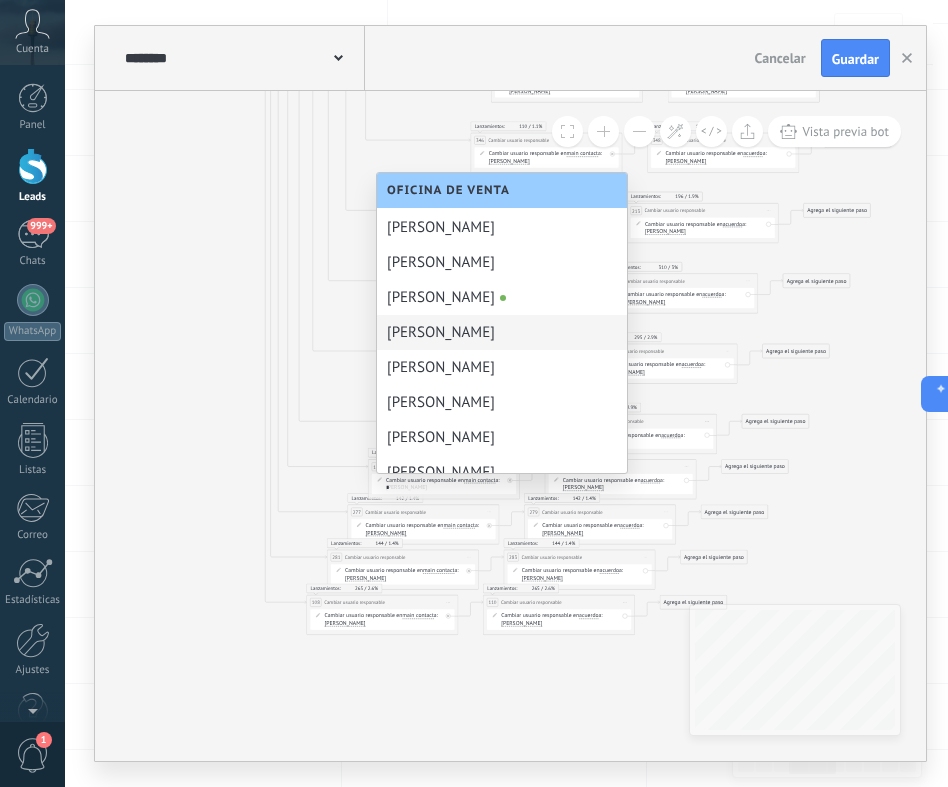 scroll, scrollTop: 0, scrollLeft: 0, axis: both 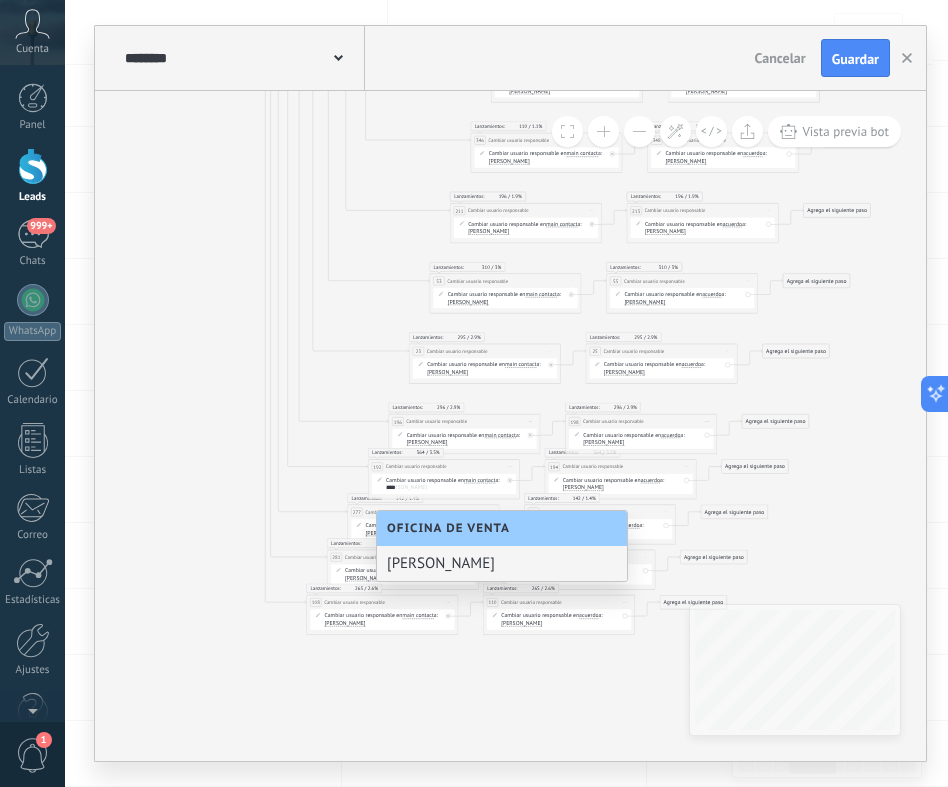 type on "****" 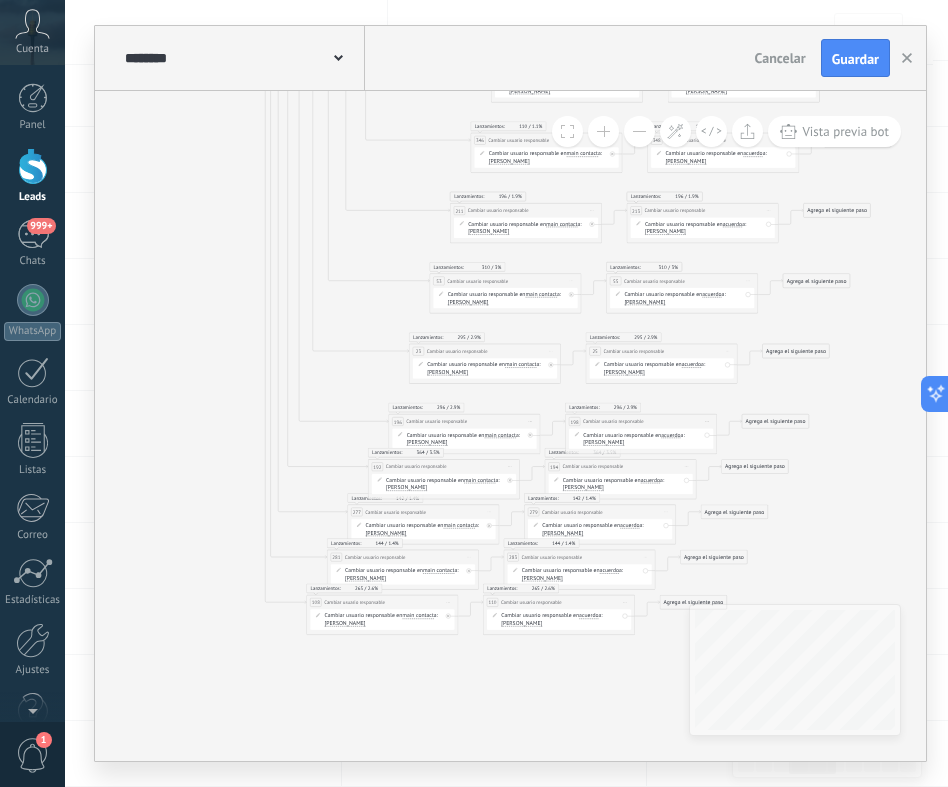 click on "[PERSON_NAME]" at bounding box center [583, 488] 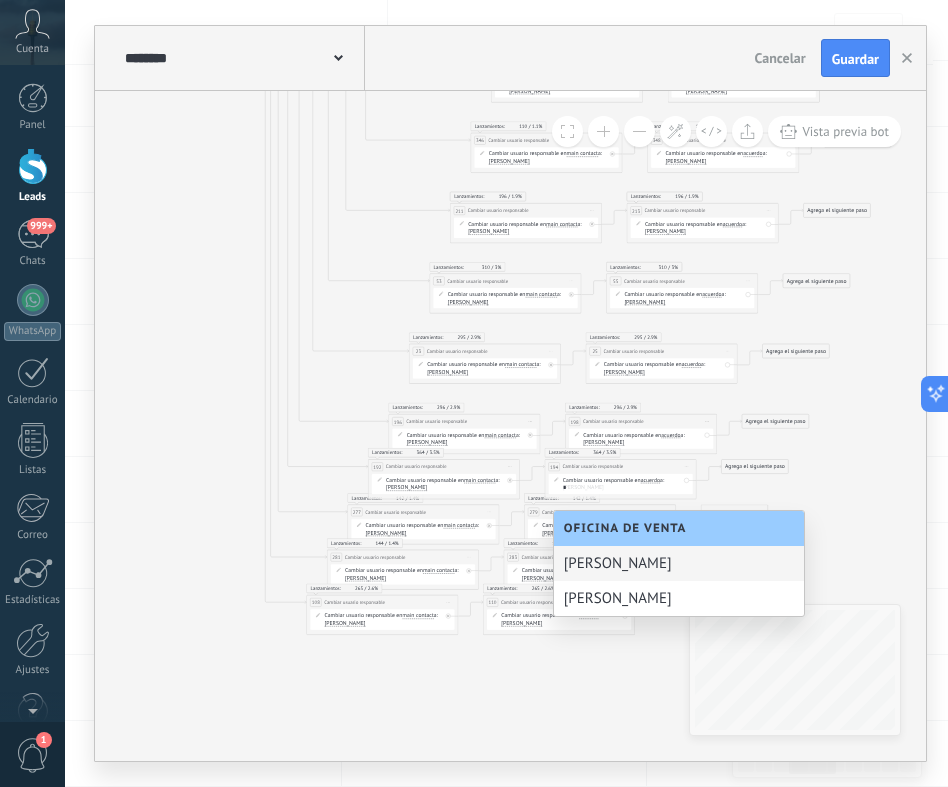 scroll, scrollTop: 0, scrollLeft: 0, axis: both 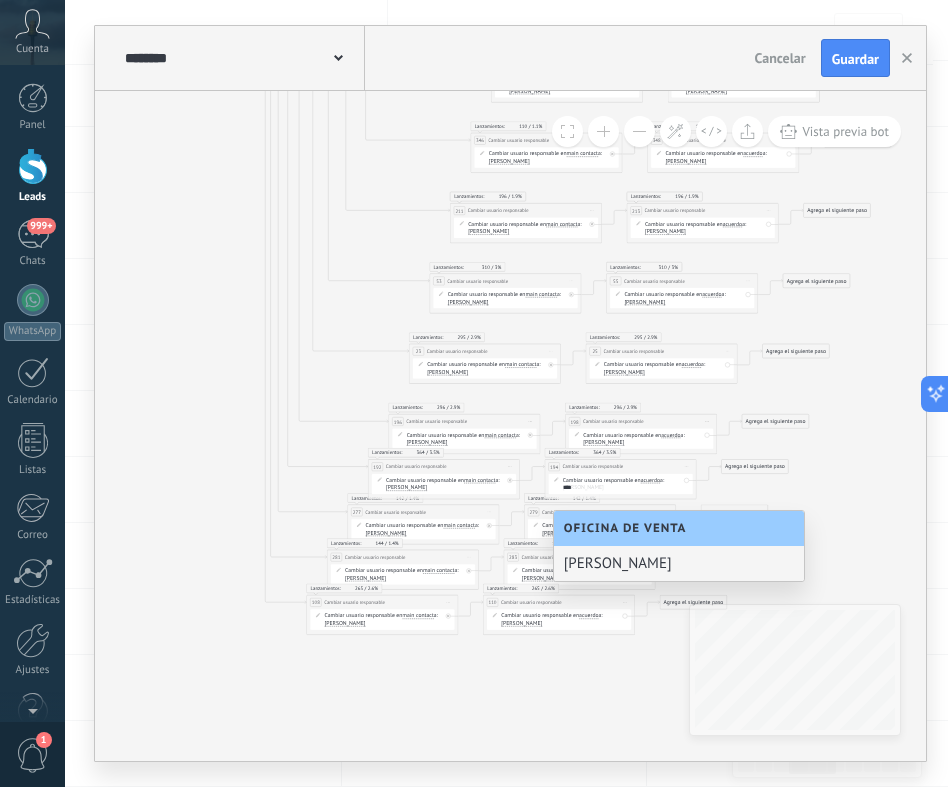 type on "****" 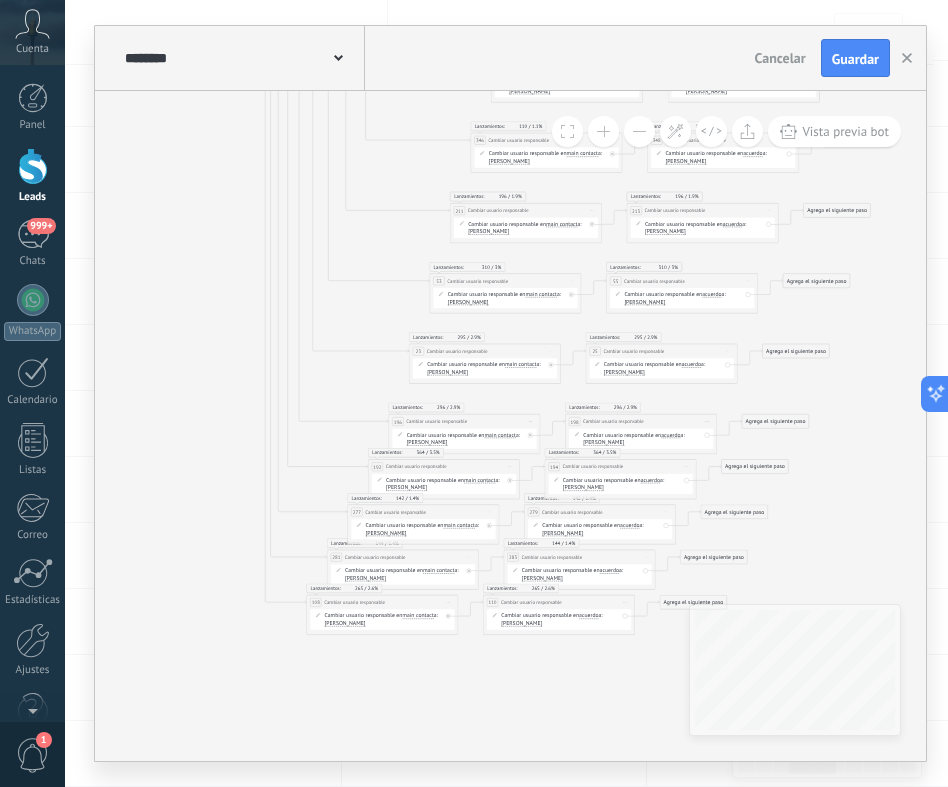 click on "[PERSON_NAME]" at bounding box center (386, 533) 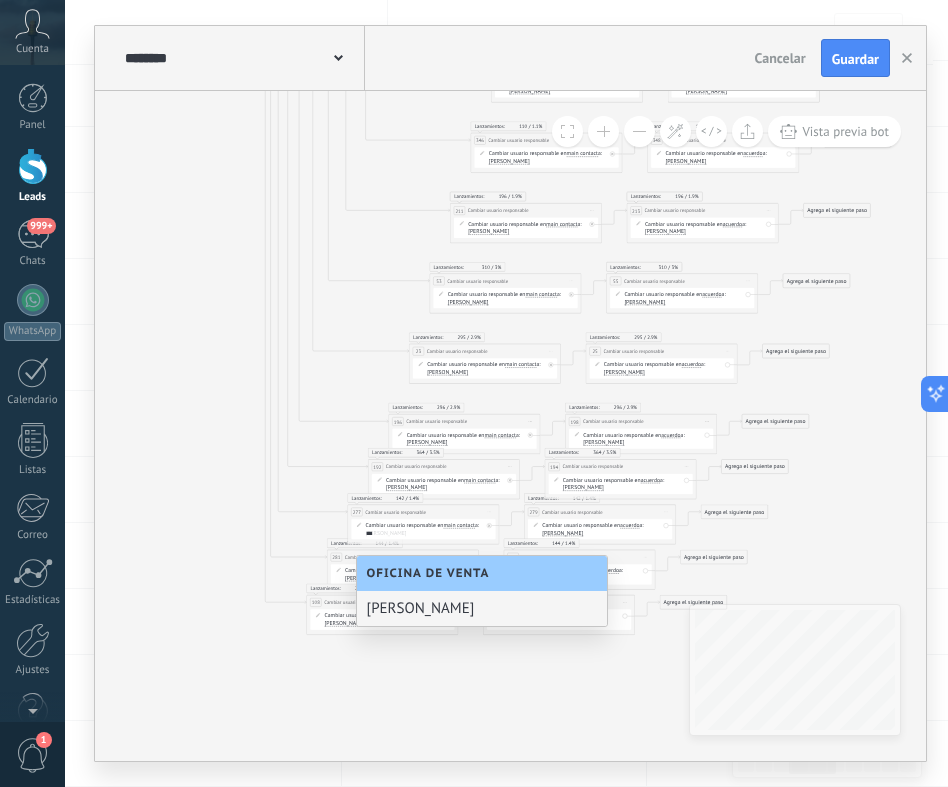 type on "***" 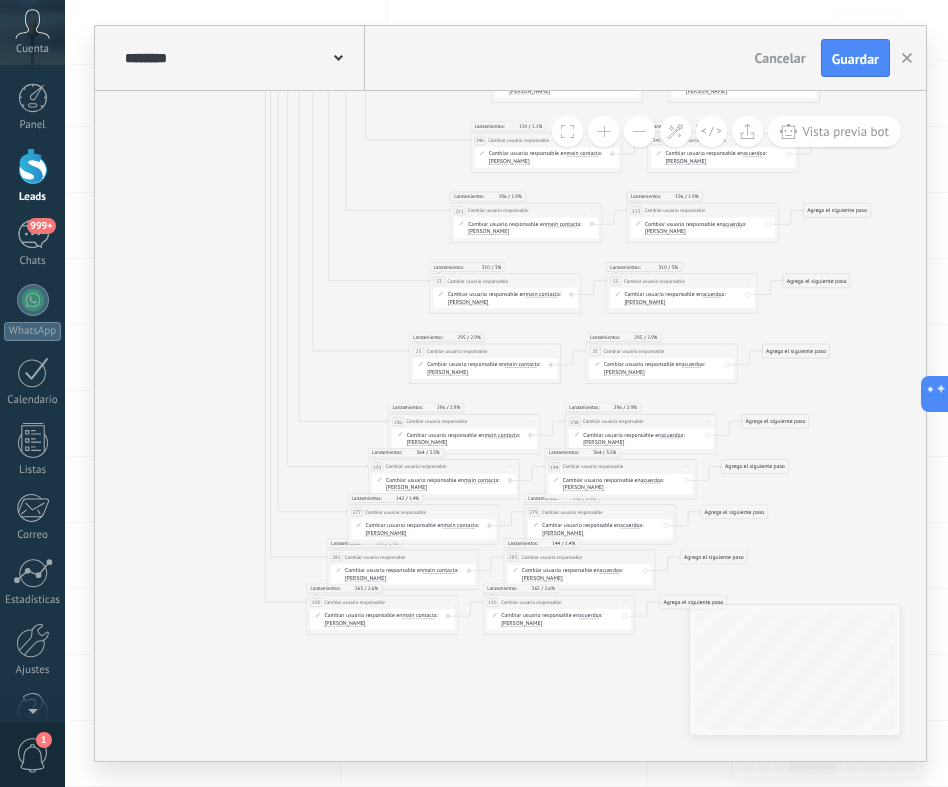 click on "[PERSON_NAME]" at bounding box center (562, 533) 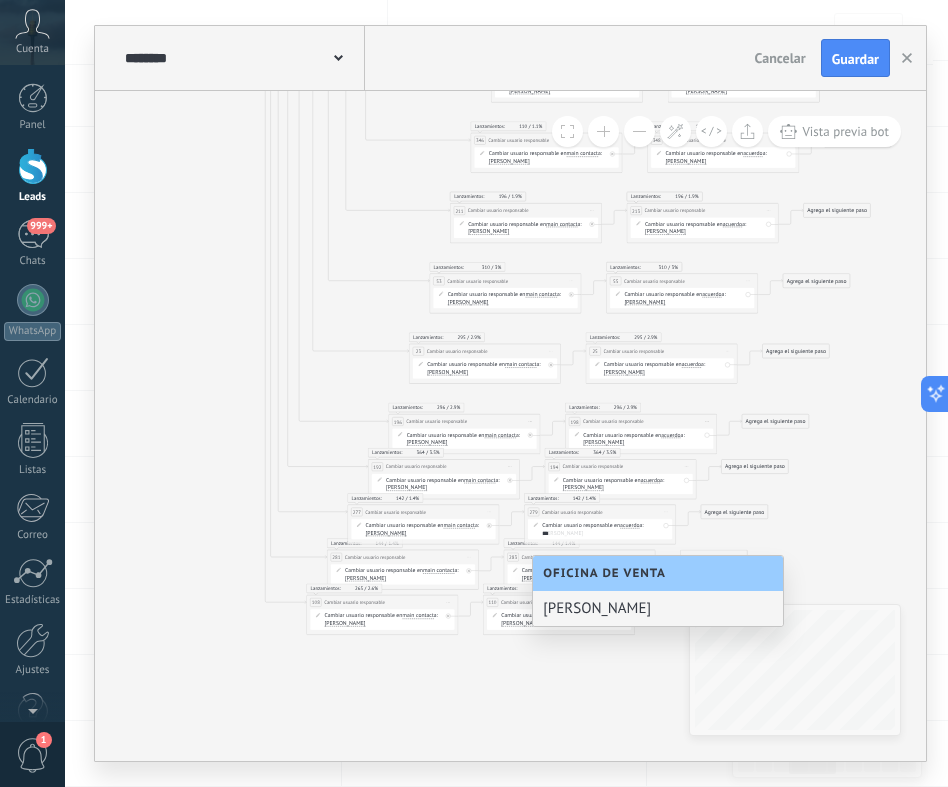 type on "***" 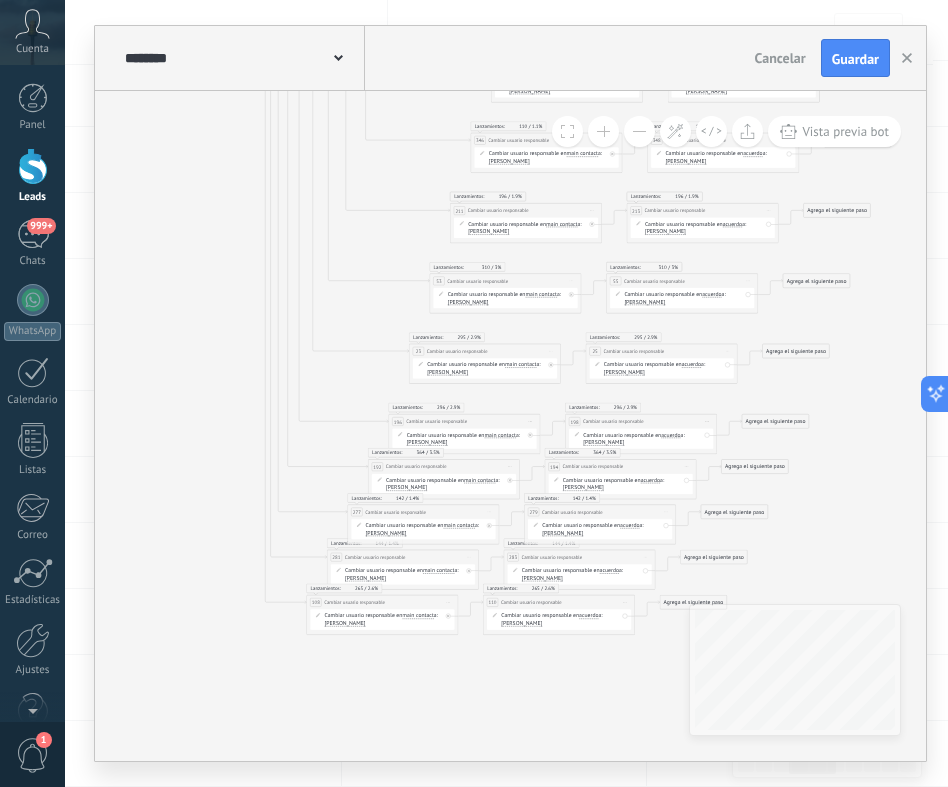 click on "[PERSON_NAME]" at bounding box center (365, 578) 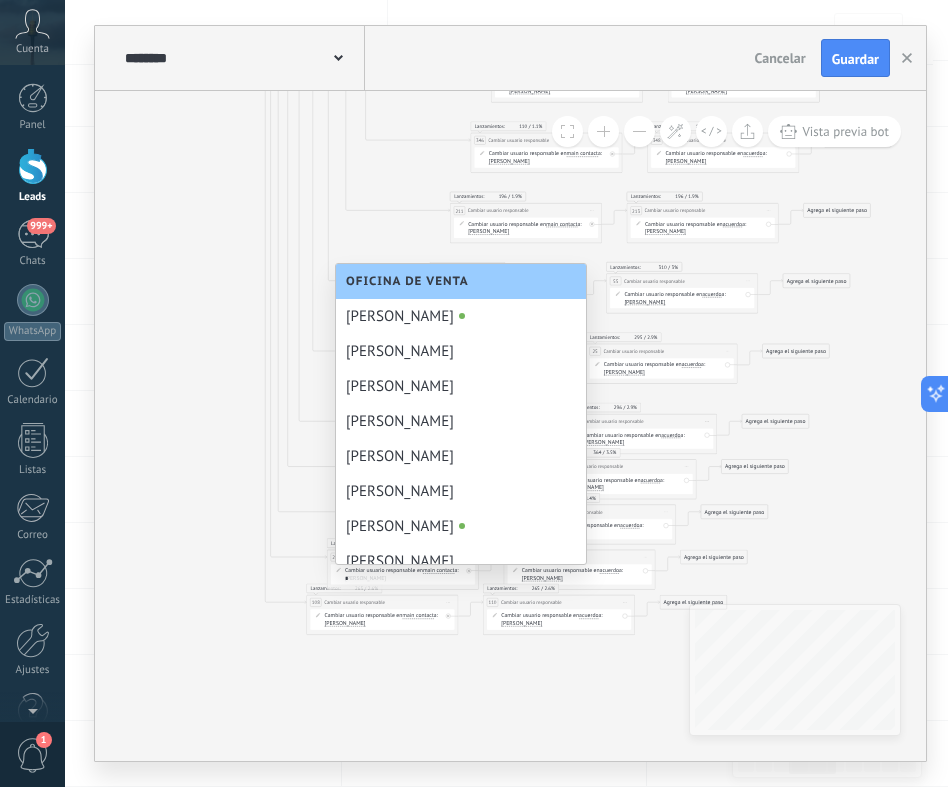 scroll, scrollTop: 0, scrollLeft: 0, axis: both 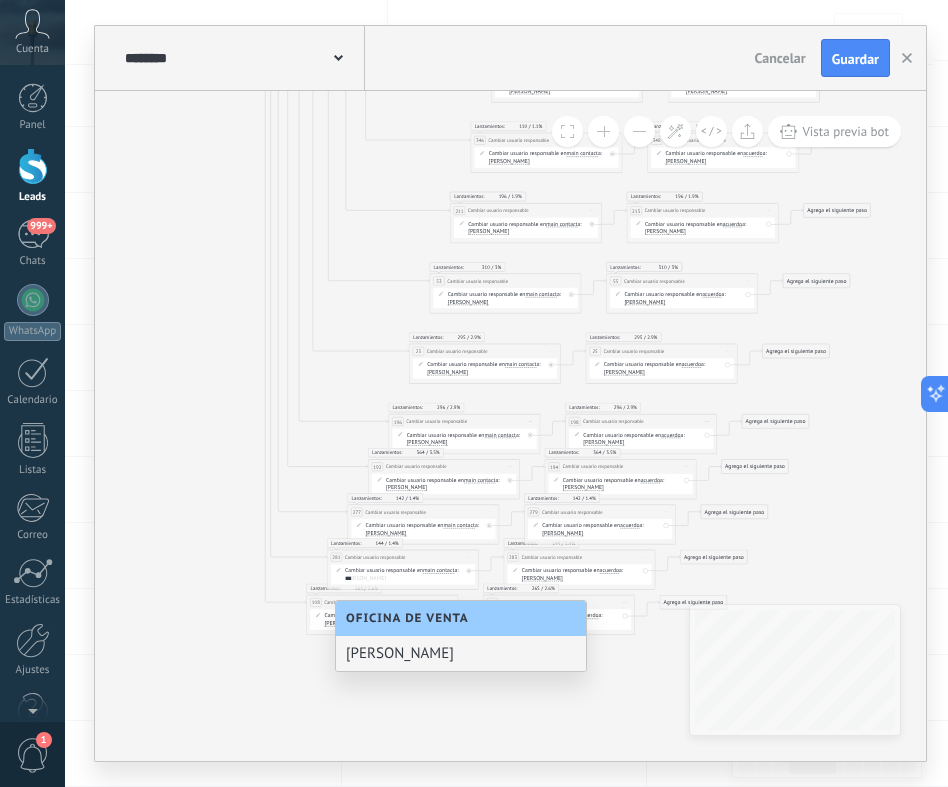 type on "***" 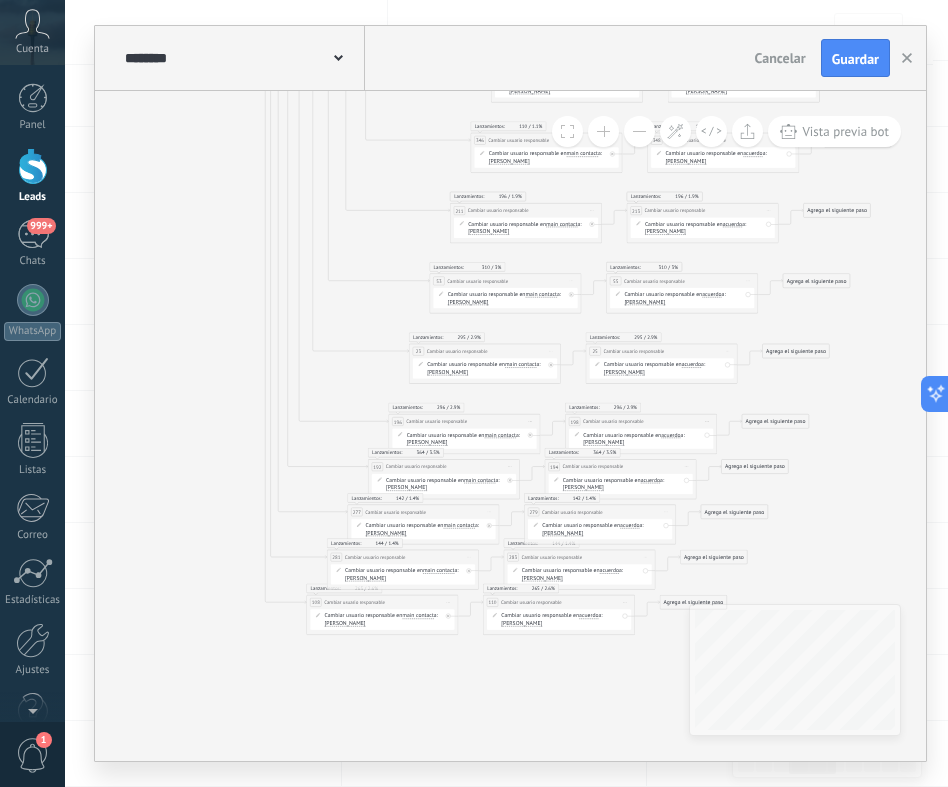 click on "[PERSON_NAME]" at bounding box center [542, 578] 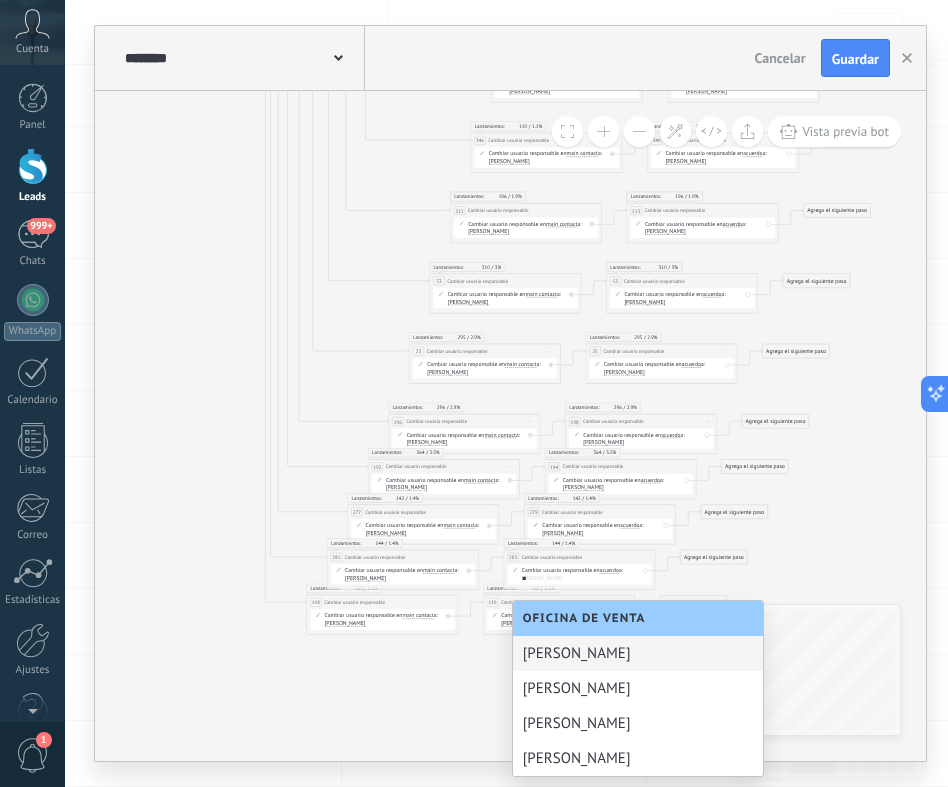 scroll, scrollTop: 0, scrollLeft: 0, axis: both 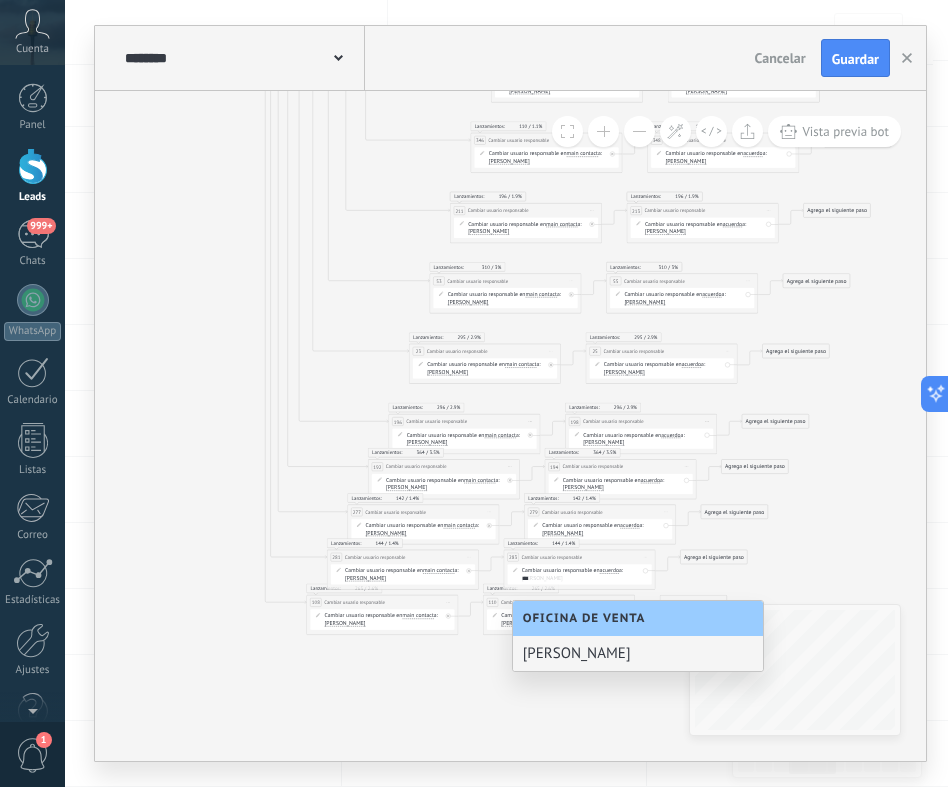 type on "***" 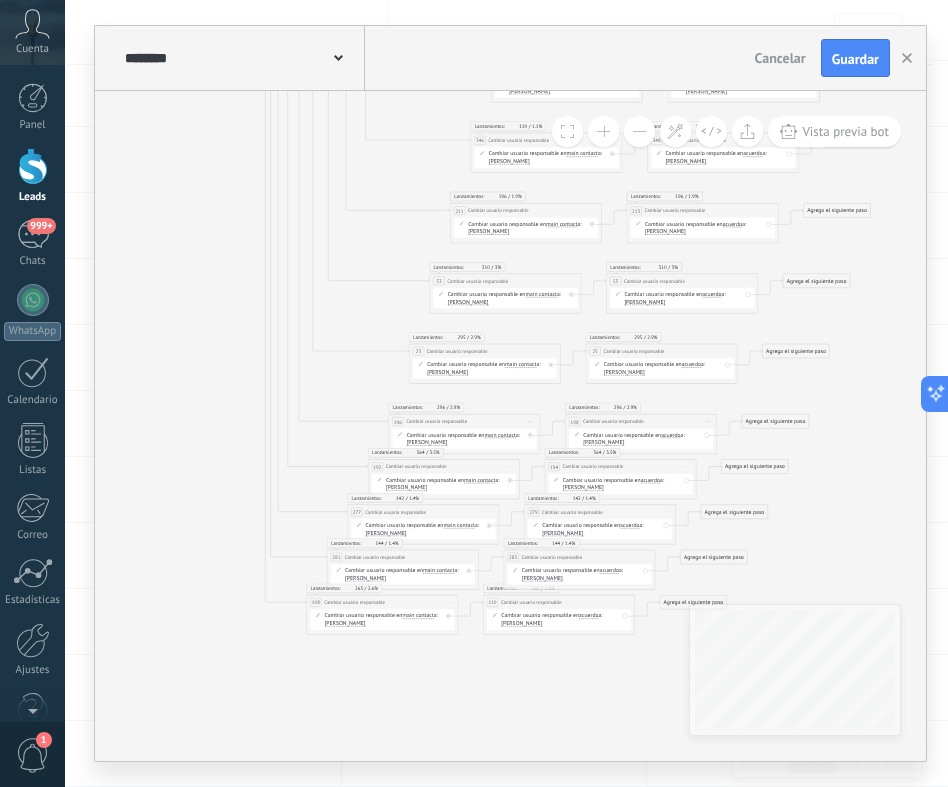 click on "[PERSON_NAME]" at bounding box center (345, 623) 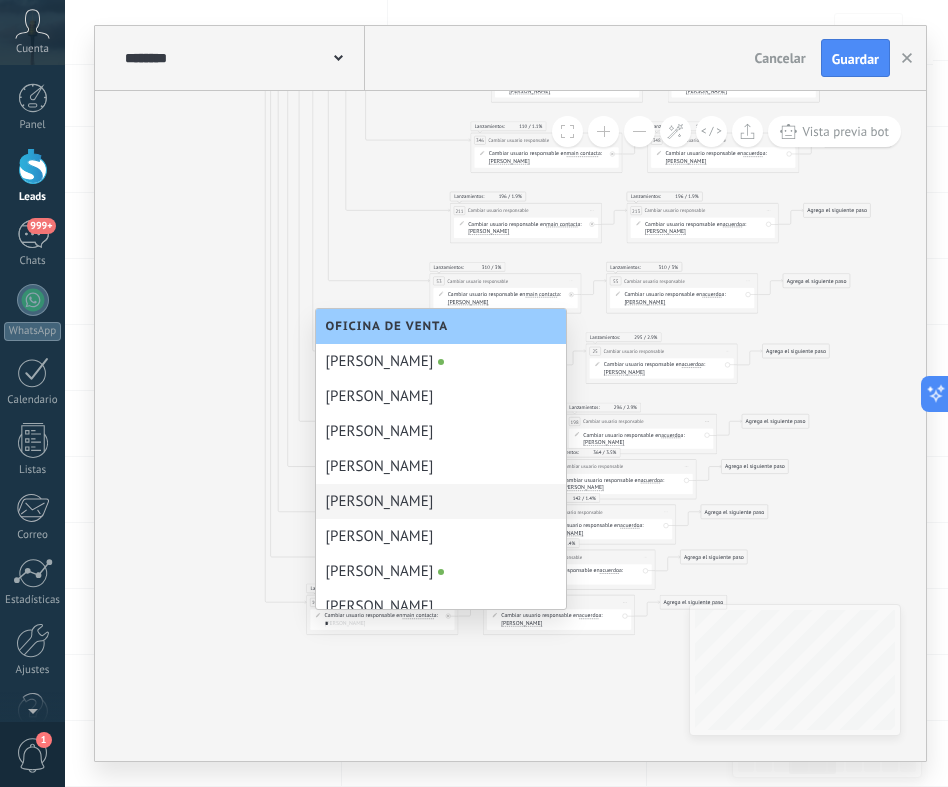 scroll, scrollTop: 0, scrollLeft: 0, axis: both 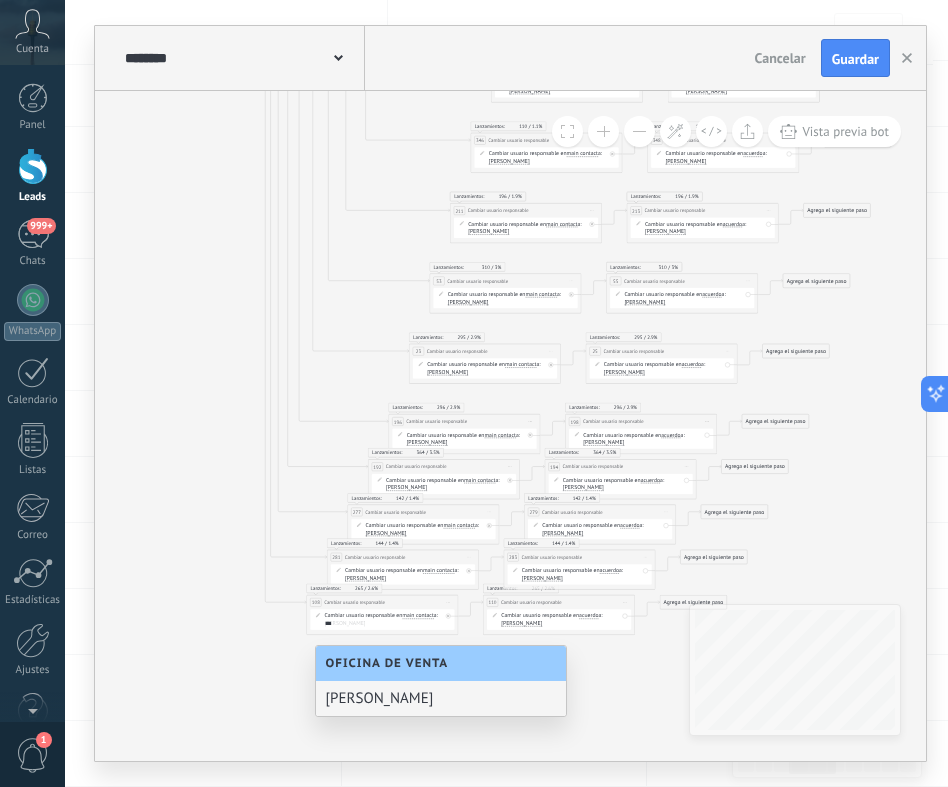 type on "***" 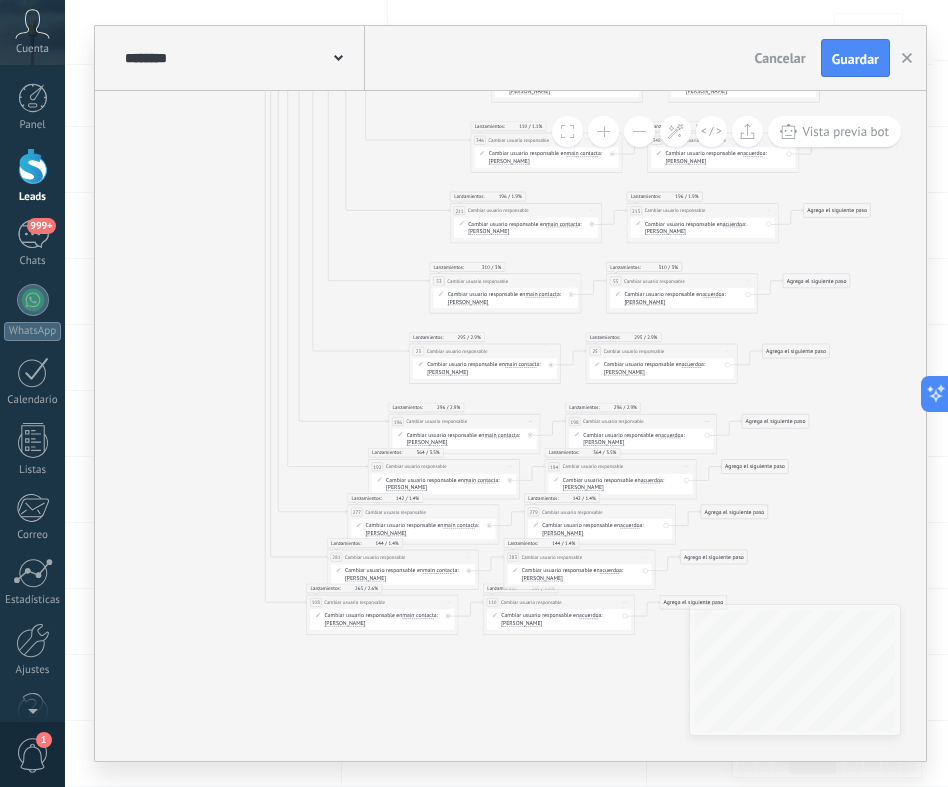 click on "[PERSON_NAME]" at bounding box center (521, 623) 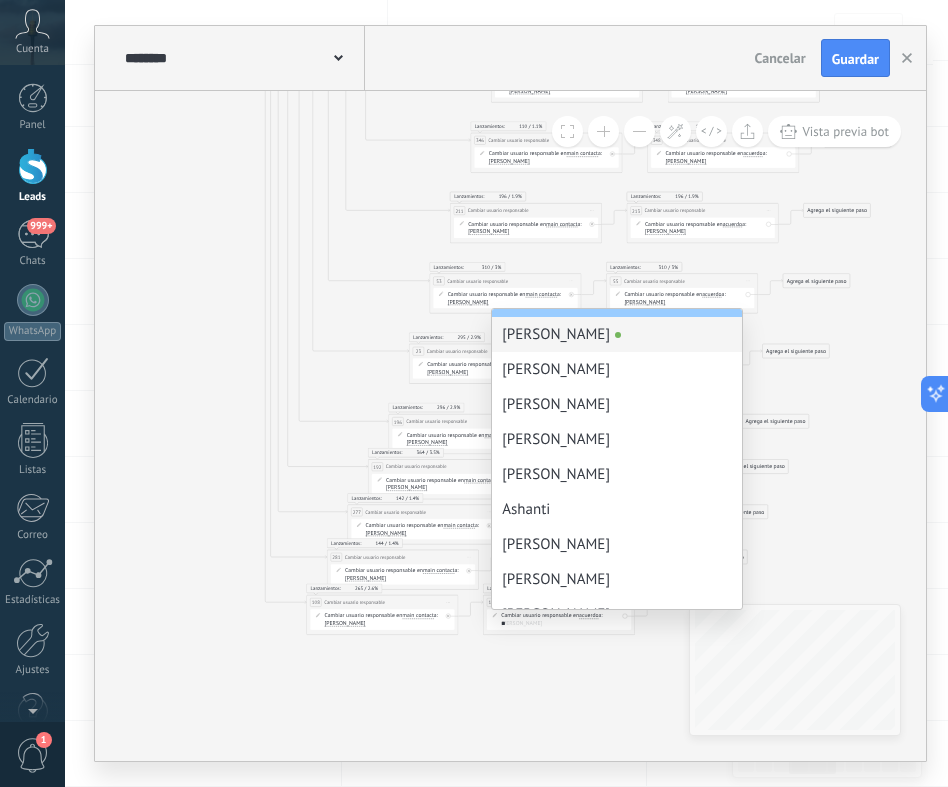 scroll, scrollTop: 0, scrollLeft: 0, axis: both 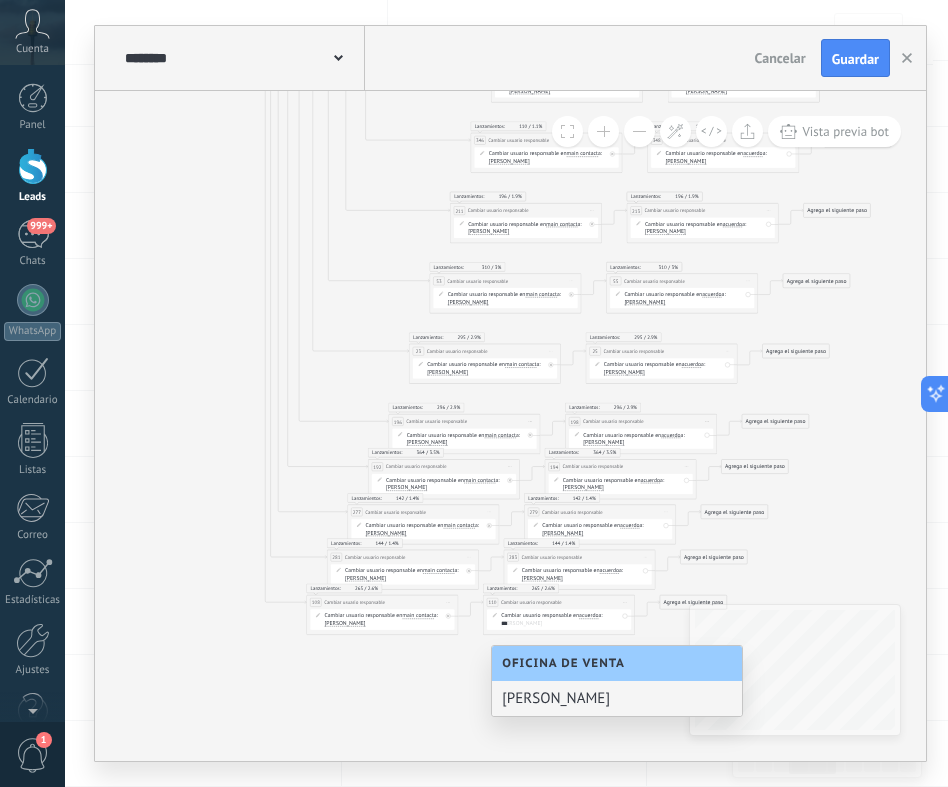 type on "***" 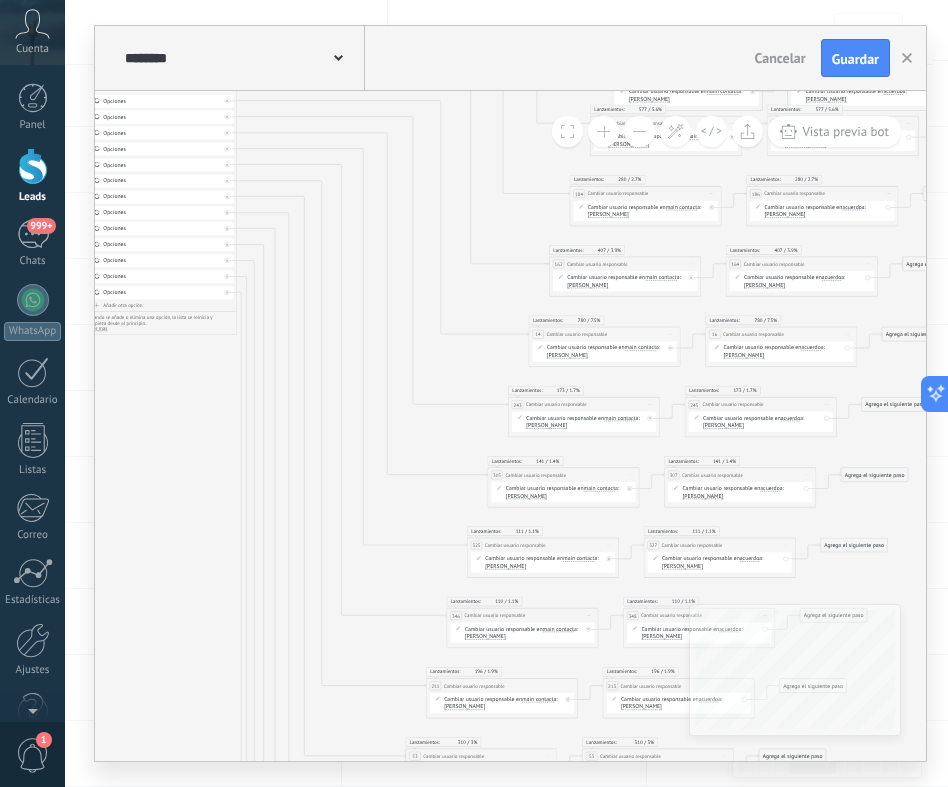 click on "Añadir otra opción" at bounding box center [161, 305] 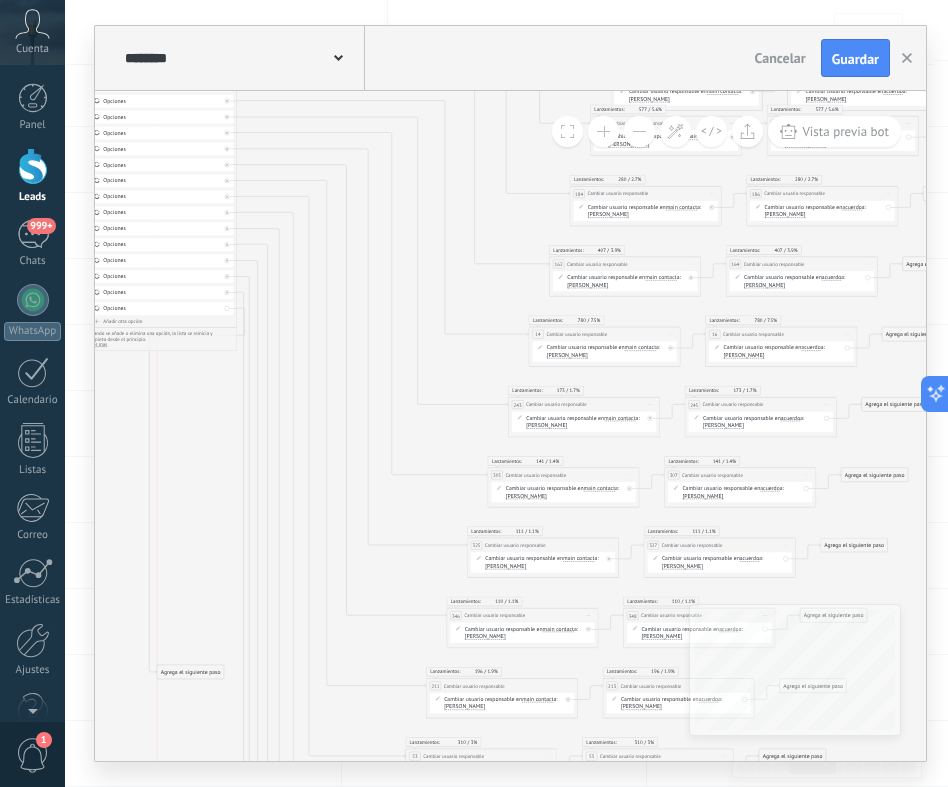 drag, startPoint x: 305, startPoint y: 313, endPoint x: 200, endPoint y: 669, distance: 371.16168 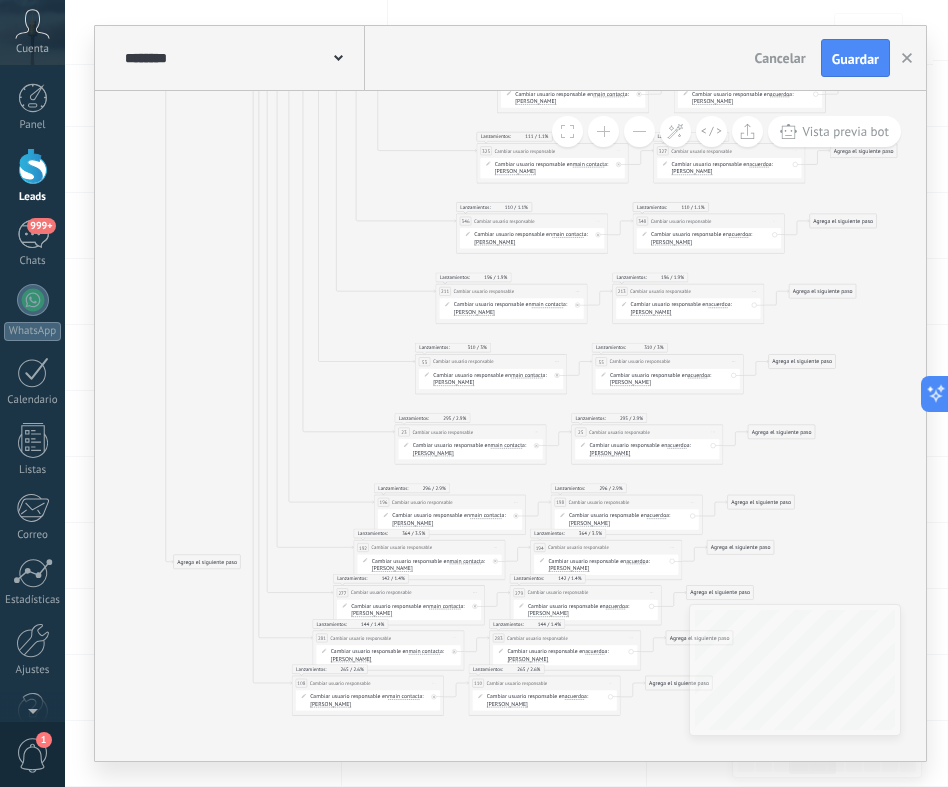 drag, startPoint x: 196, startPoint y: 275, endPoint x: 206, endPoint y: 589, distance: 314.1592 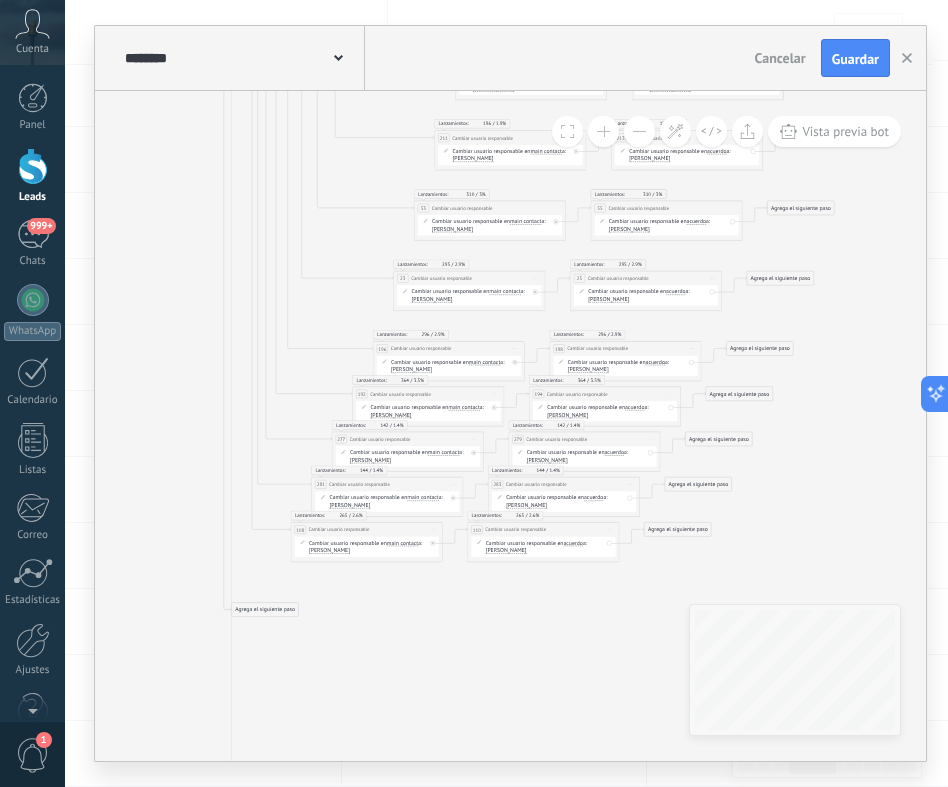 drag, startPoint x: 211, startPoint y: 442, endPoint x: 268, endPoint y: 613, distance: 180.24983 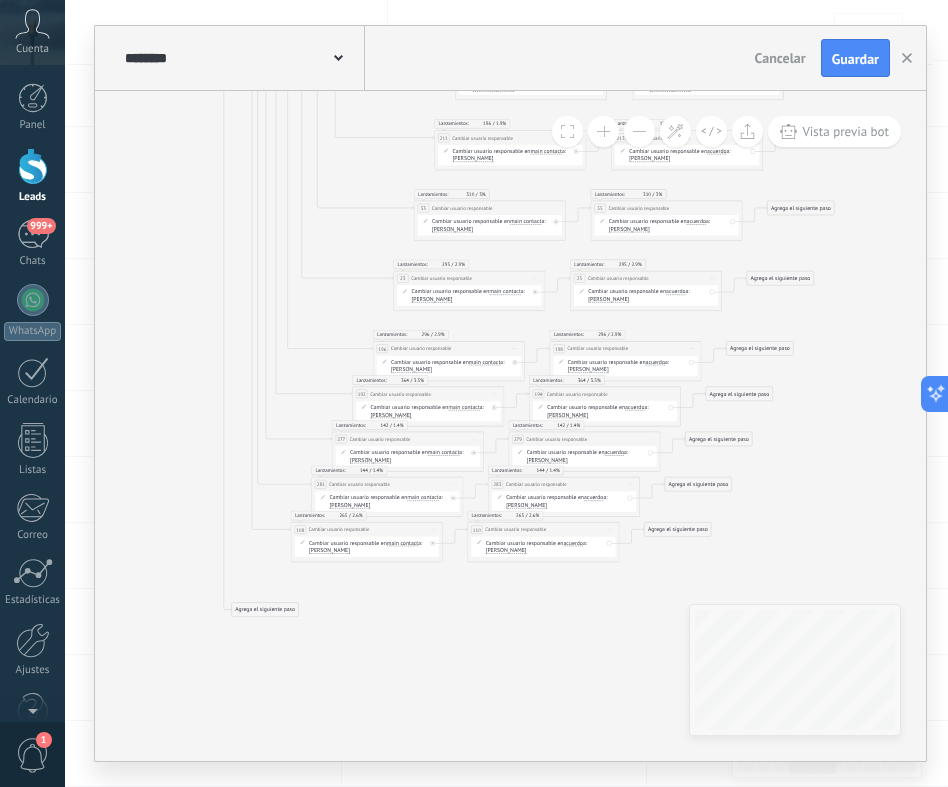 click on "Iniciar vista previa aquí
Cambiar nombre
Duplicar
[GEOGRAPHIC_DATA]" at bounding box center (433, 529) 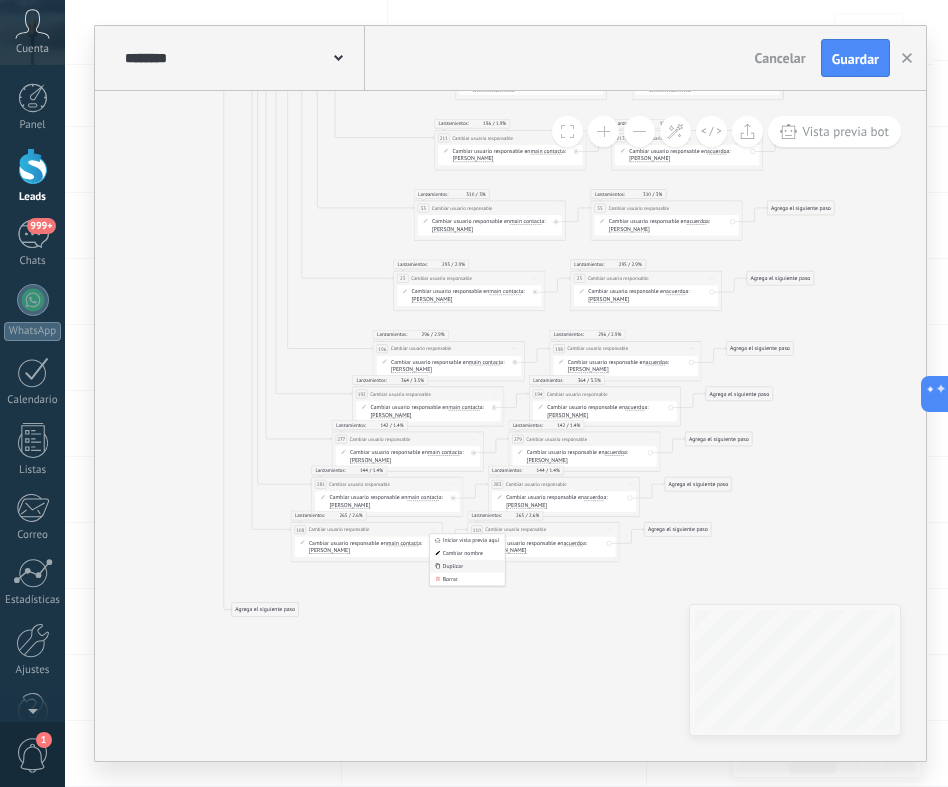 click on "Duplicar" at bounding box center [467, 566] 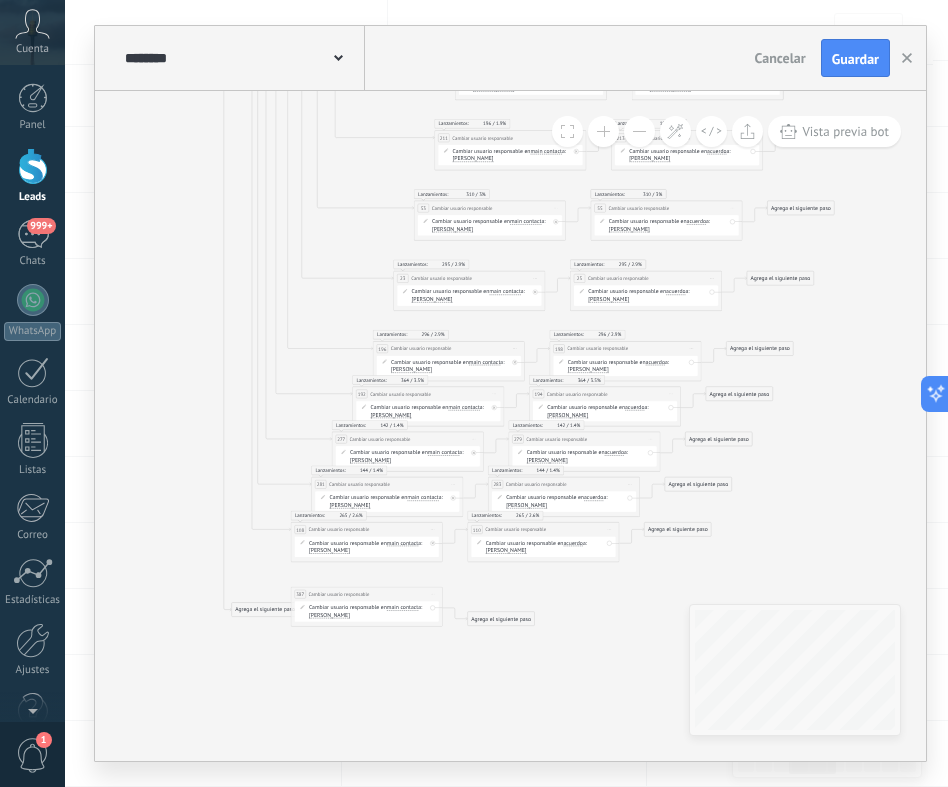 click on "Iniciar vista previa aquí
Cambiar nombre
Duplicar
[GEOGRAPHIC_DATA]" at bounding box center (609, 529) 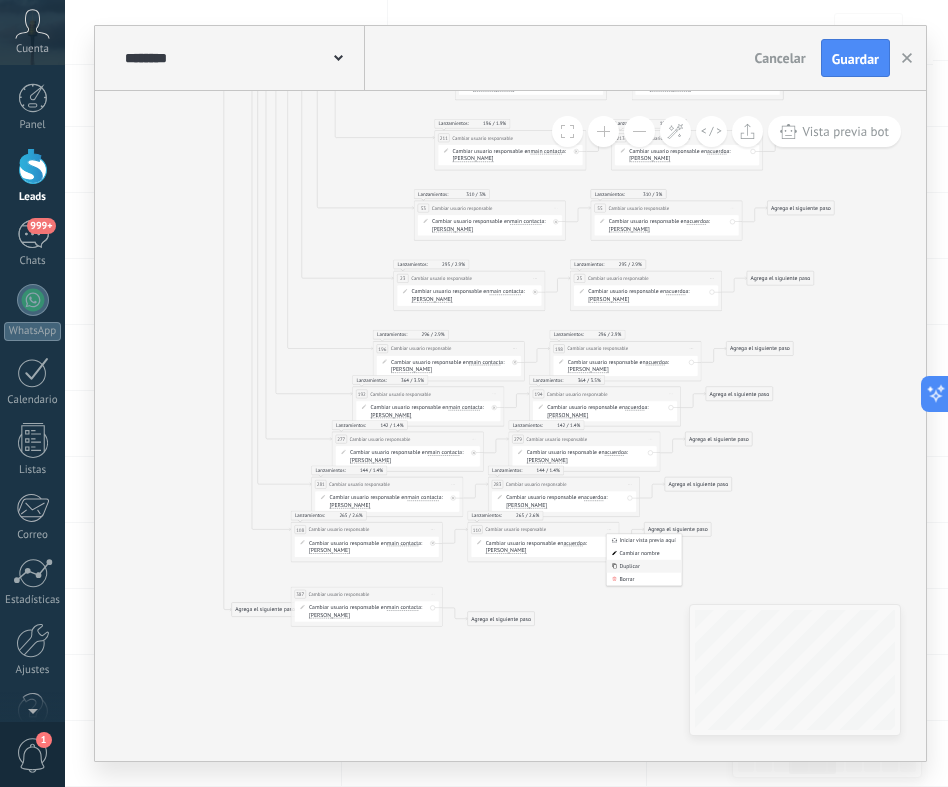 click on "Duplicar" at bounding box center (643, 566) 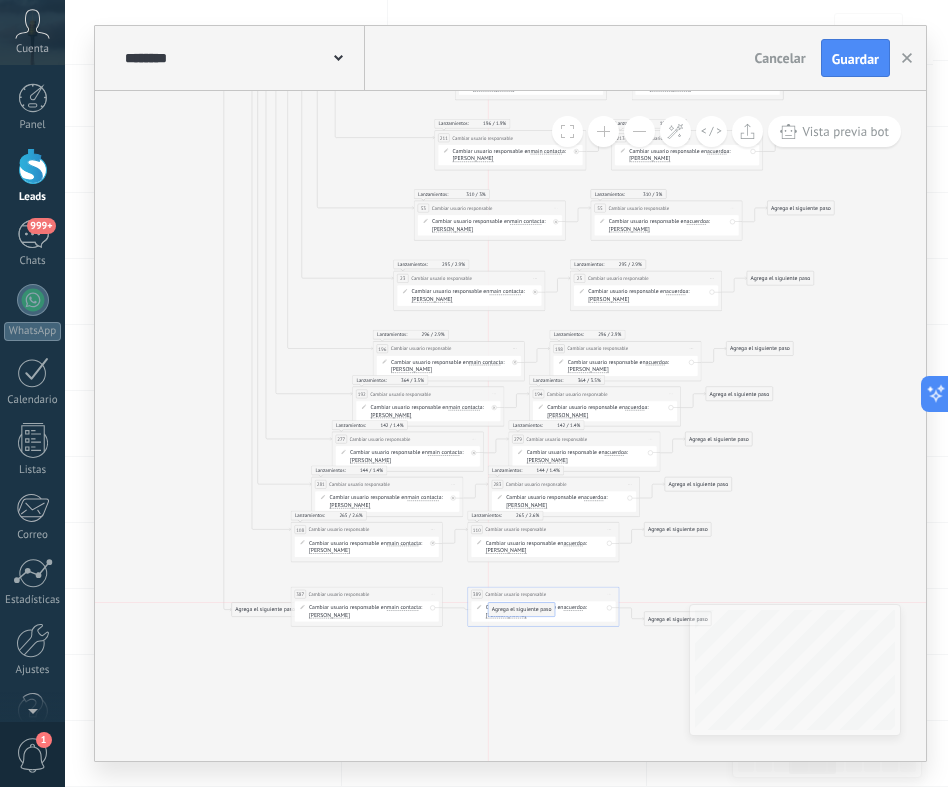drag, startPoint x: 496, startPoint y: 631, endPoint x: 518, endPoint y: 606, distance: 33.30165 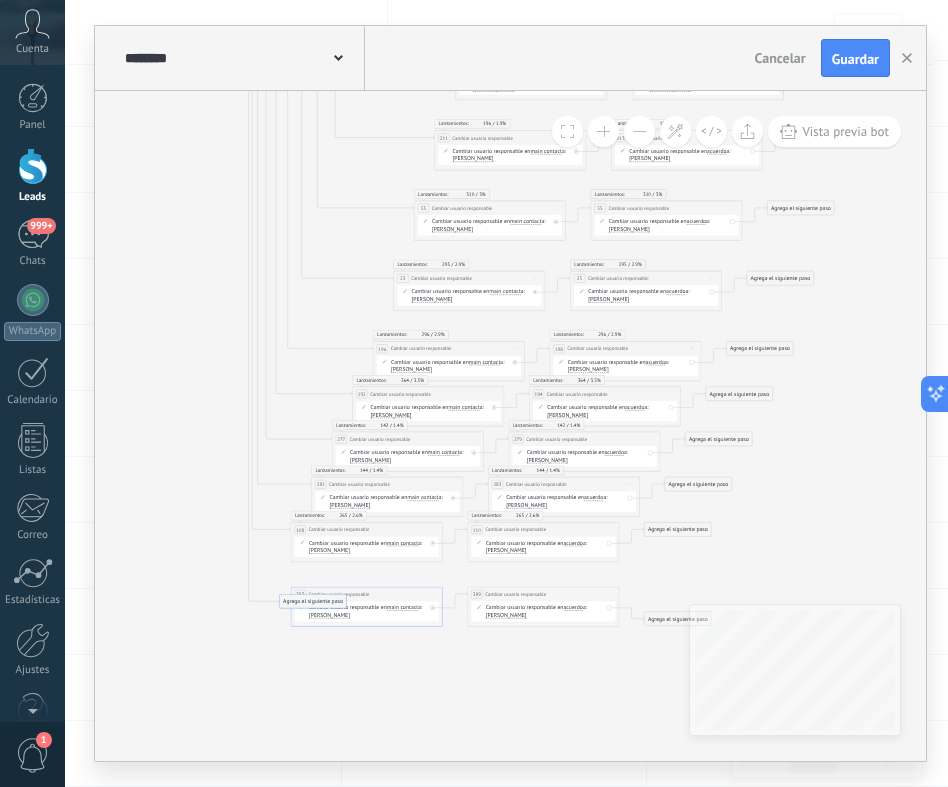 drag, startPoint x: 249, startPoint y: 613, endPoint x: 302, endPoint y: 604, distance: 53.75872 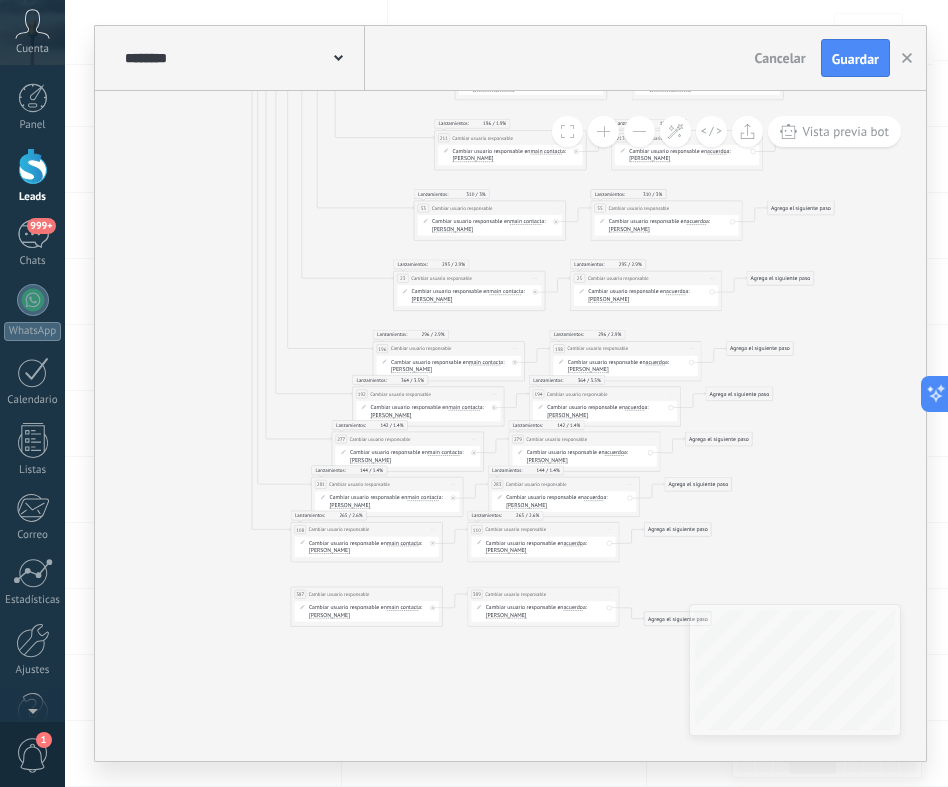 click on "[PERSON_NAME]" at bounding box center [329, 615] 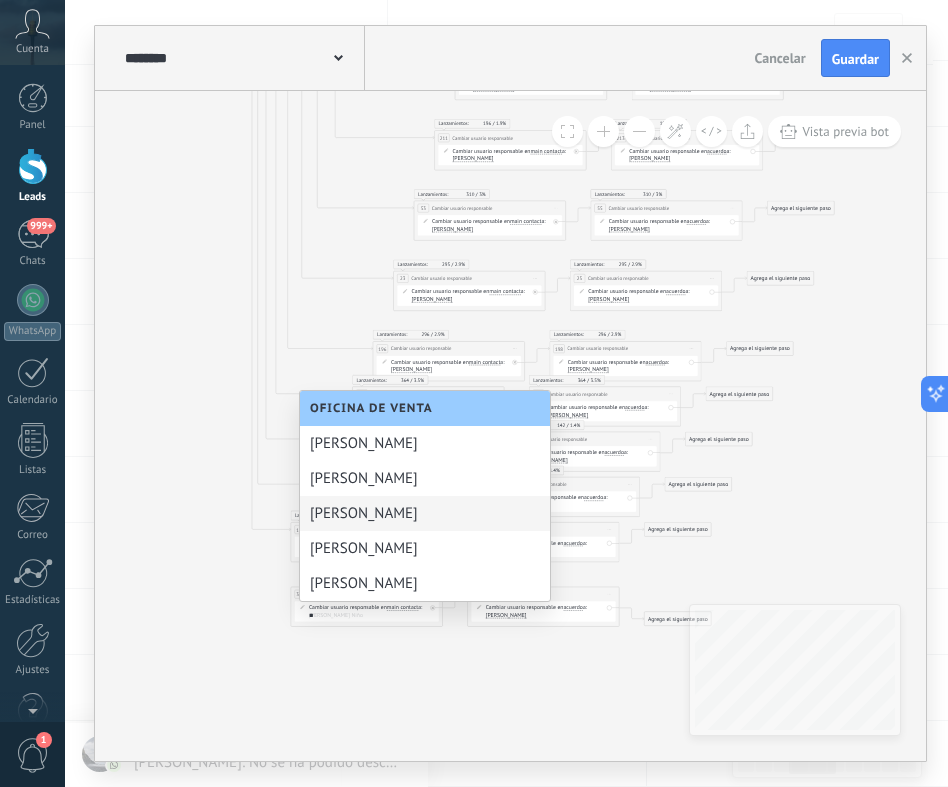 scroll, scrollTop: 0, scrollLeft: 0, axis: both 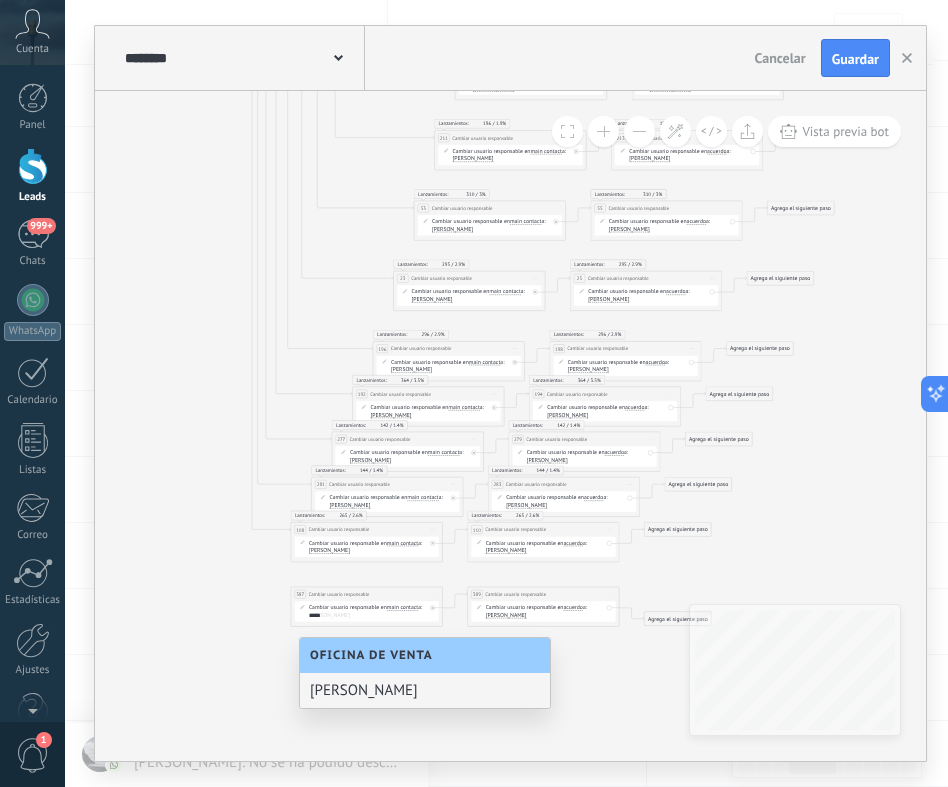 type on "*****" 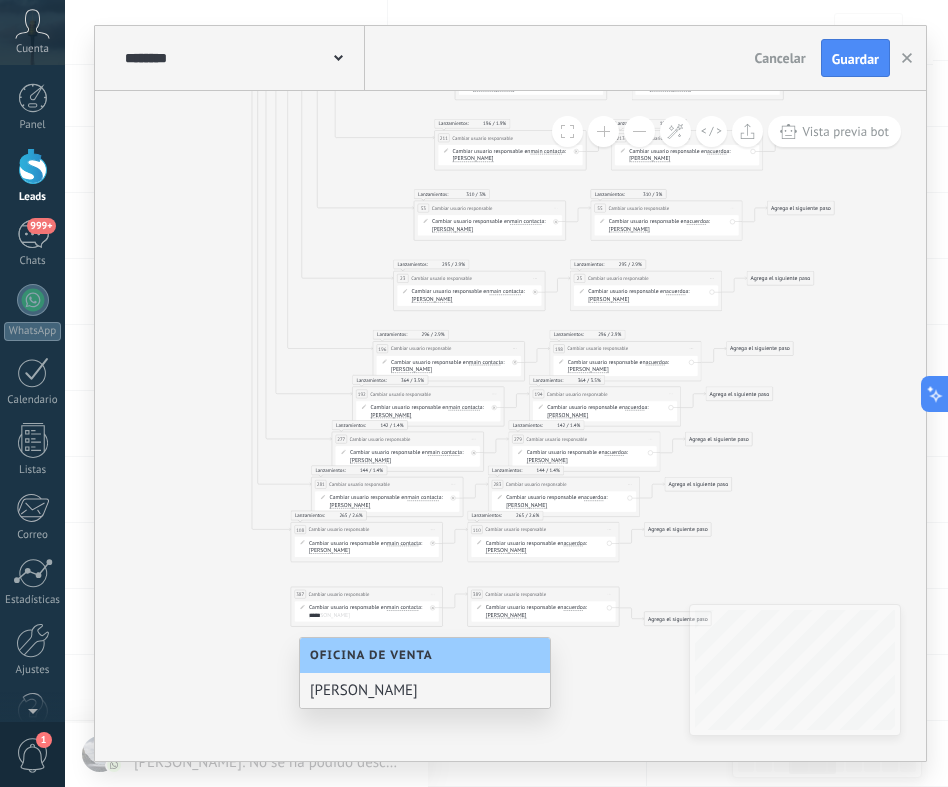 click on "[PERSON_NAME]" at bounding box center [425, 690] 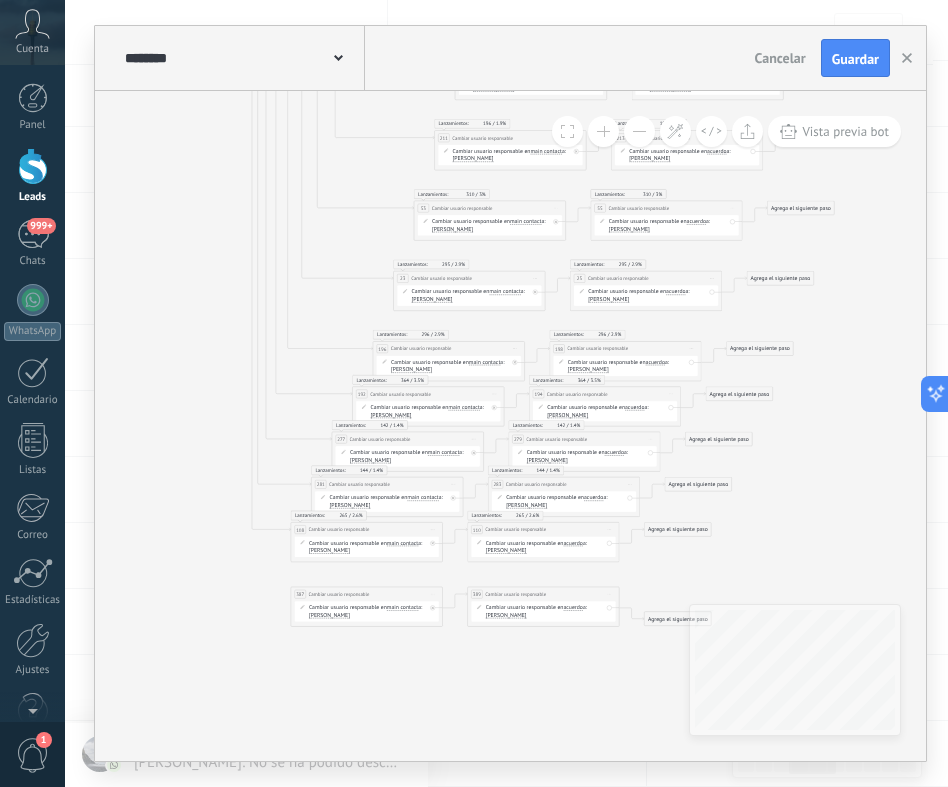 click on "[PERSON_NAME]" at bounding box center (506, 615) 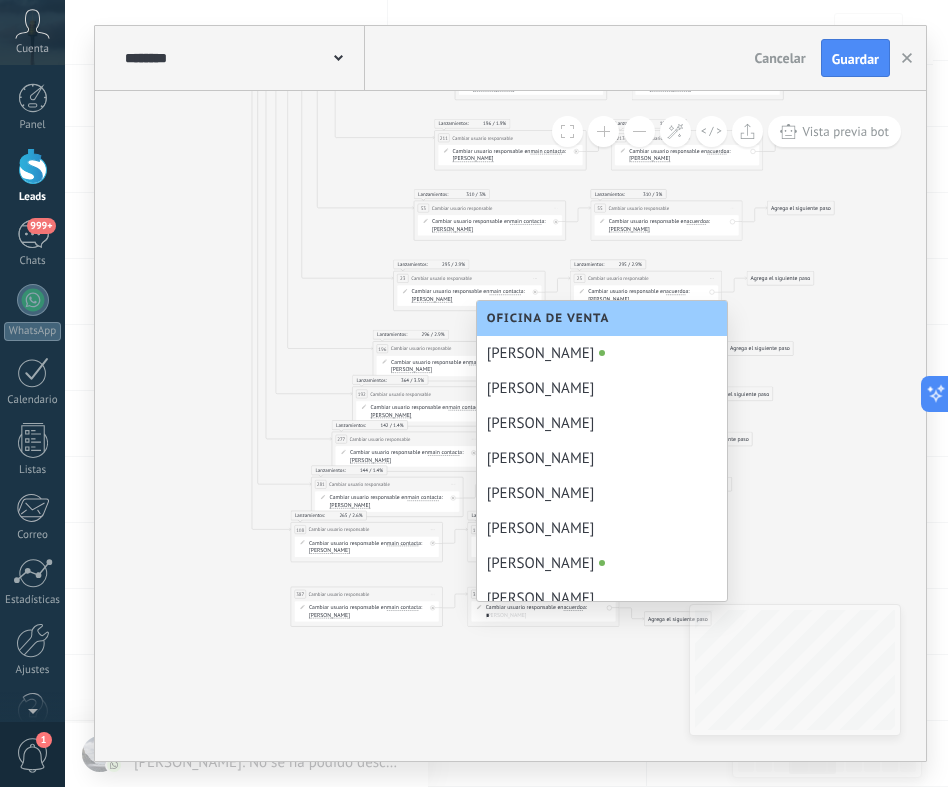 scroll, scrollTop: 0, scrollLeft: 0, axis: both 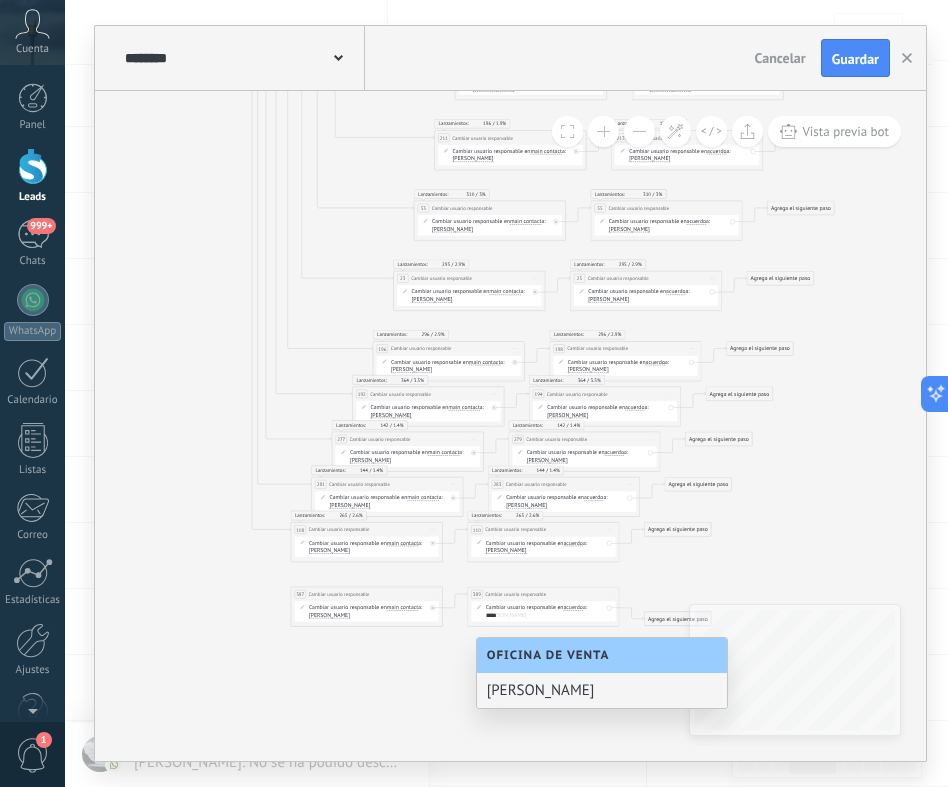 type on "*****" 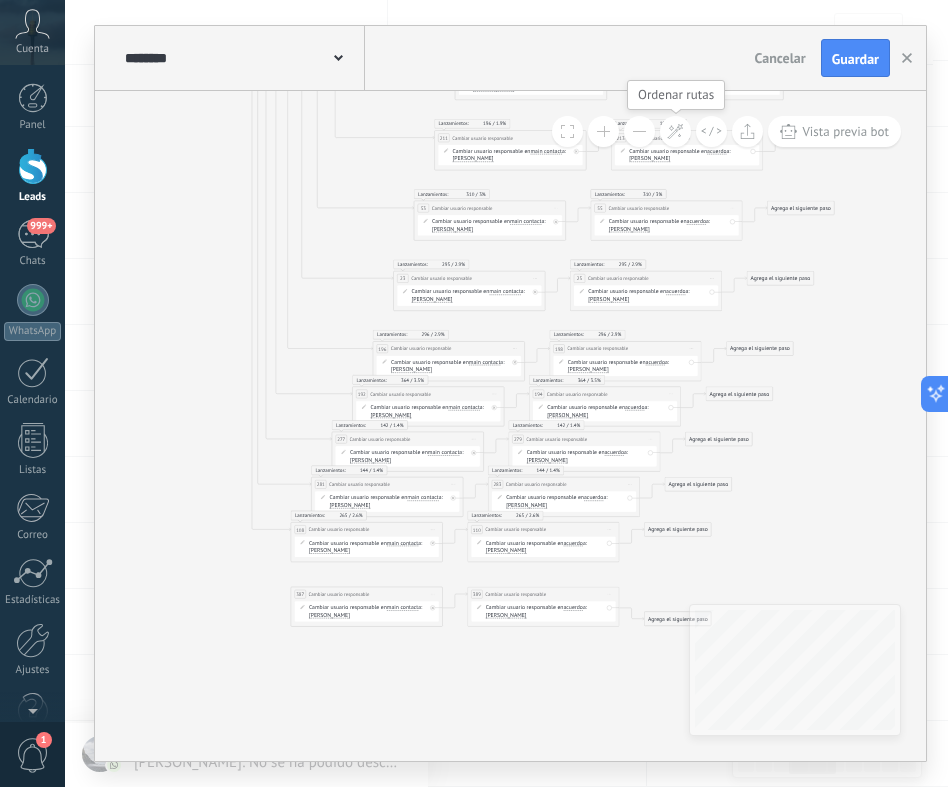 click 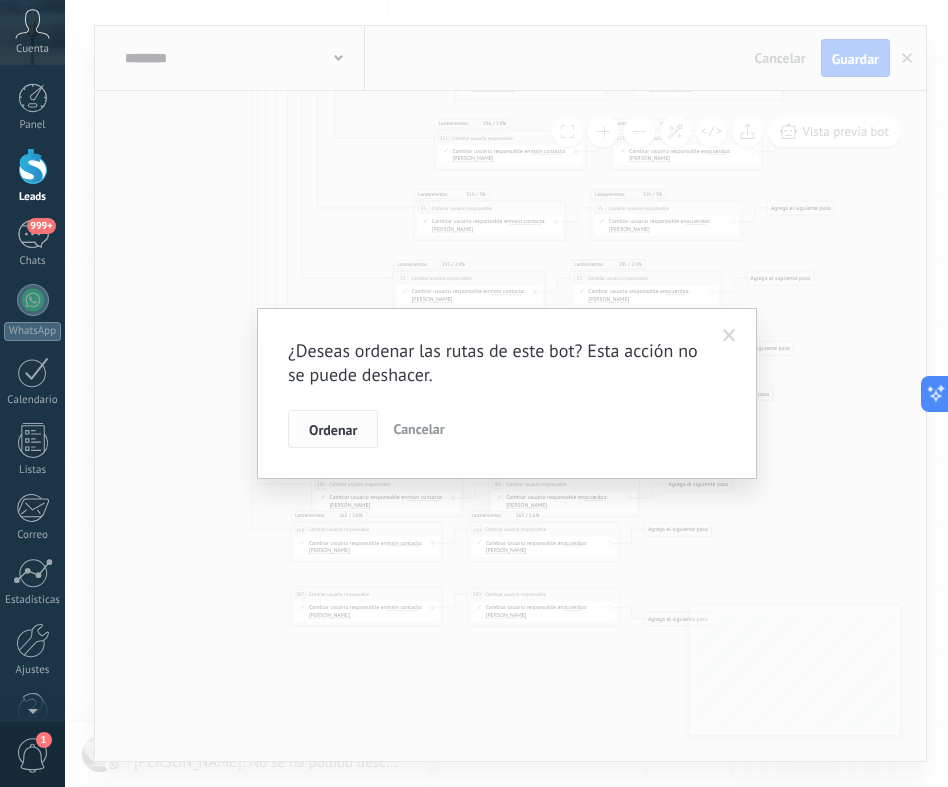 click on "Ordenar" at bounding box center [333, 430] 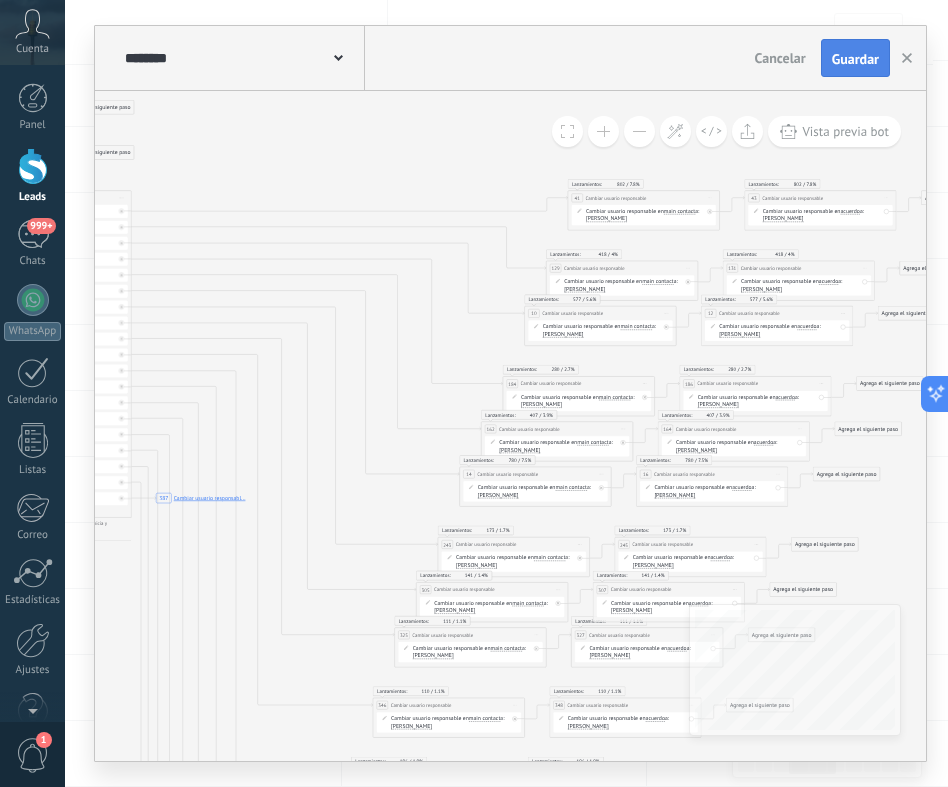 click on "Guardar" at bounding box center [855, 59] 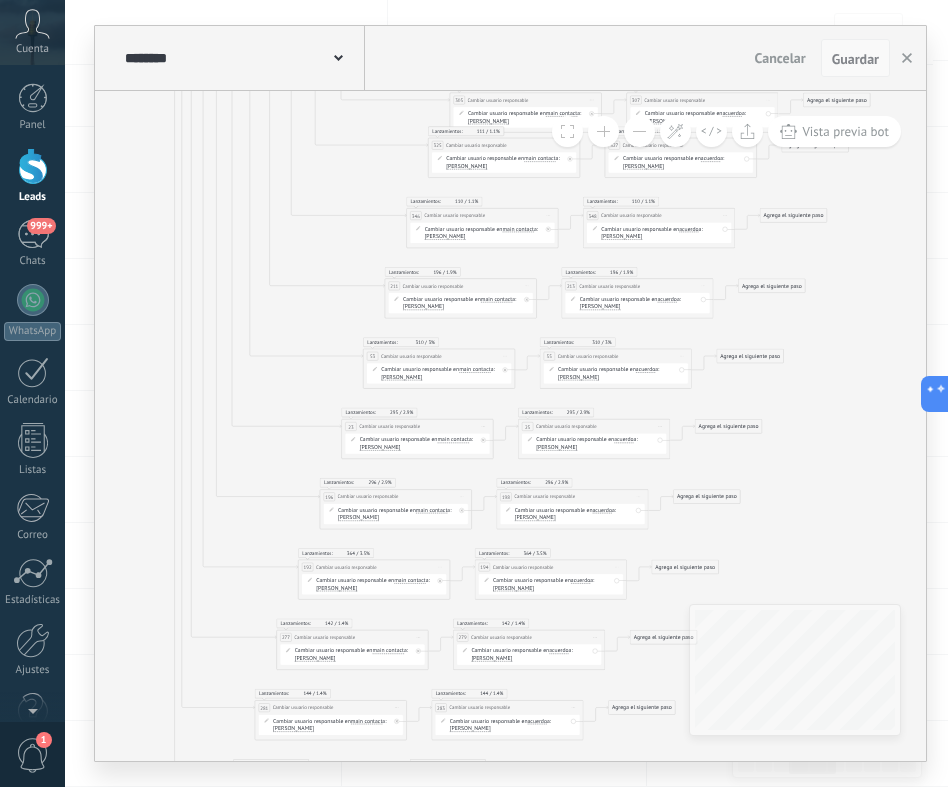 click on "Guardar" at bounding box center [855, 58] 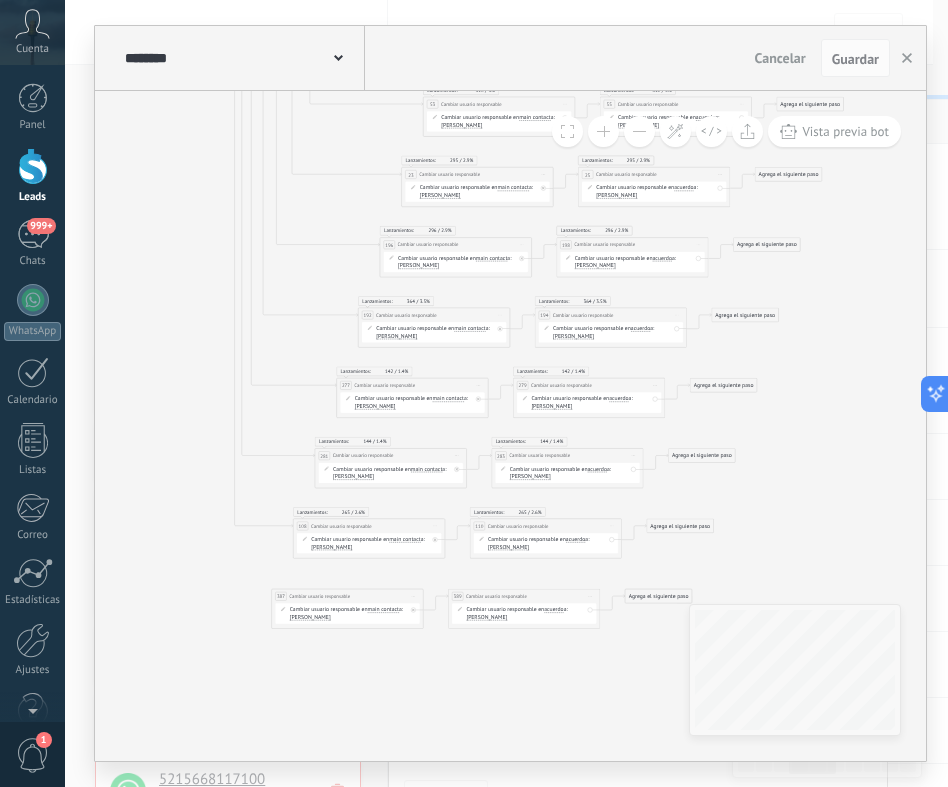 scroll, scrollTop: 967, scrollLeft: 0, axis: vertical 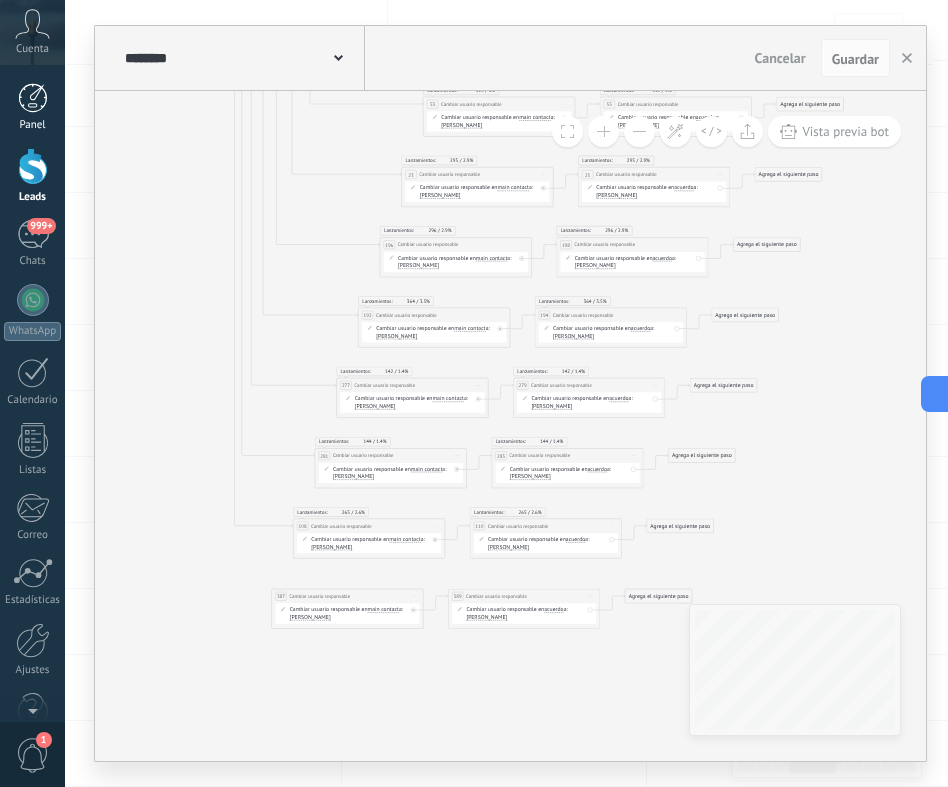 click on "Panel" at bounding box center (33, 125) 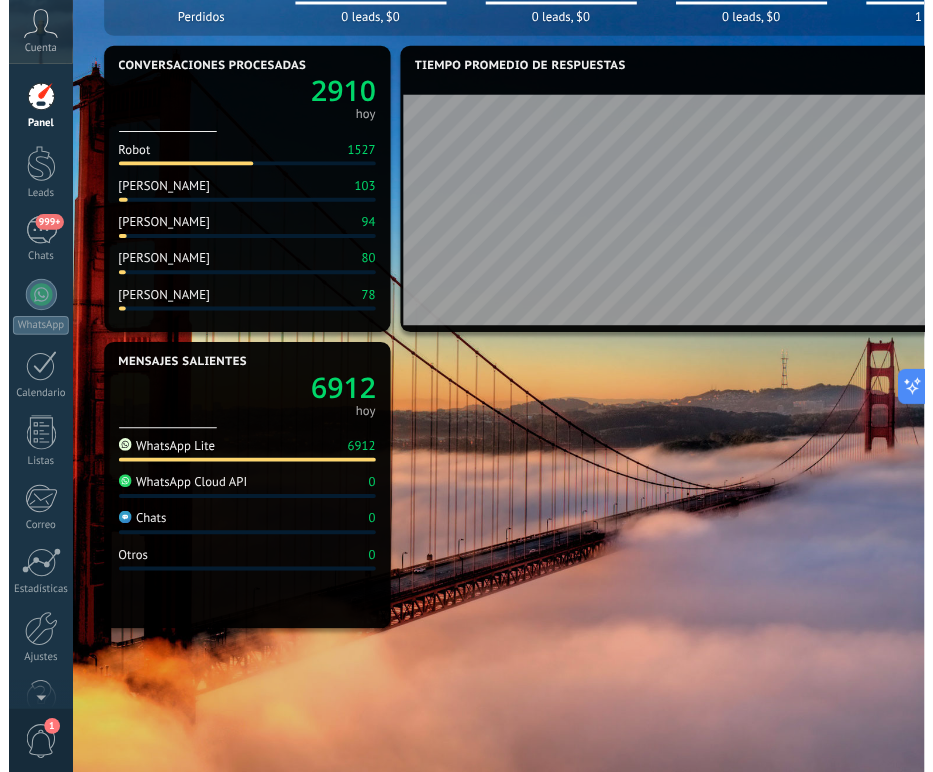 scroll, scrollTop: 0, scrollLeft: 0, axis: both 